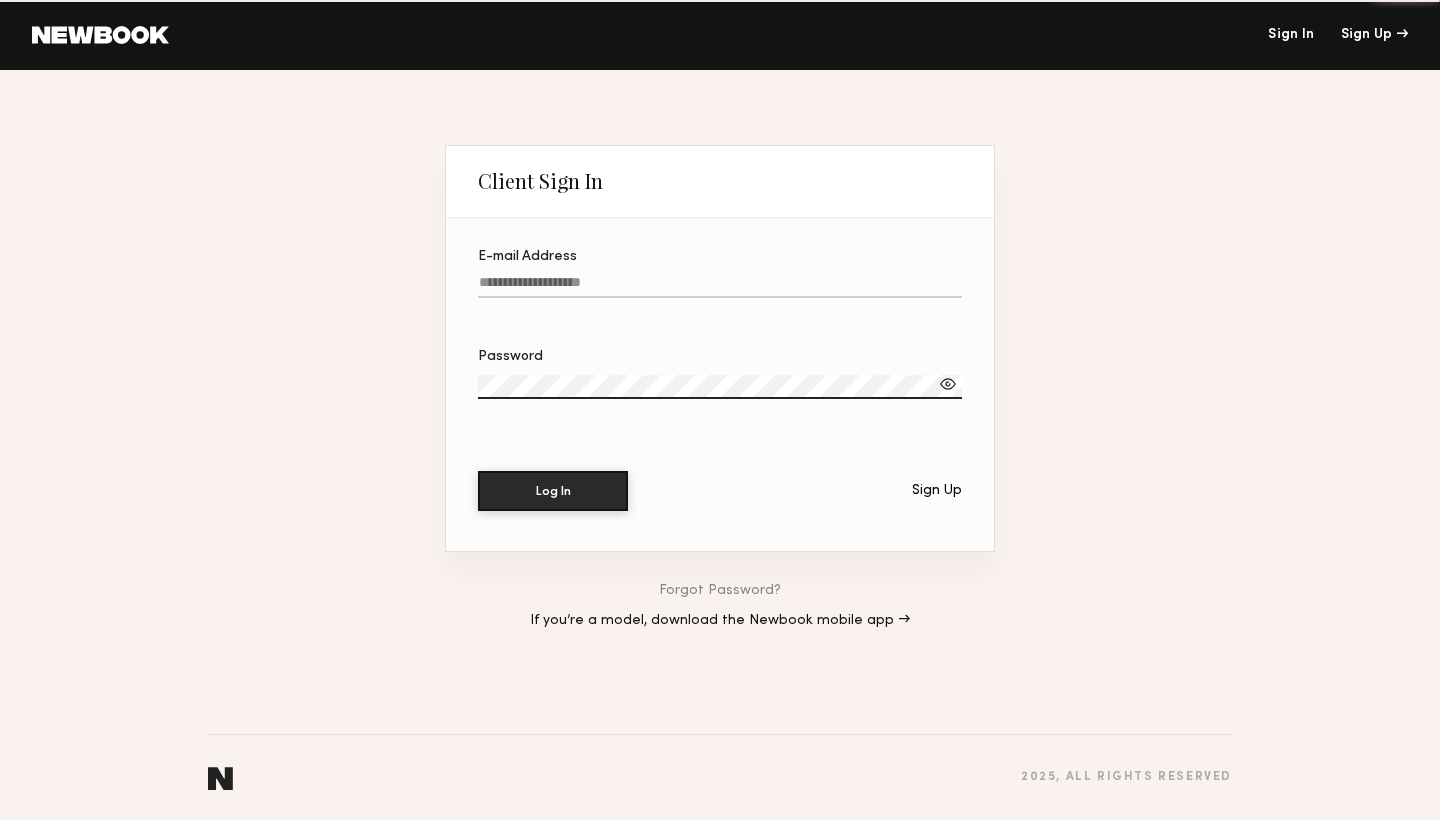 scroll, scrollTop: 0, scrollLeft: 0, axis: both 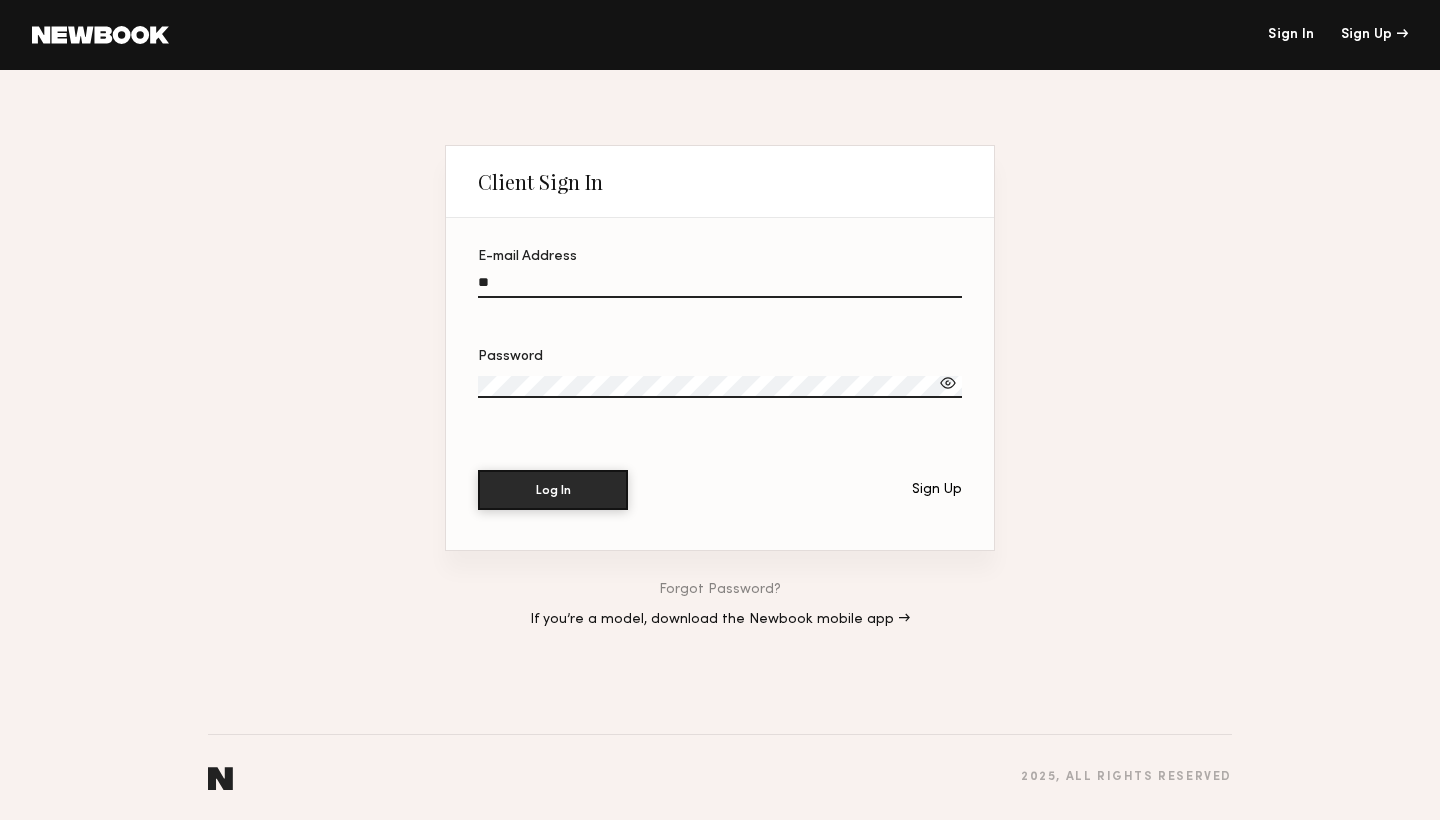 type on "*" 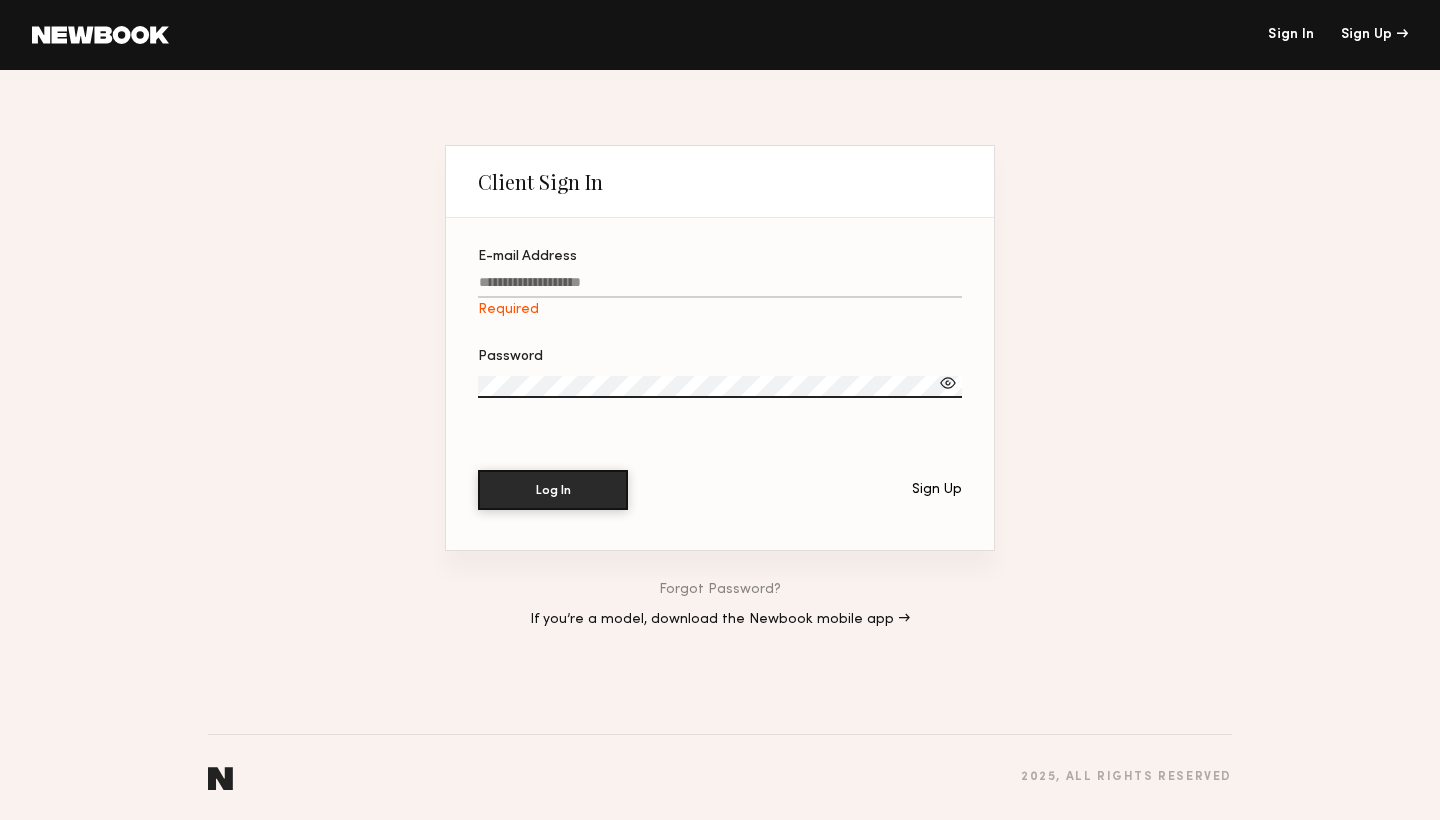click on "E-mail Address Required" 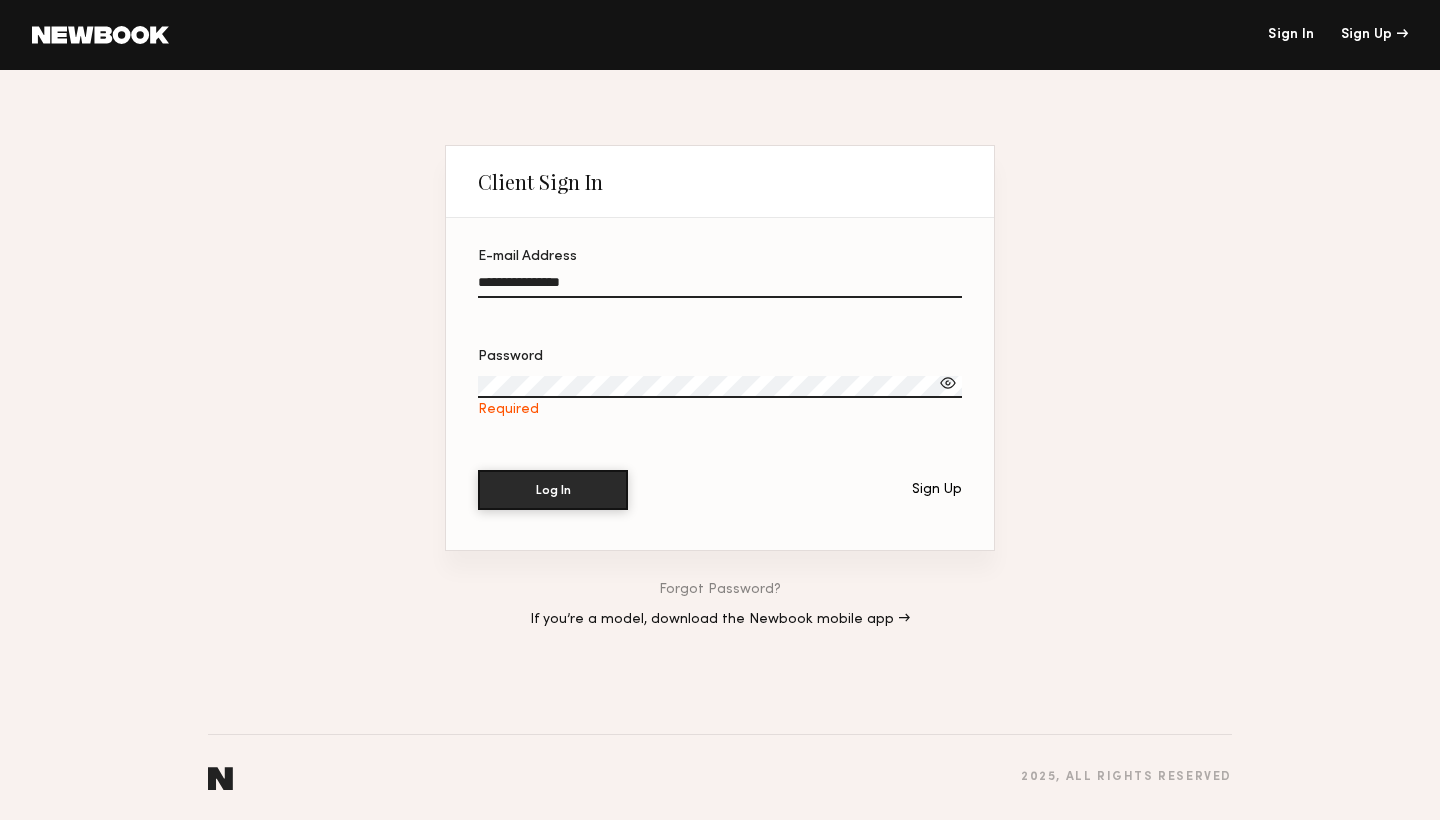 type on "**********" 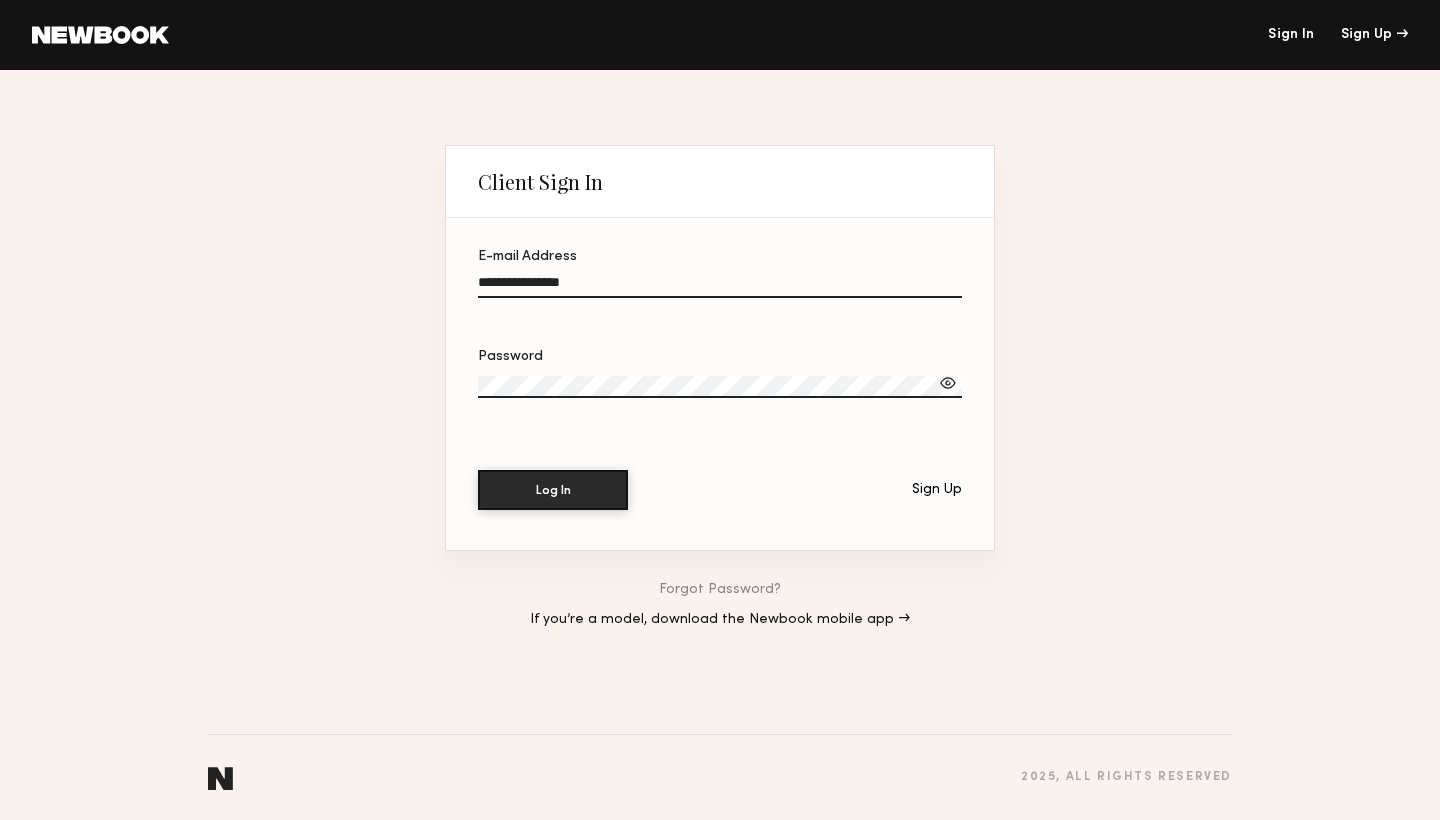 click 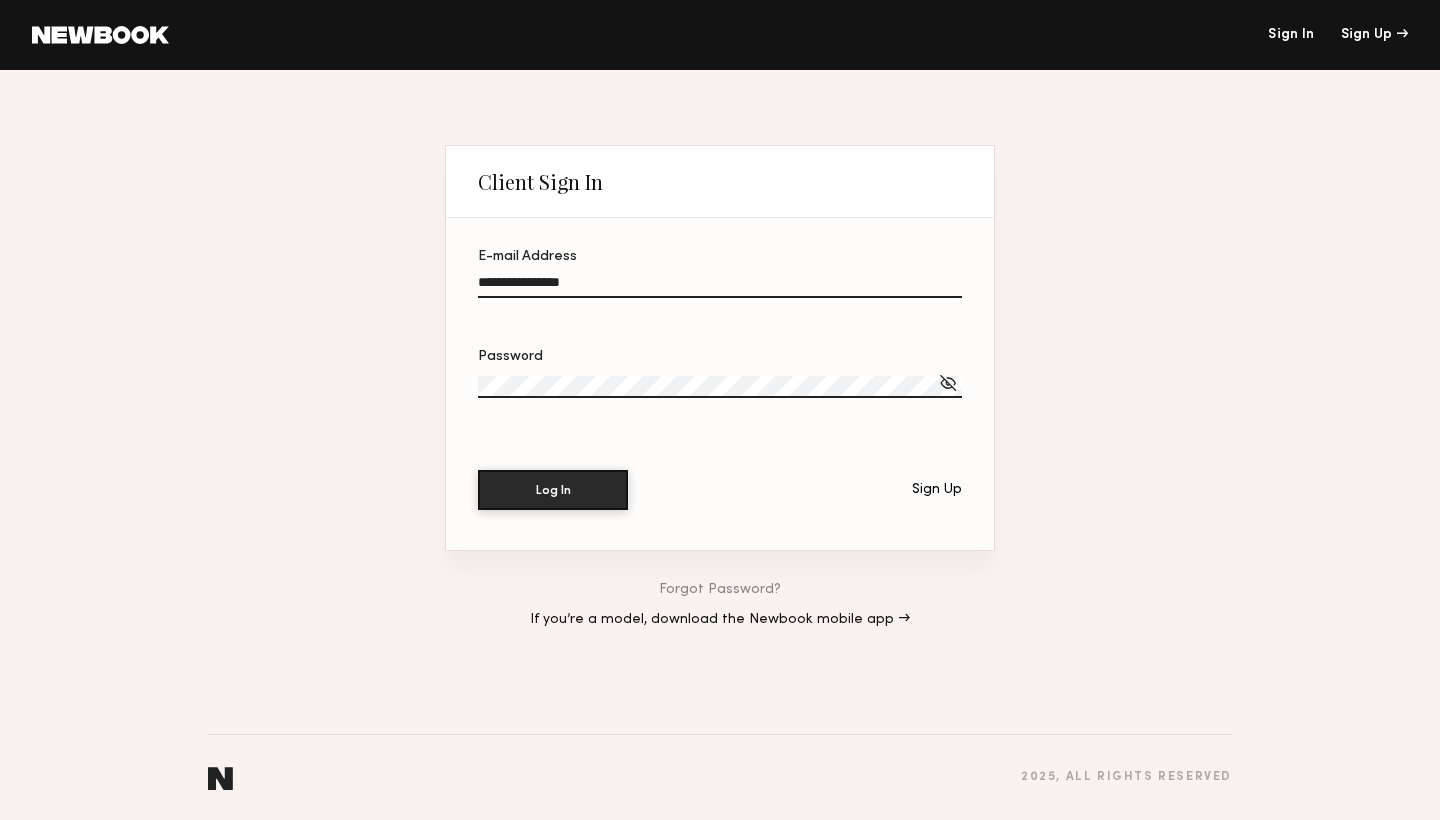 click on "Password" 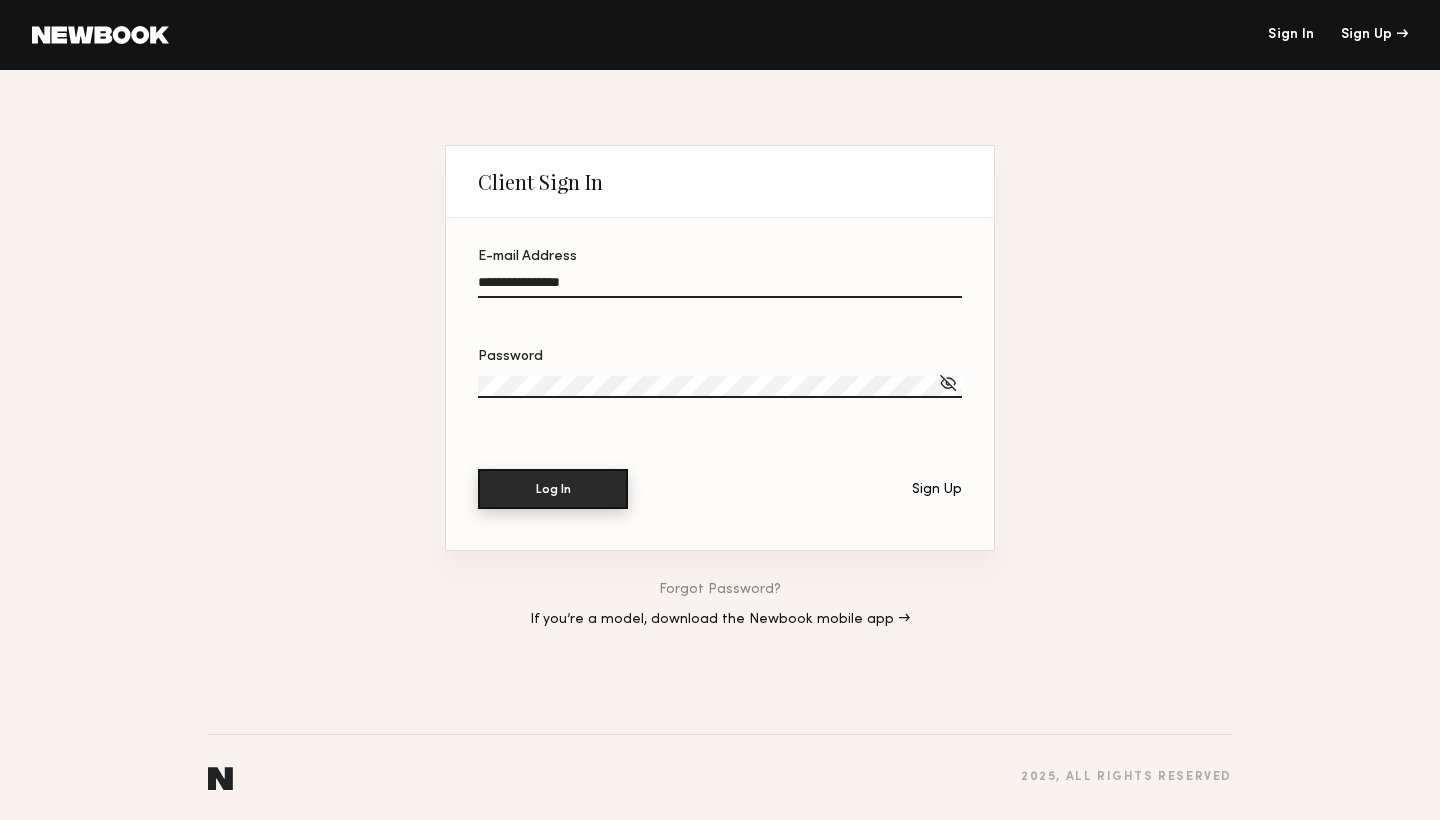 click on "Log In" 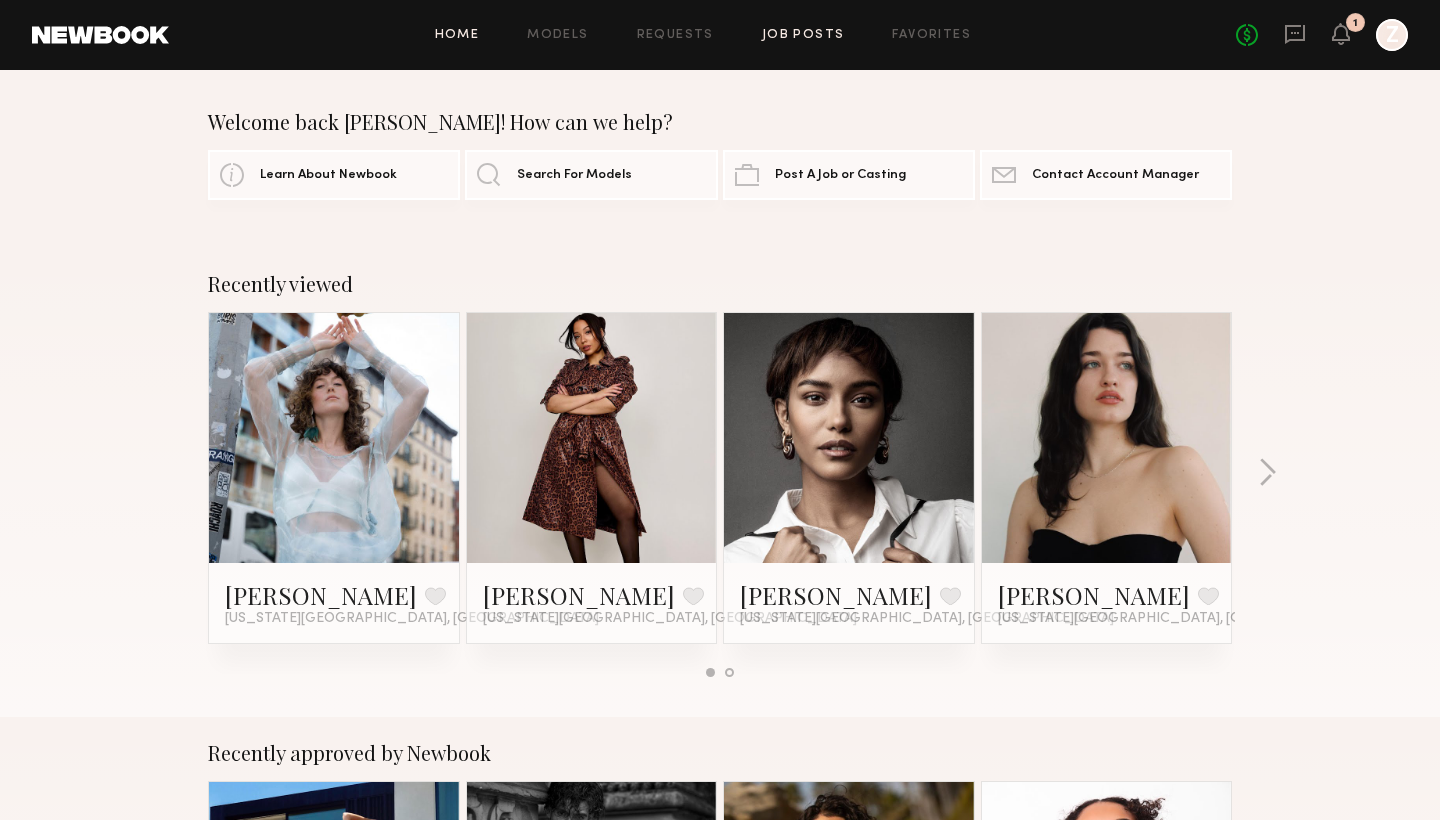 click on "Job Posts" 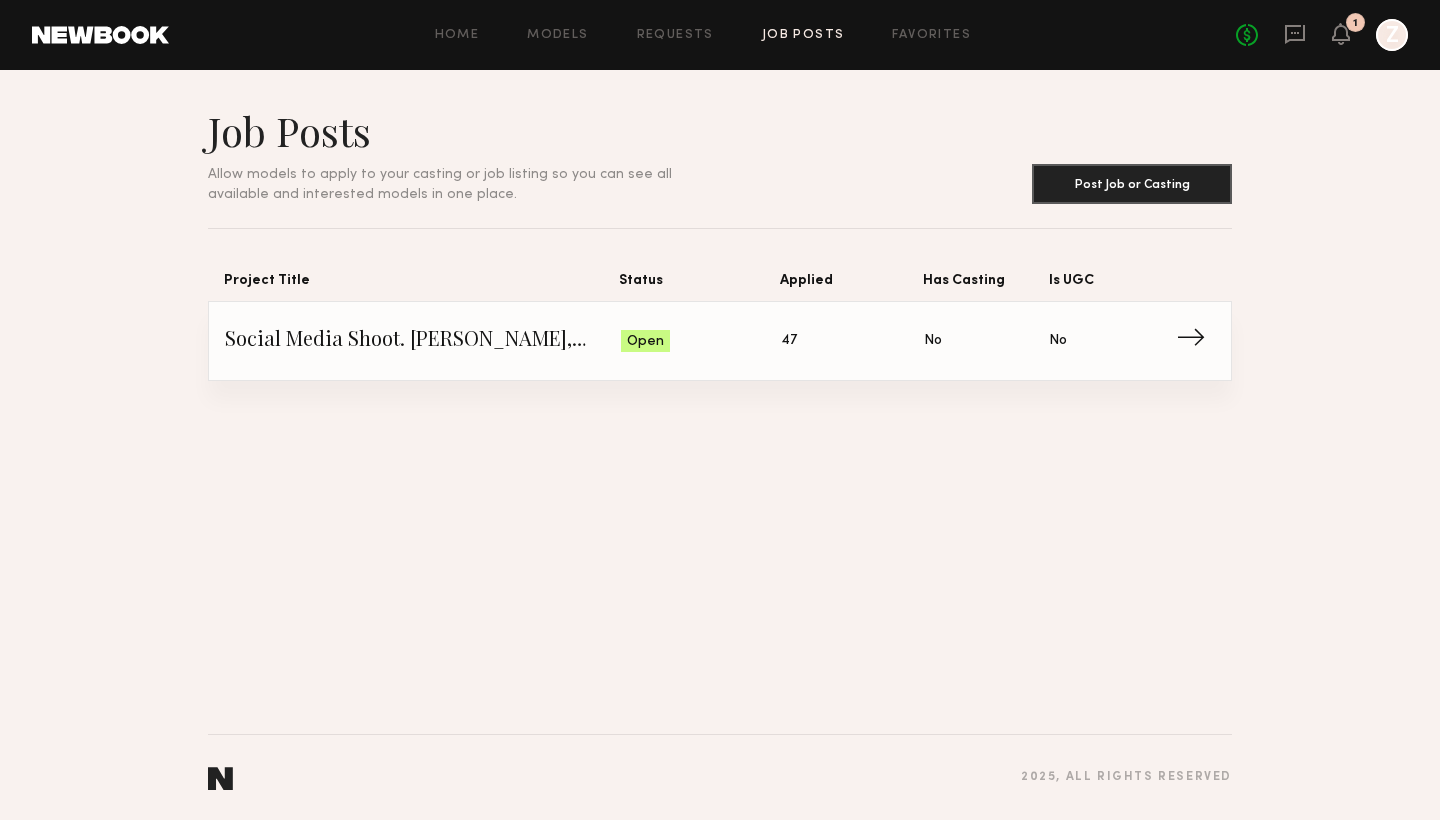 click on "→" 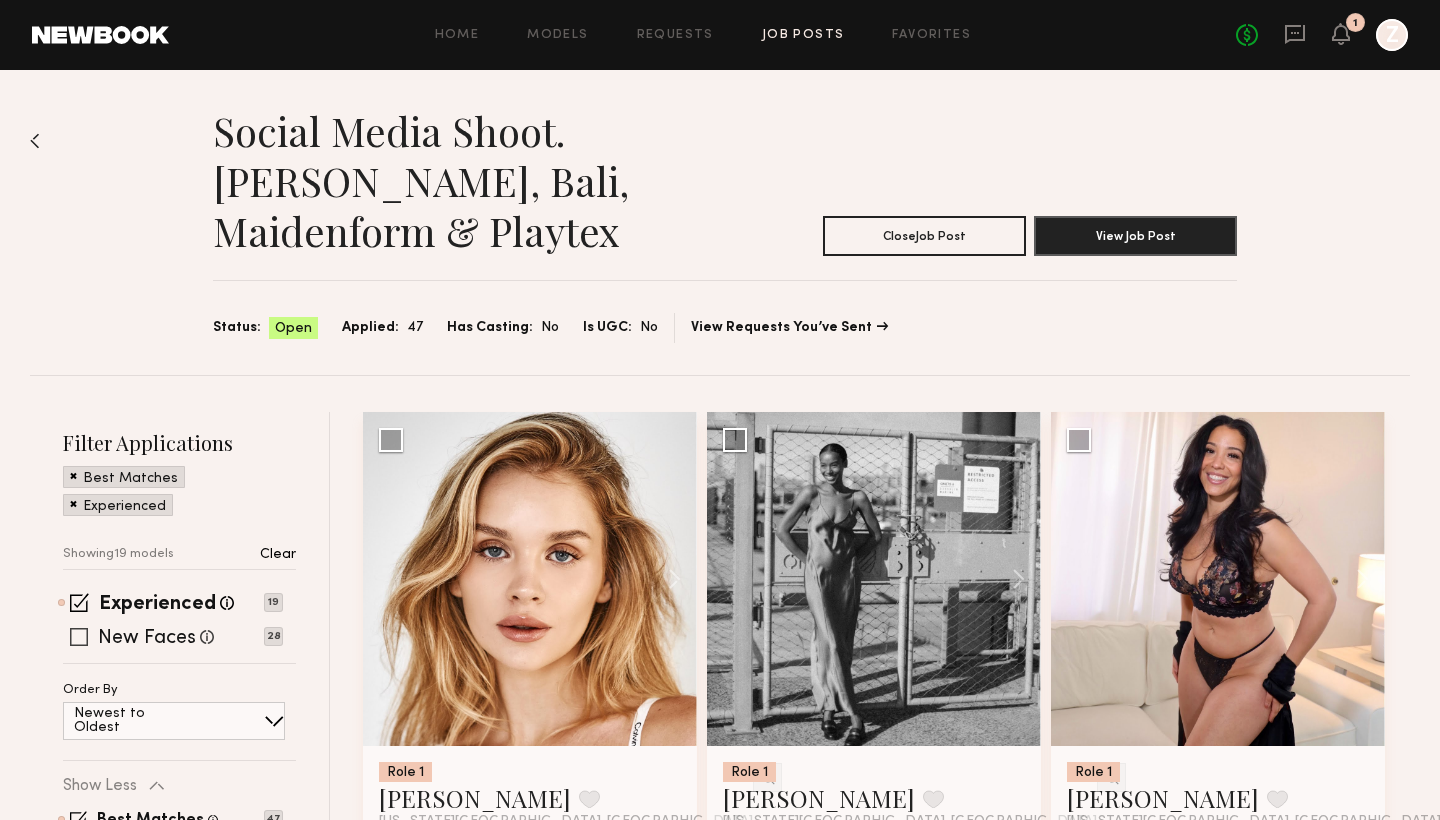 click 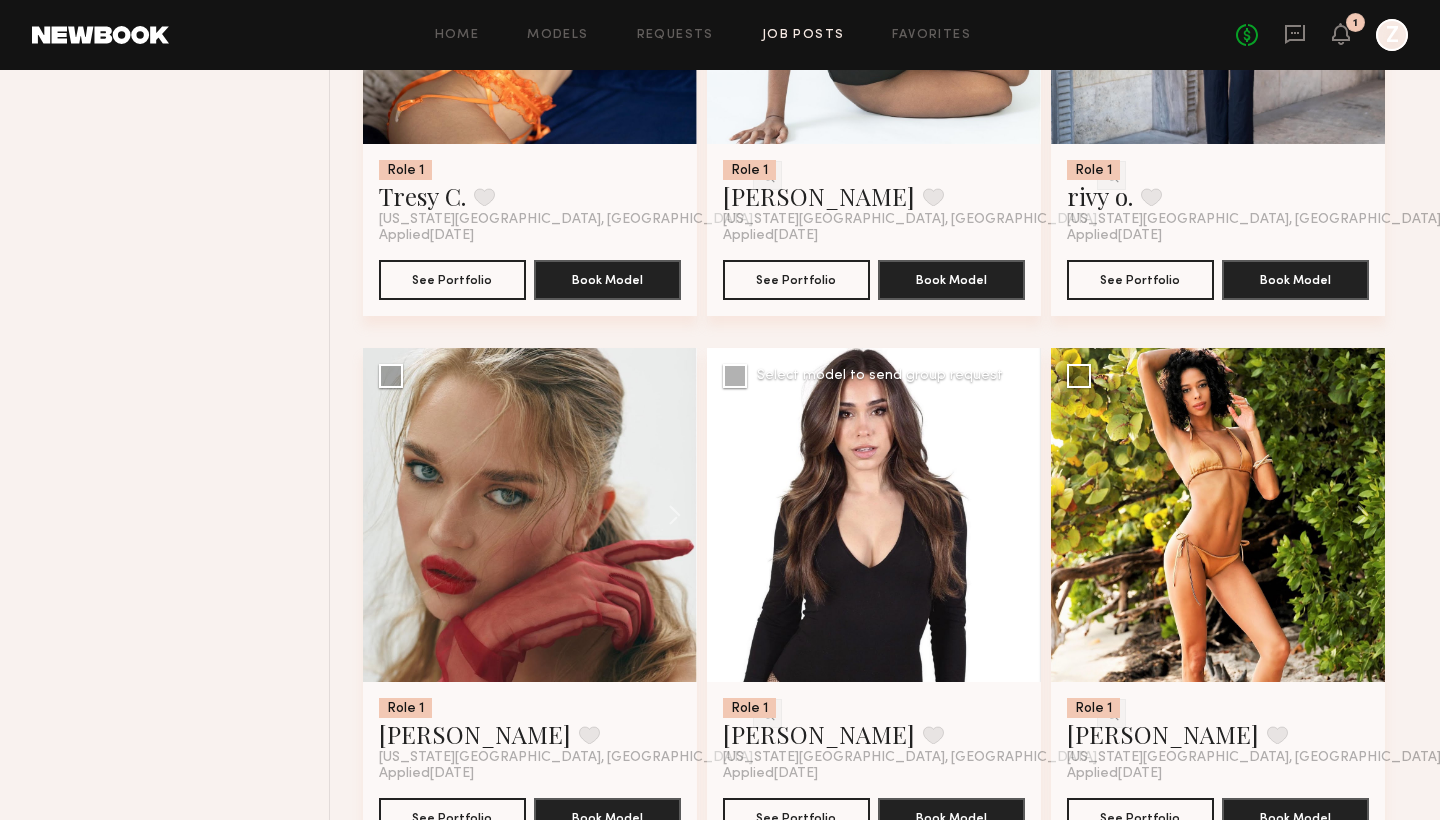 scroll, scrollTop: 5960, scrollLeft: 0, axis: vertical 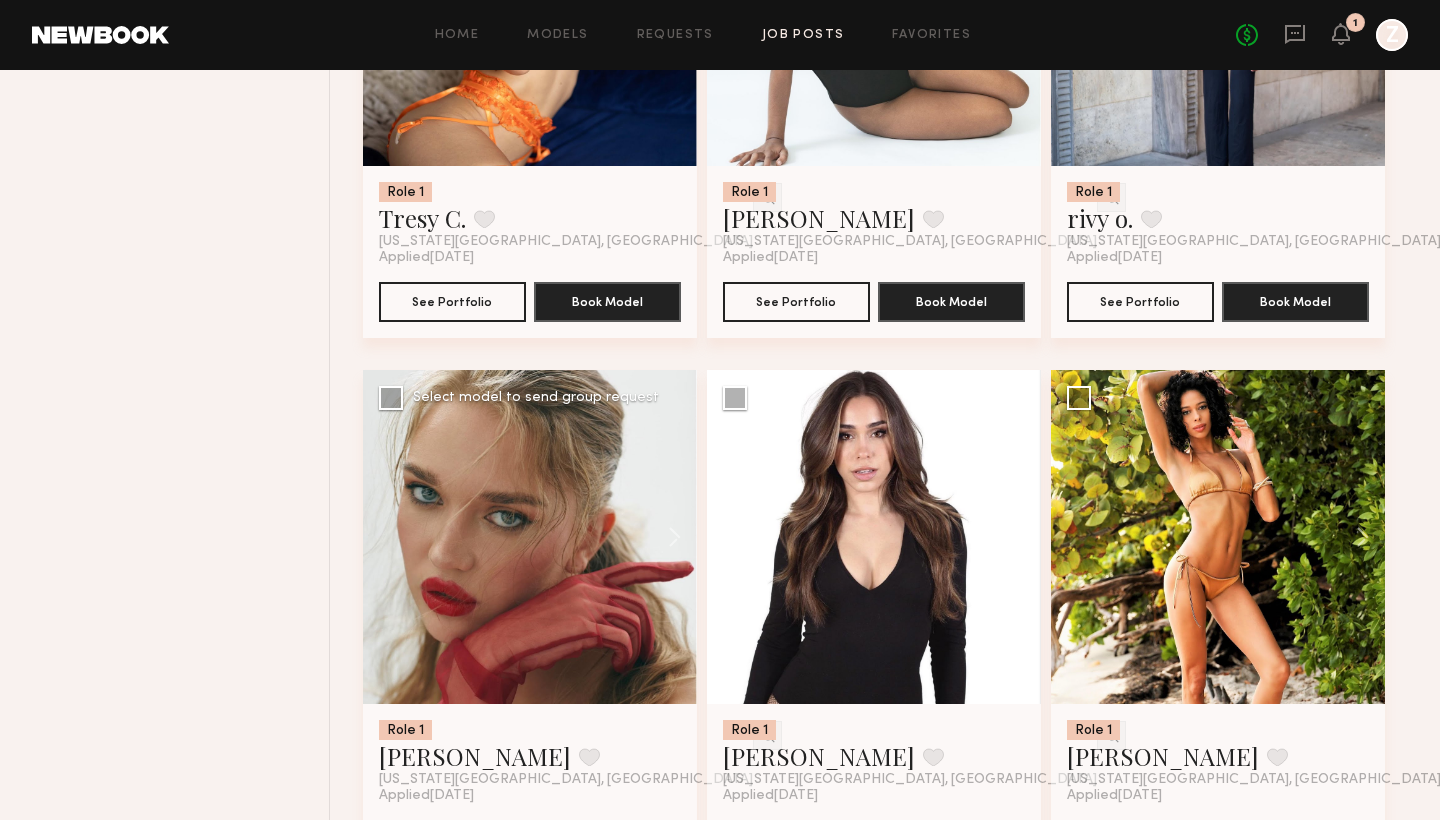 click 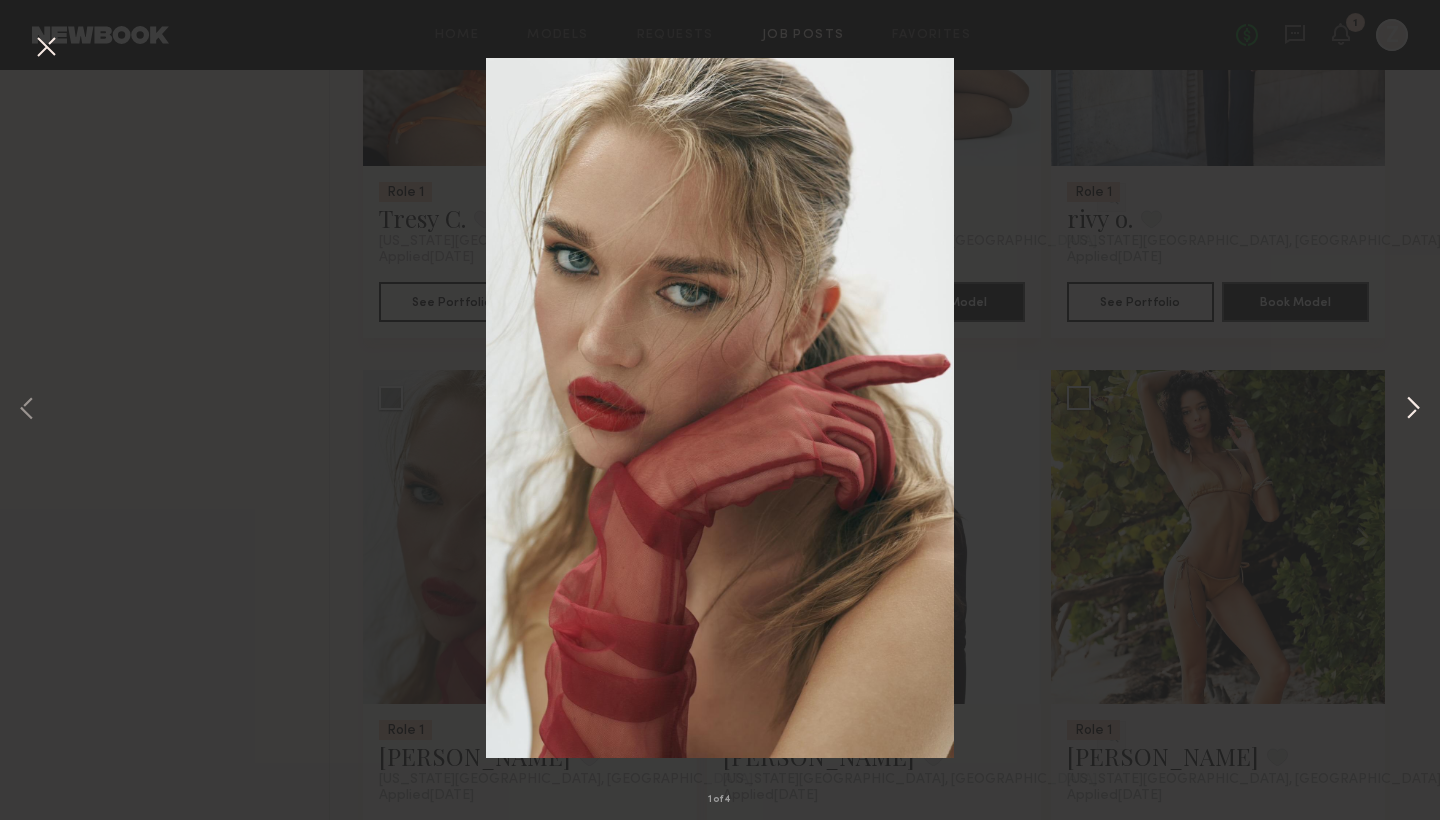 click at bounding box center (1413, 410) 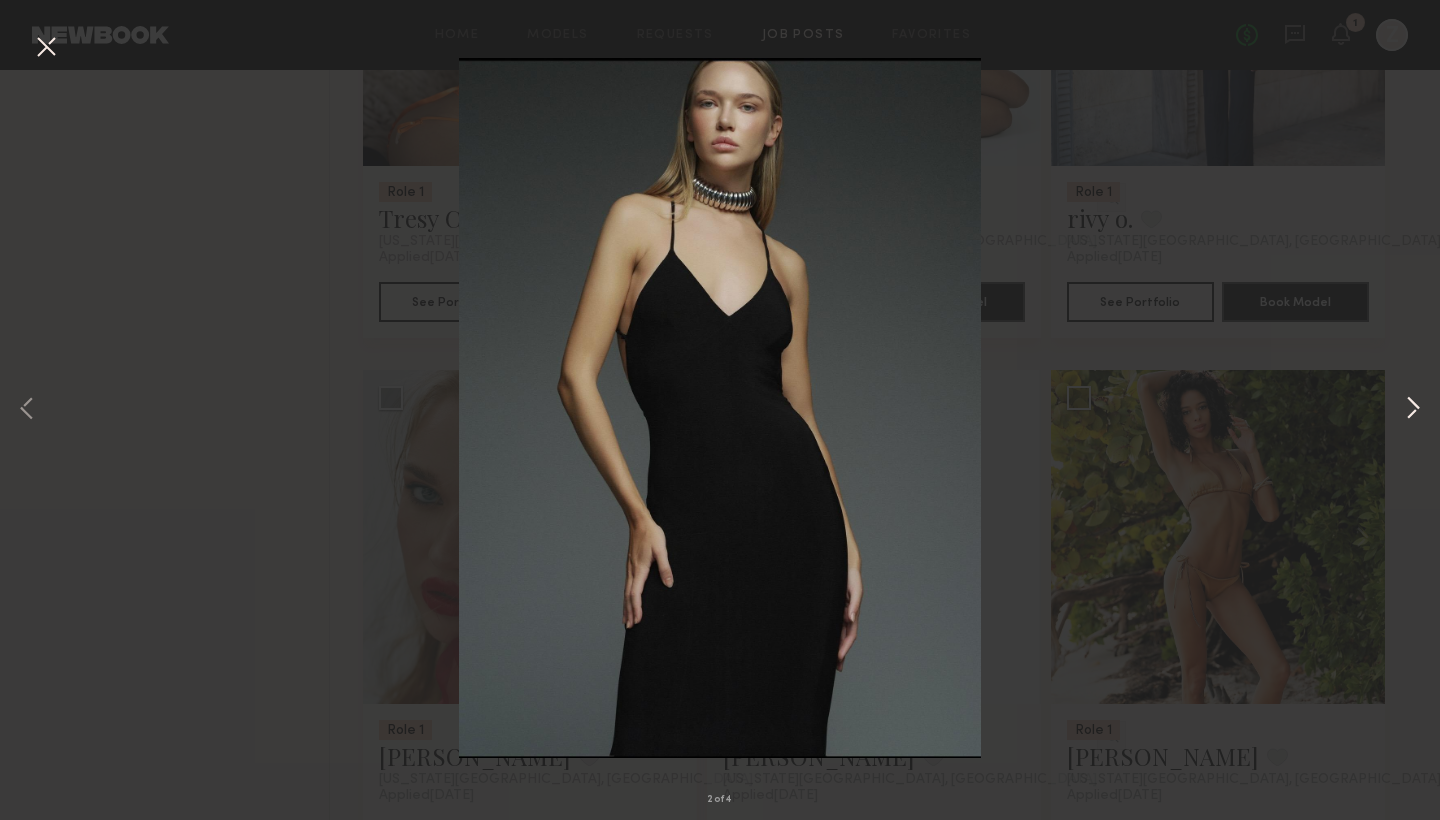 click at bounding box center (1413, 410) 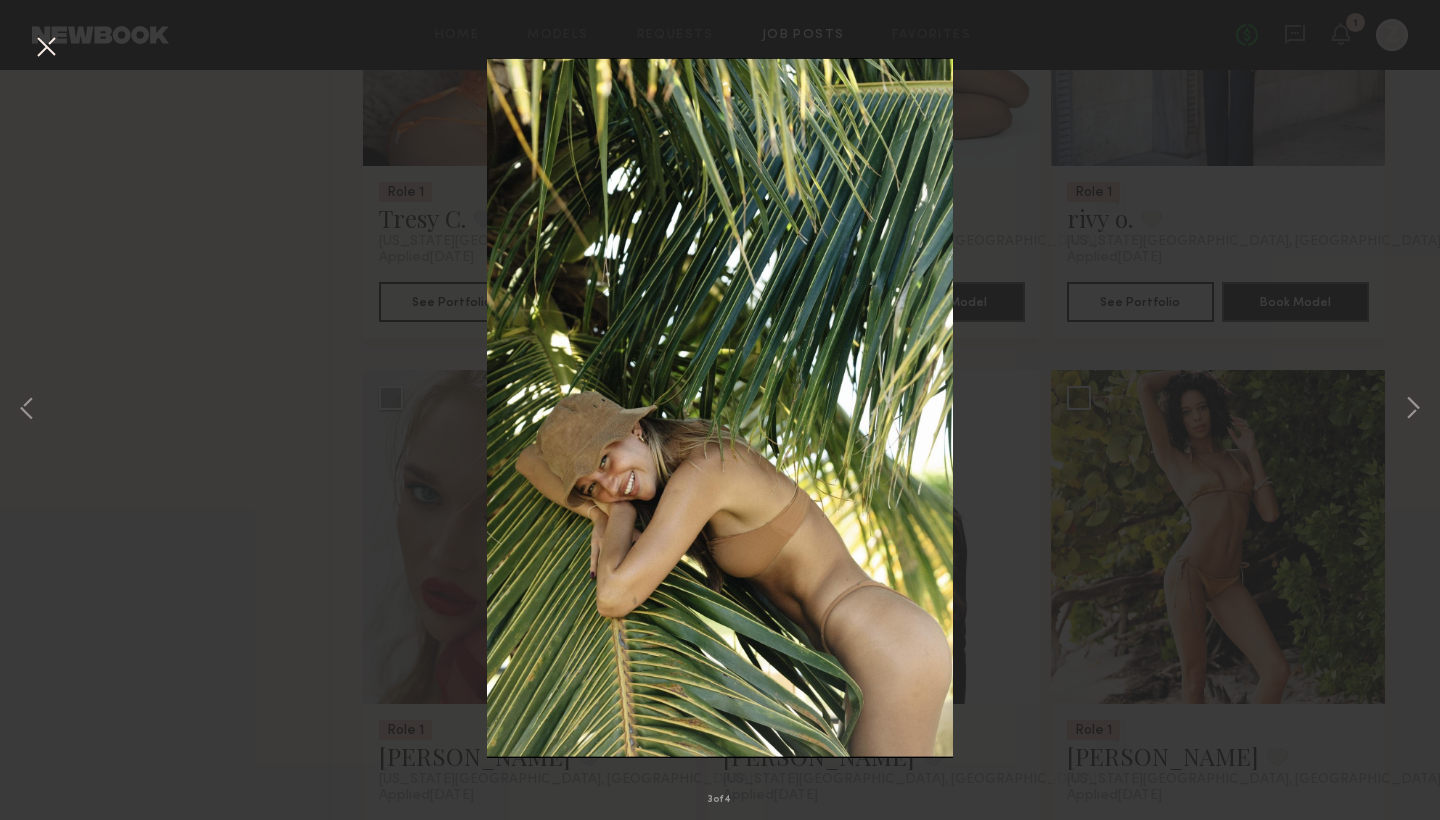 click on "3  of  4" at bounding box center [720, 410] 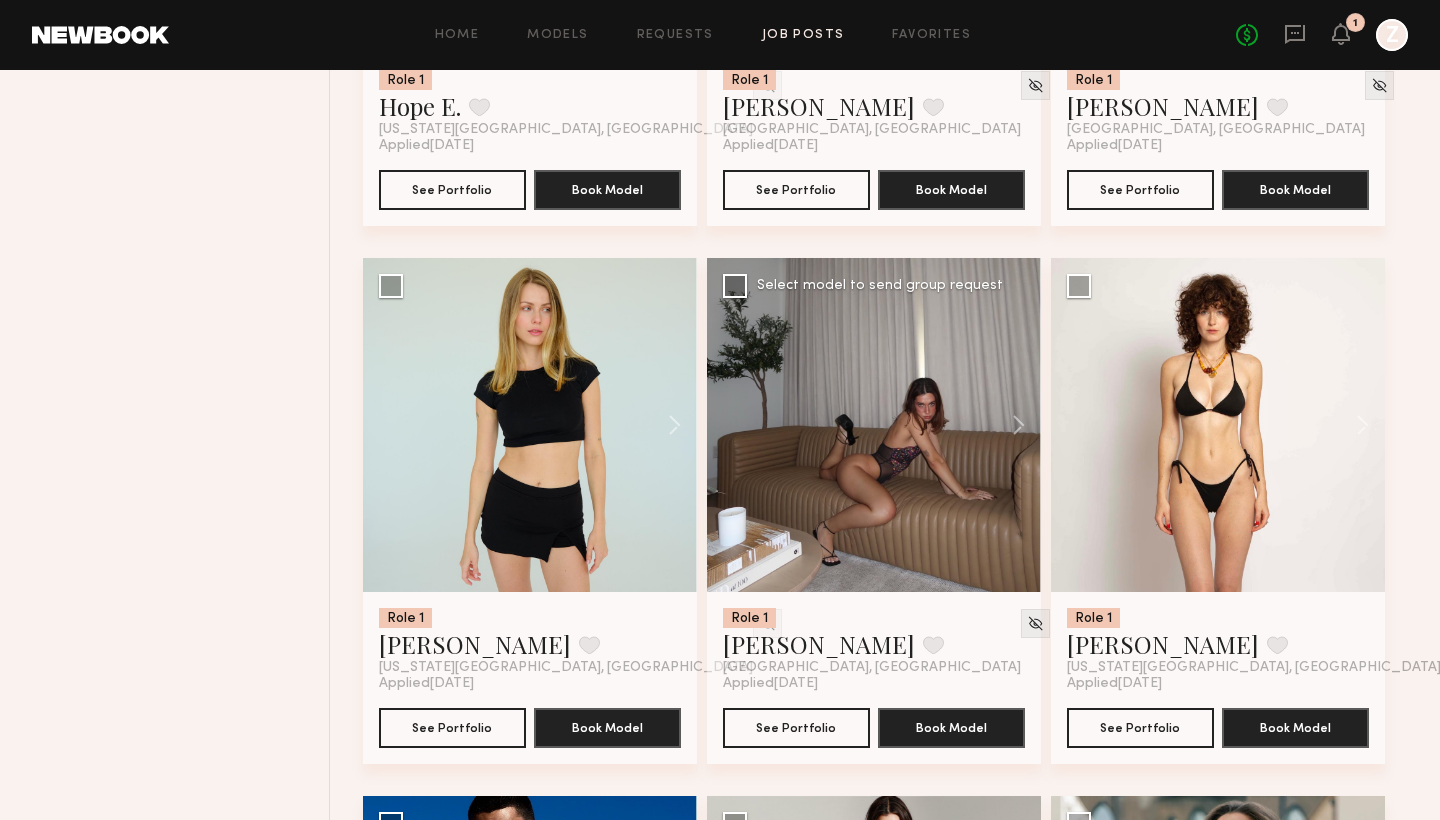scroll, scrollTop: 4456, scrollLeft: 0, axis: vertical 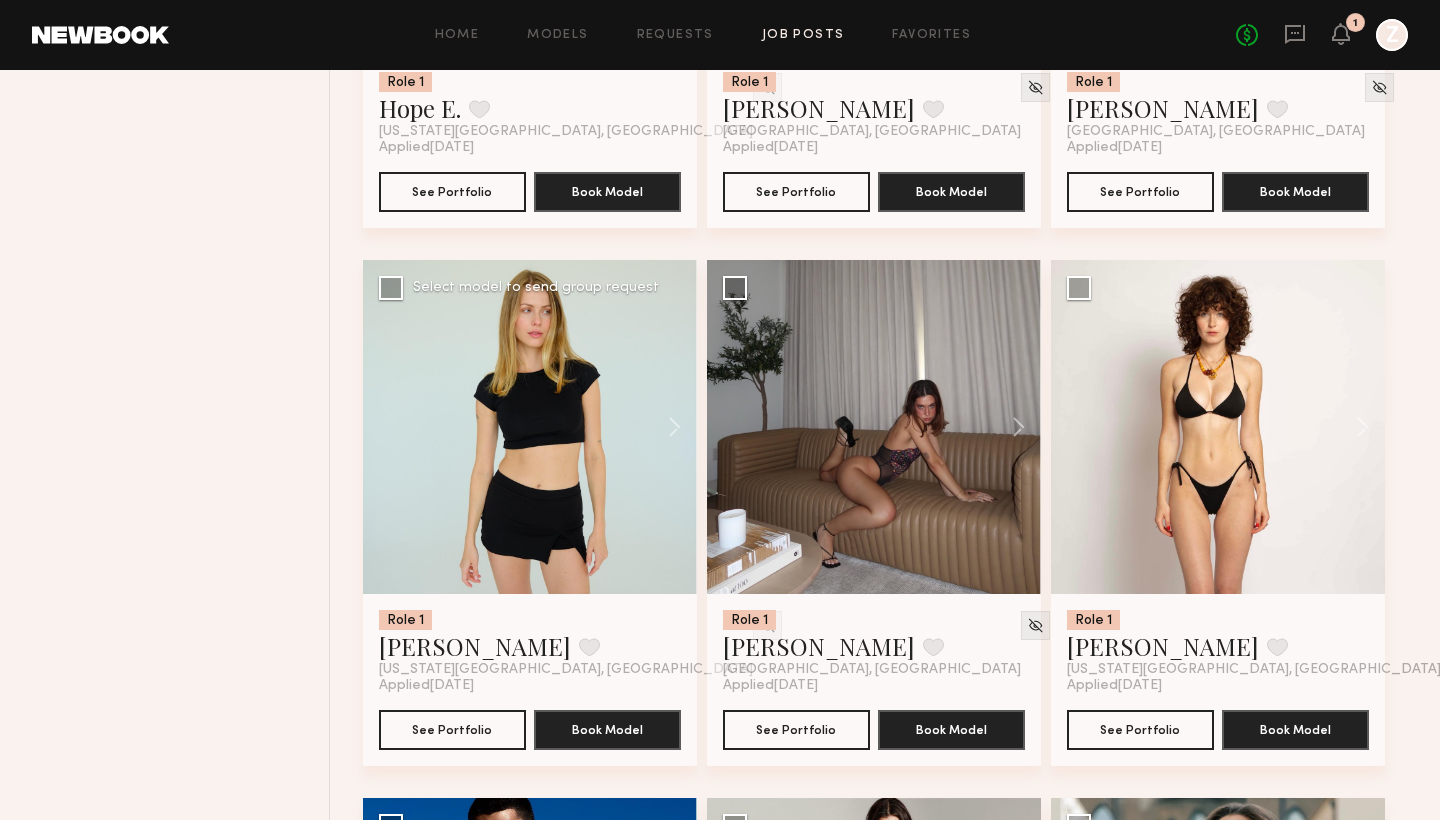 click 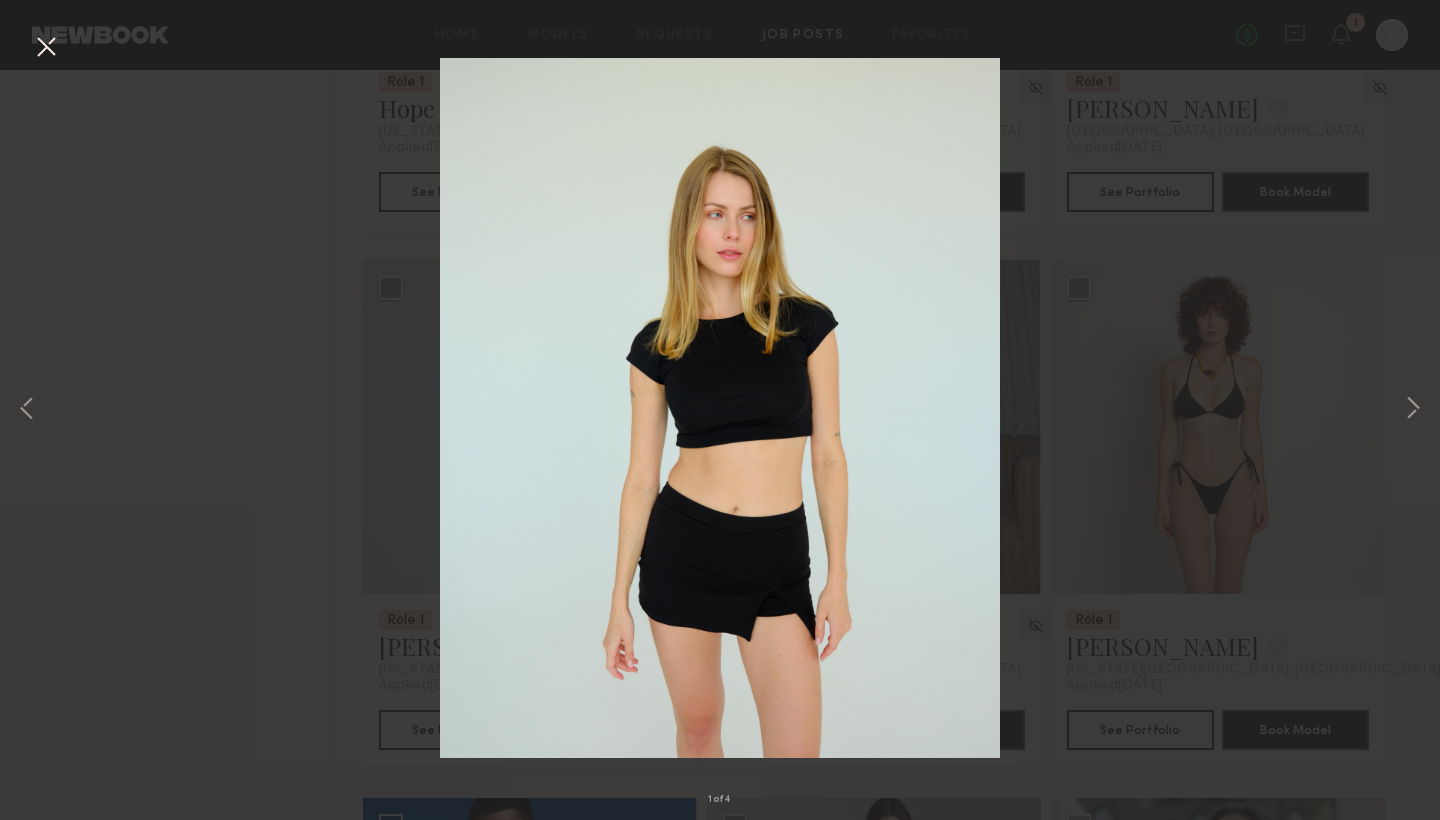 click on "1  of  4" at bounding box center (720, 410) 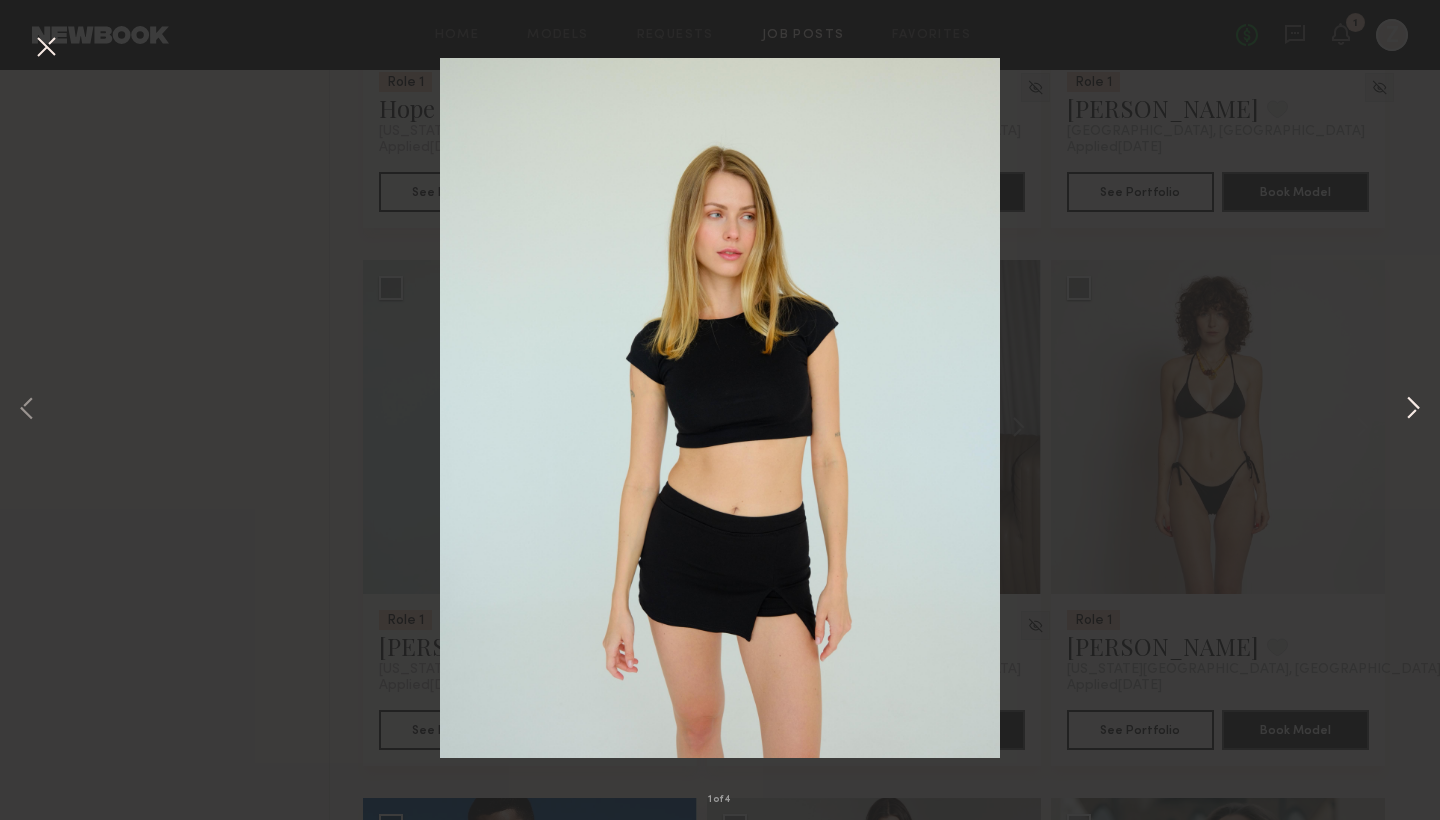 click at bounding box center (1413, 410) 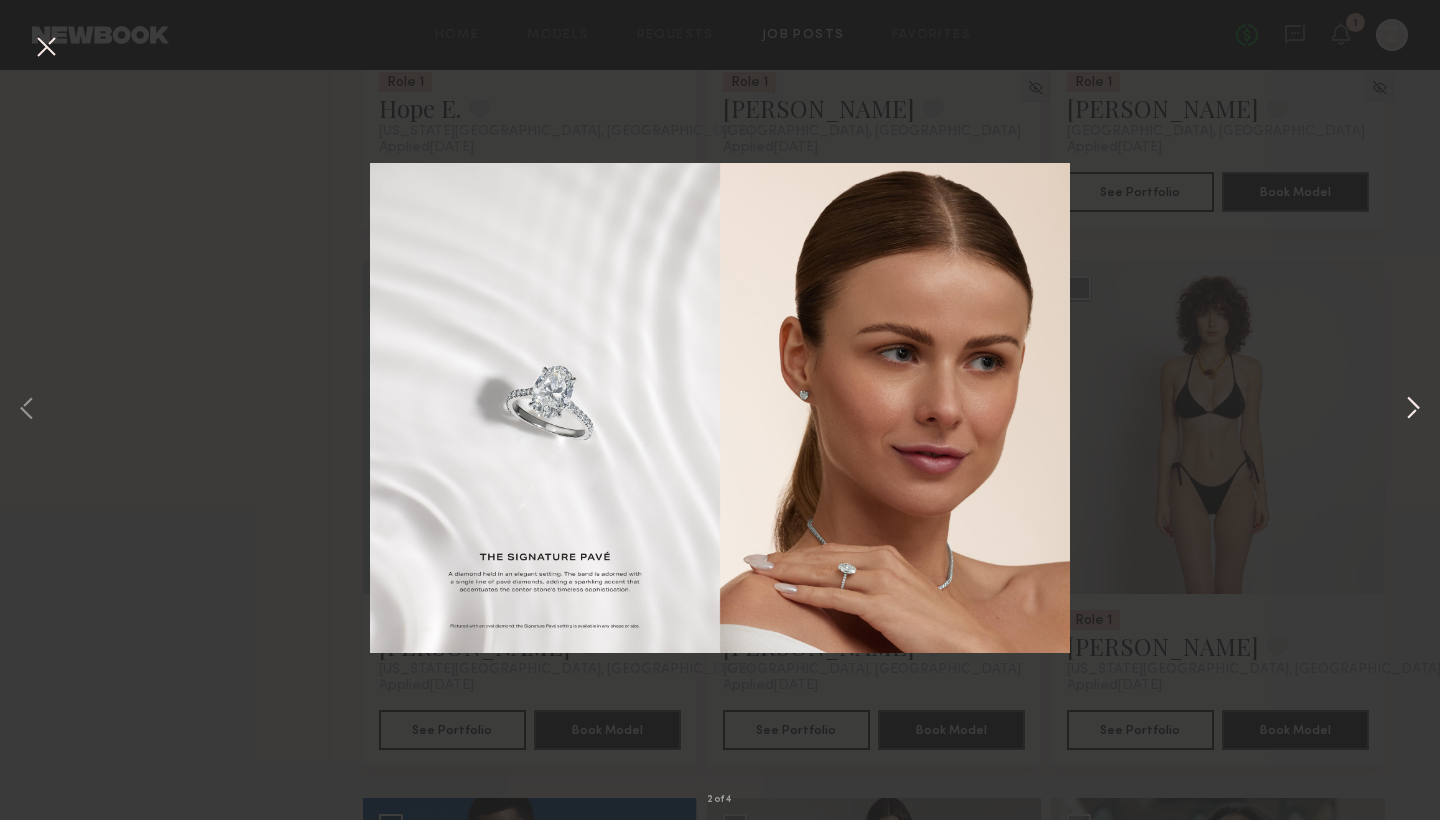 click at bounding box center (1413, 410) 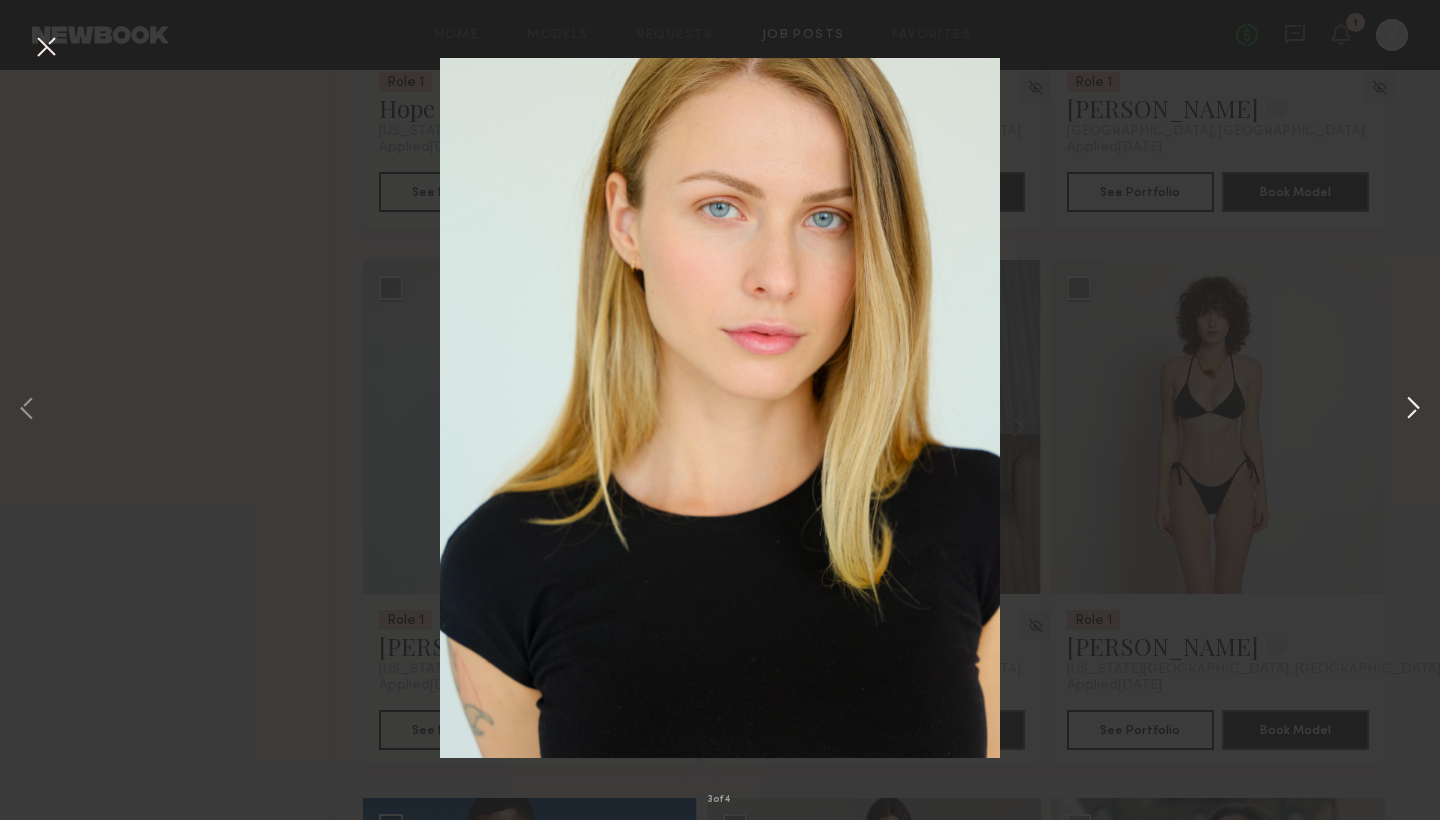 click at bounding box center [1413, 410] 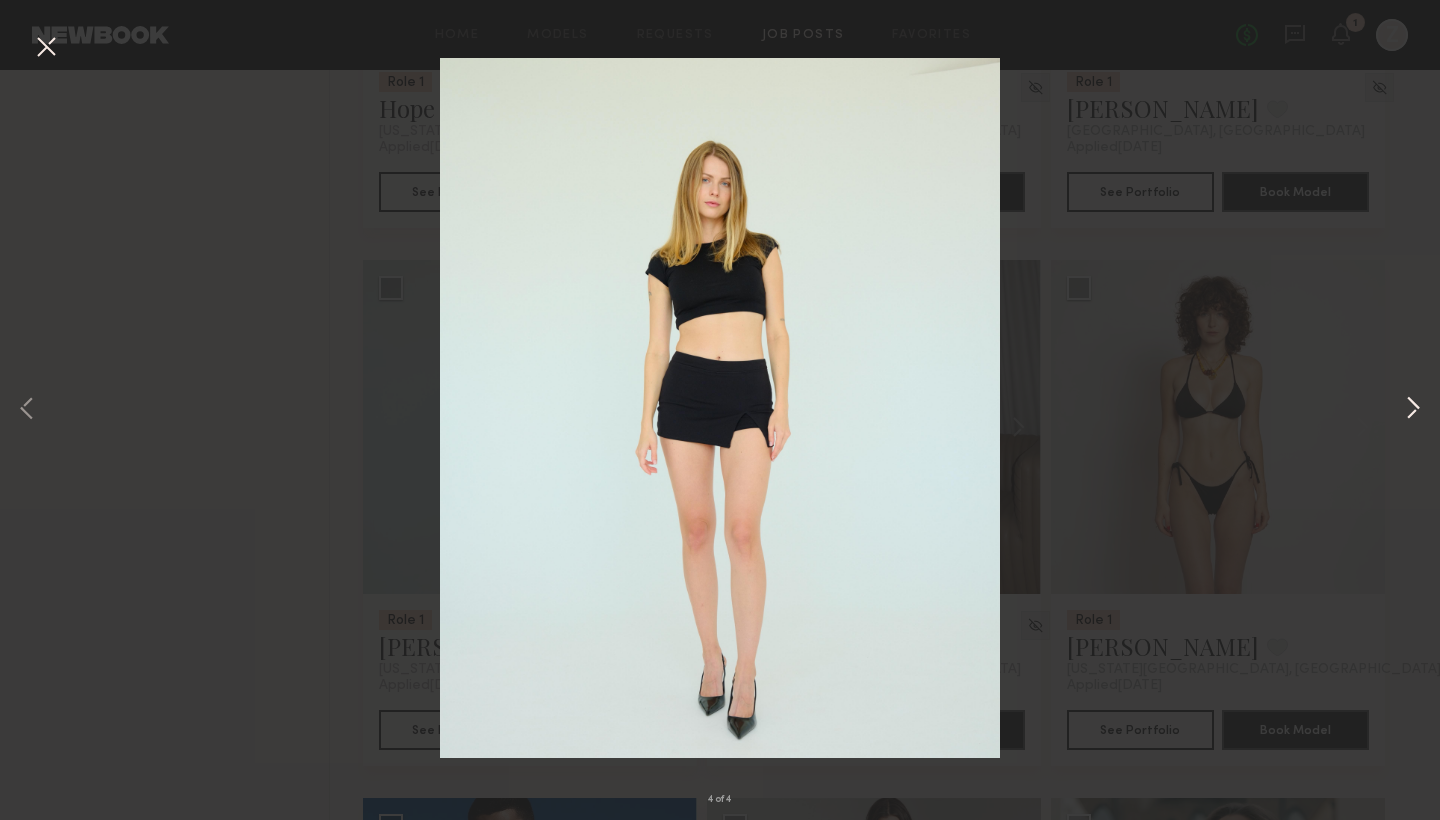 click at bounding box center (1413, 410) 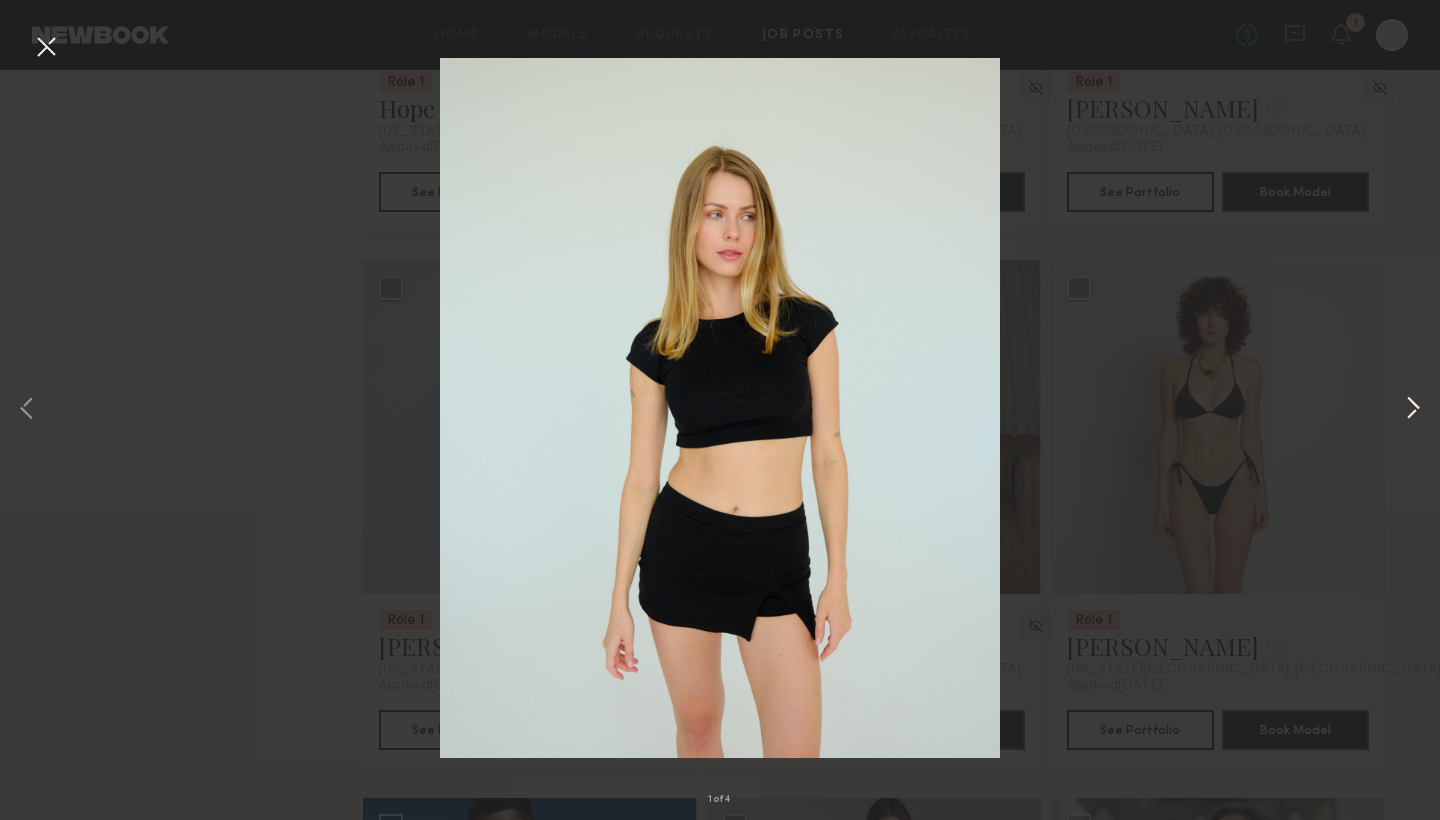 click at bounding box center [1413, 410] 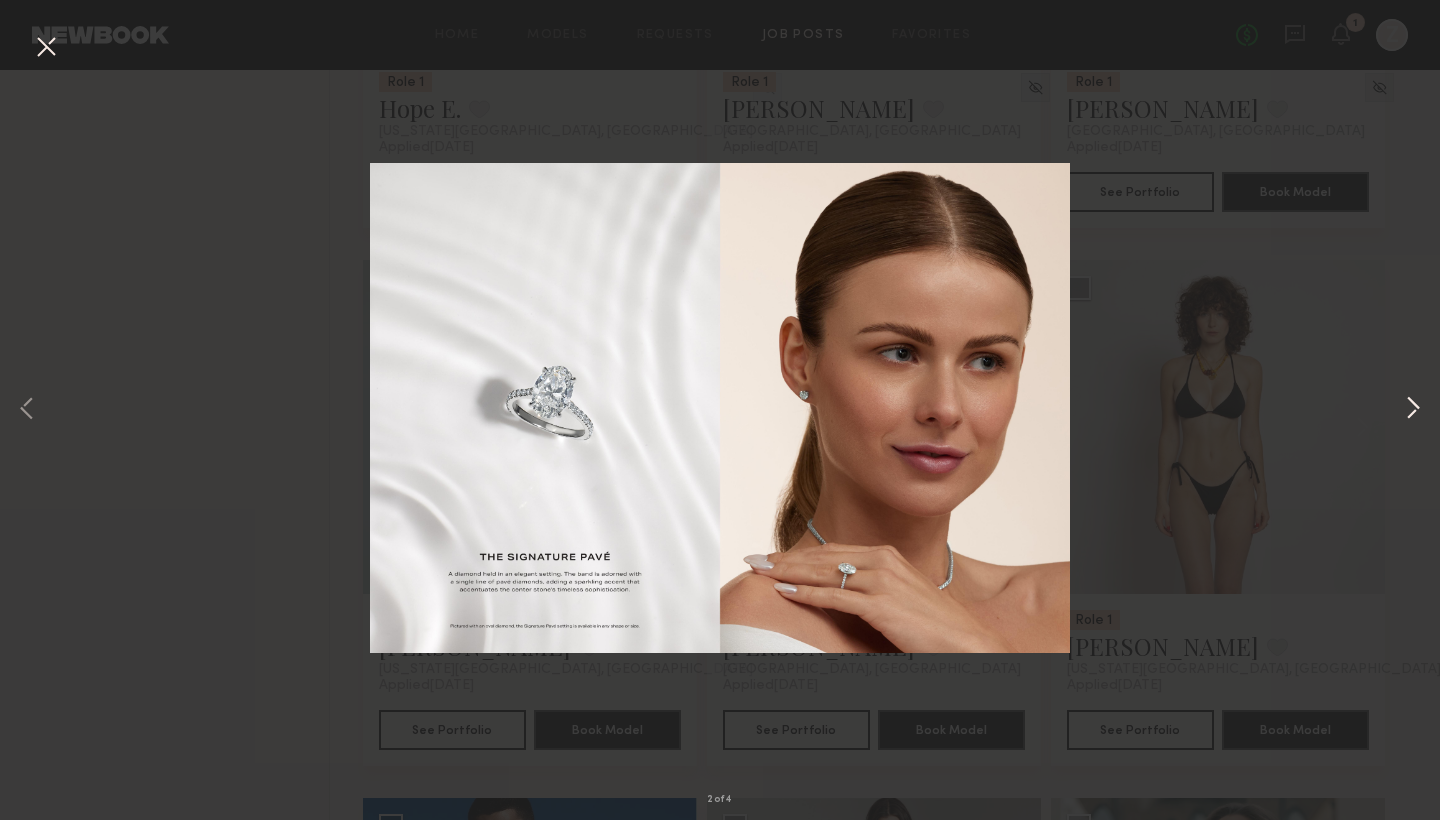 click at bounding box center (1413, 410) 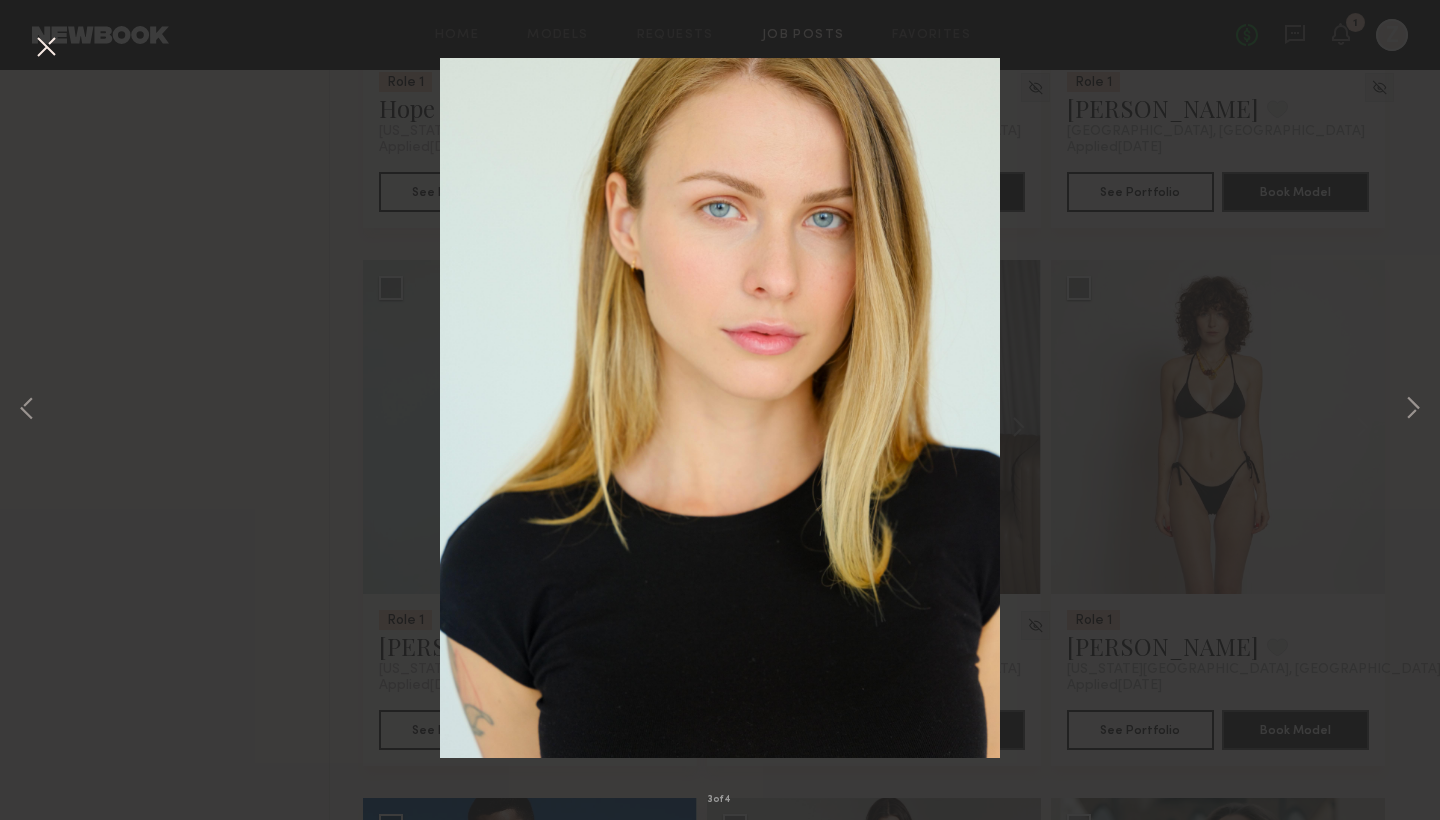 click on "3  of  4" at bounding box center (720, 410) 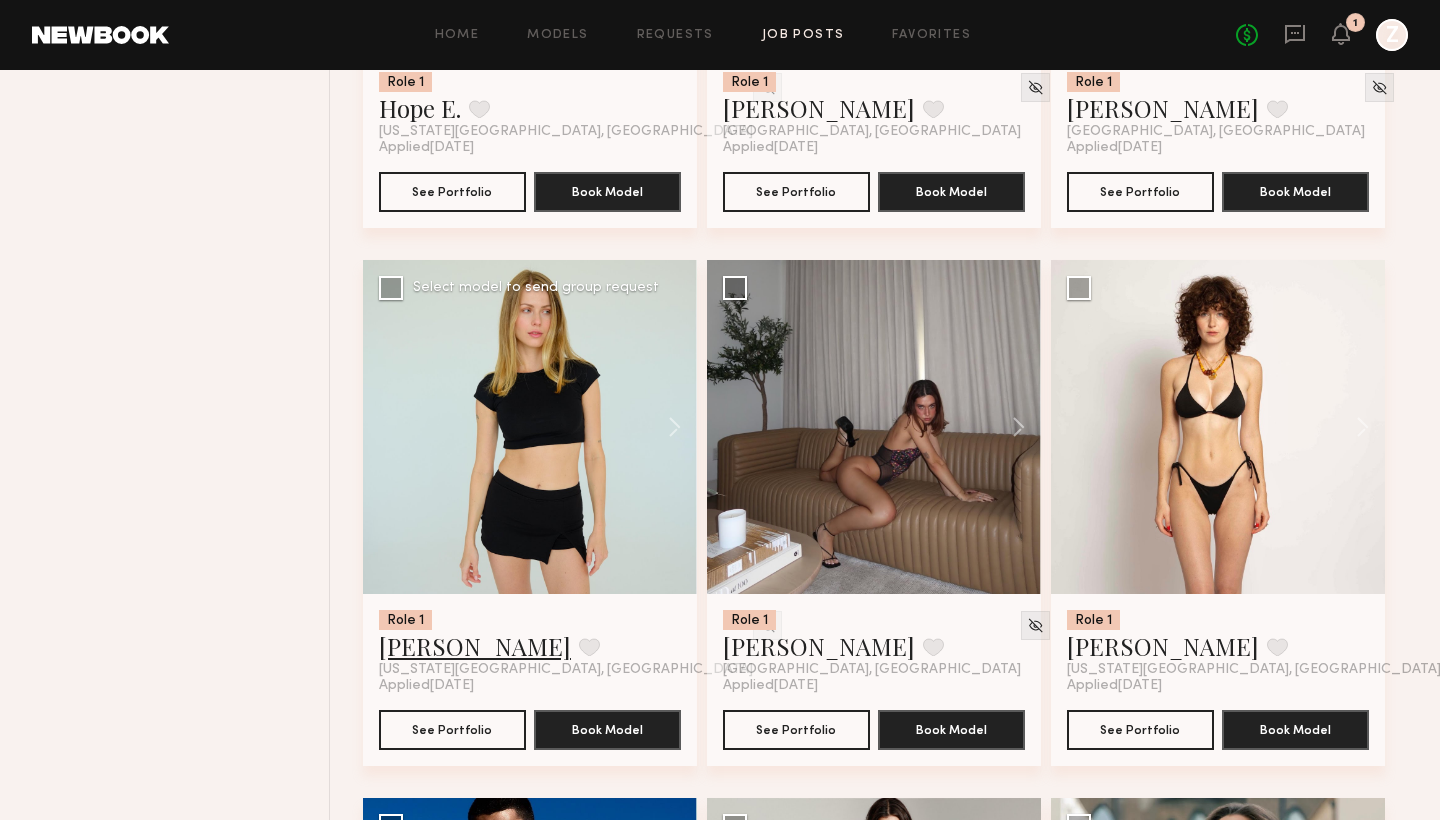 click on "[PERSON_NAME]" 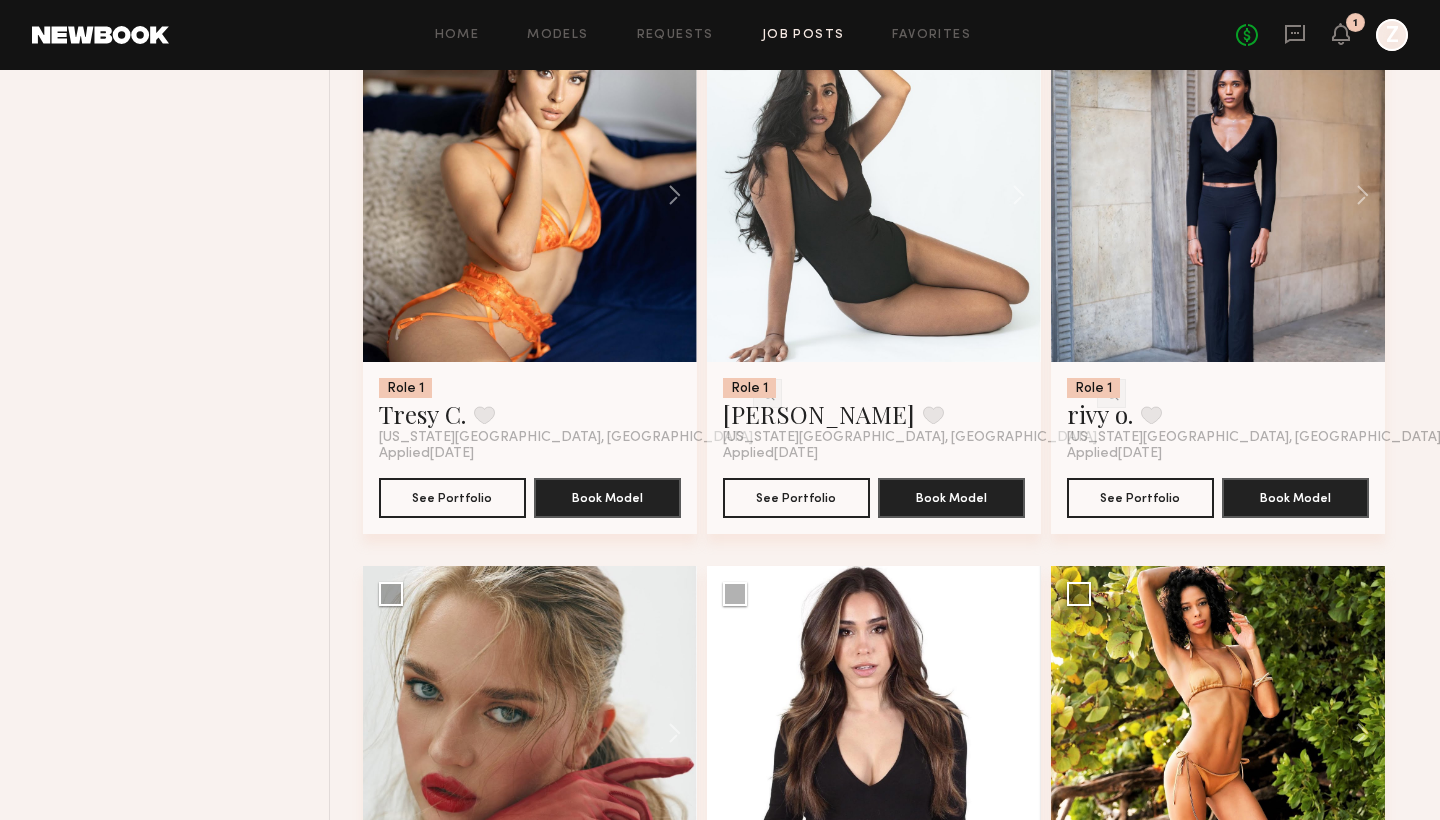 scroll, scrollTop: 5862, scrollLeft: 0, axis: vertical 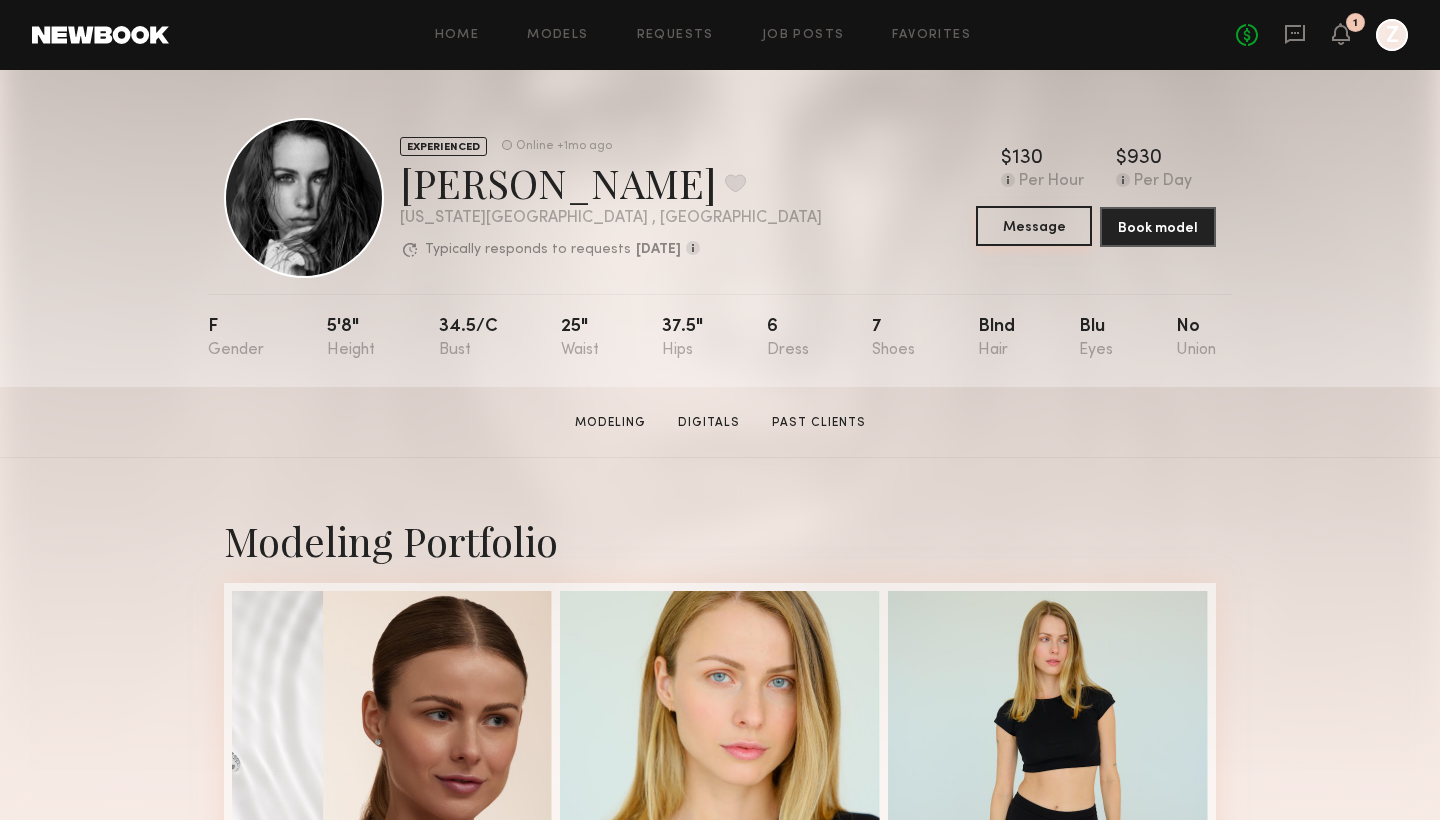 click on "Message" 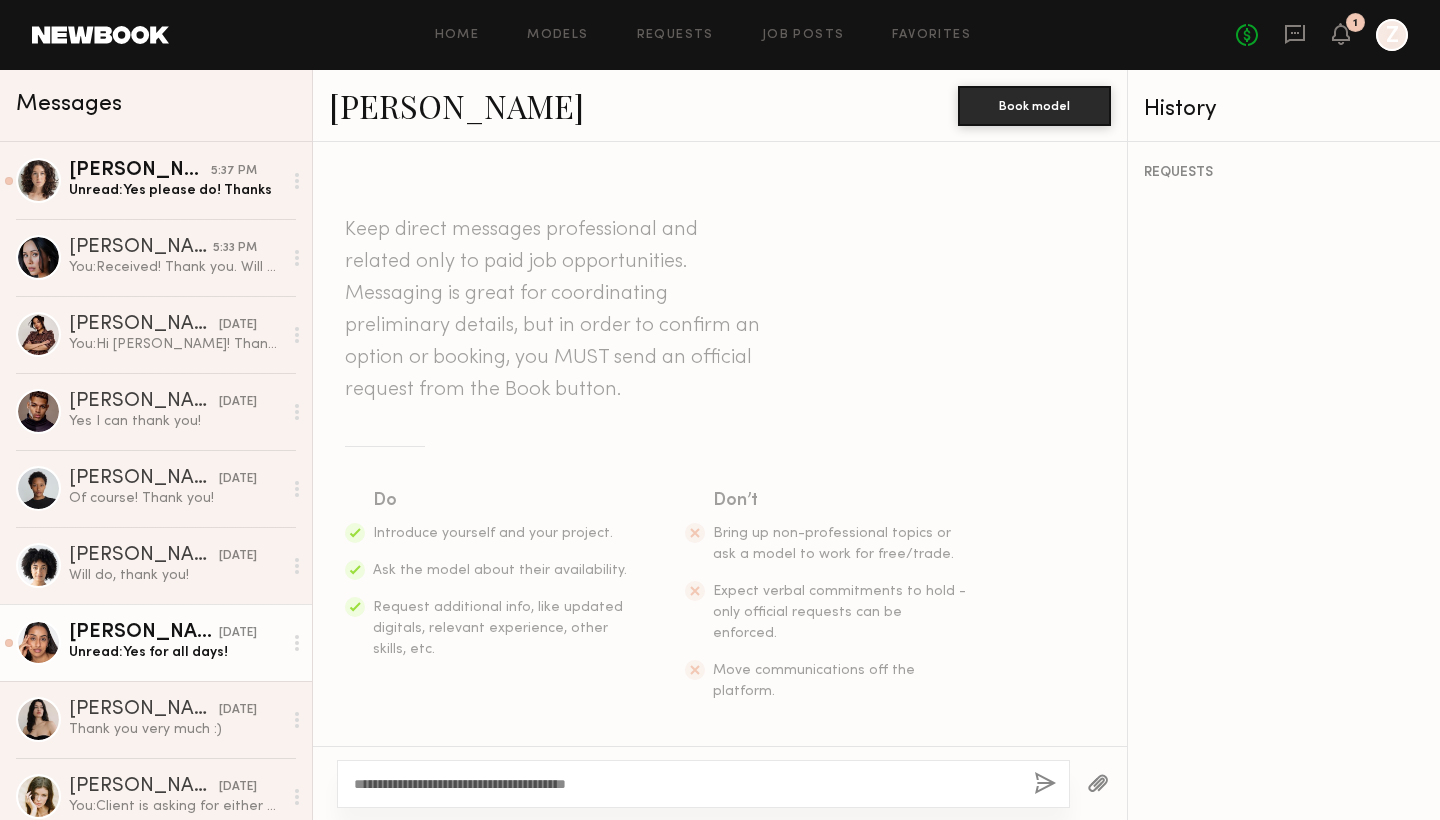 type on "**********" 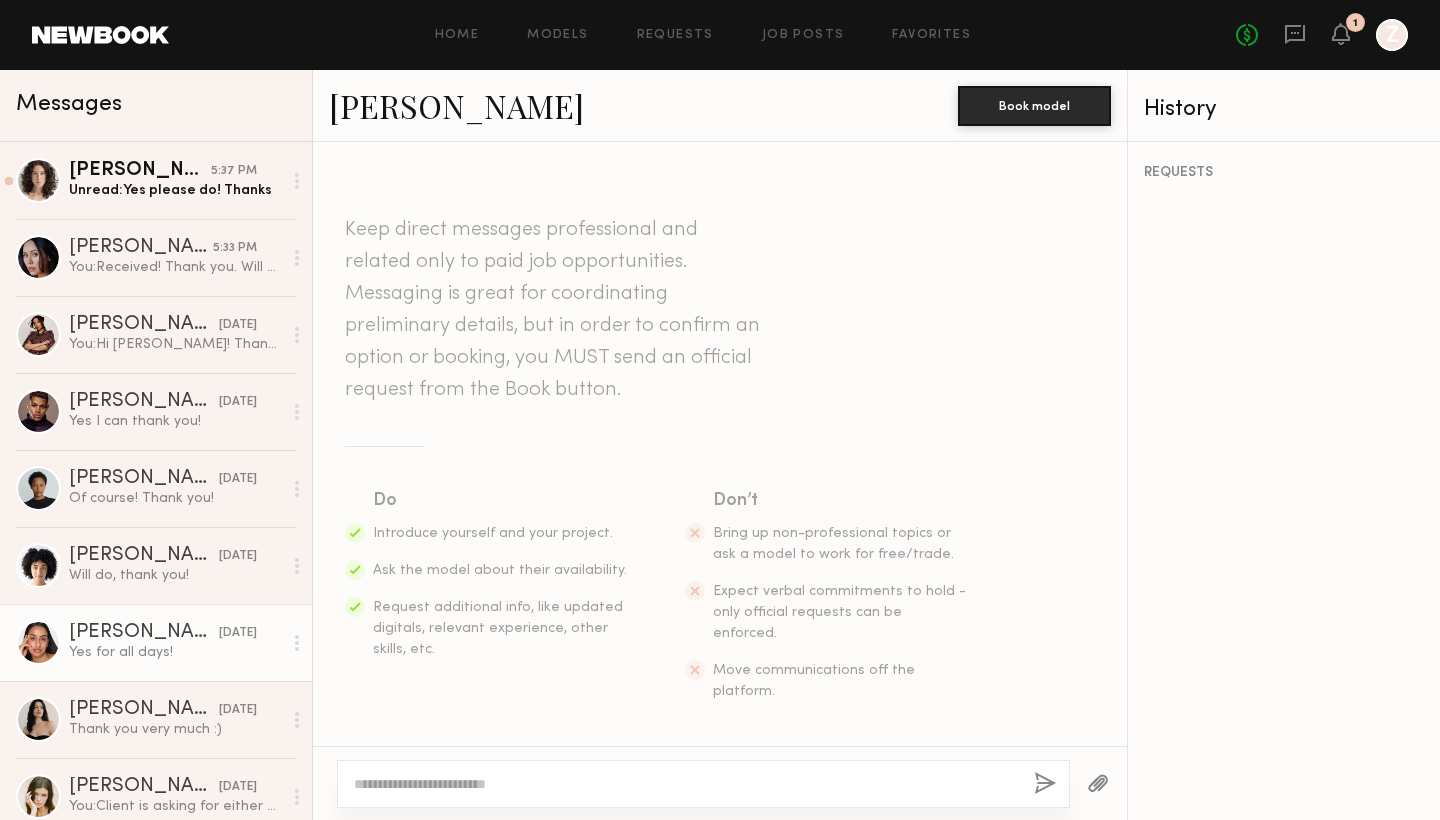 scroll, scrollTop: 1250, scrollLeft: 0, axis: vertical 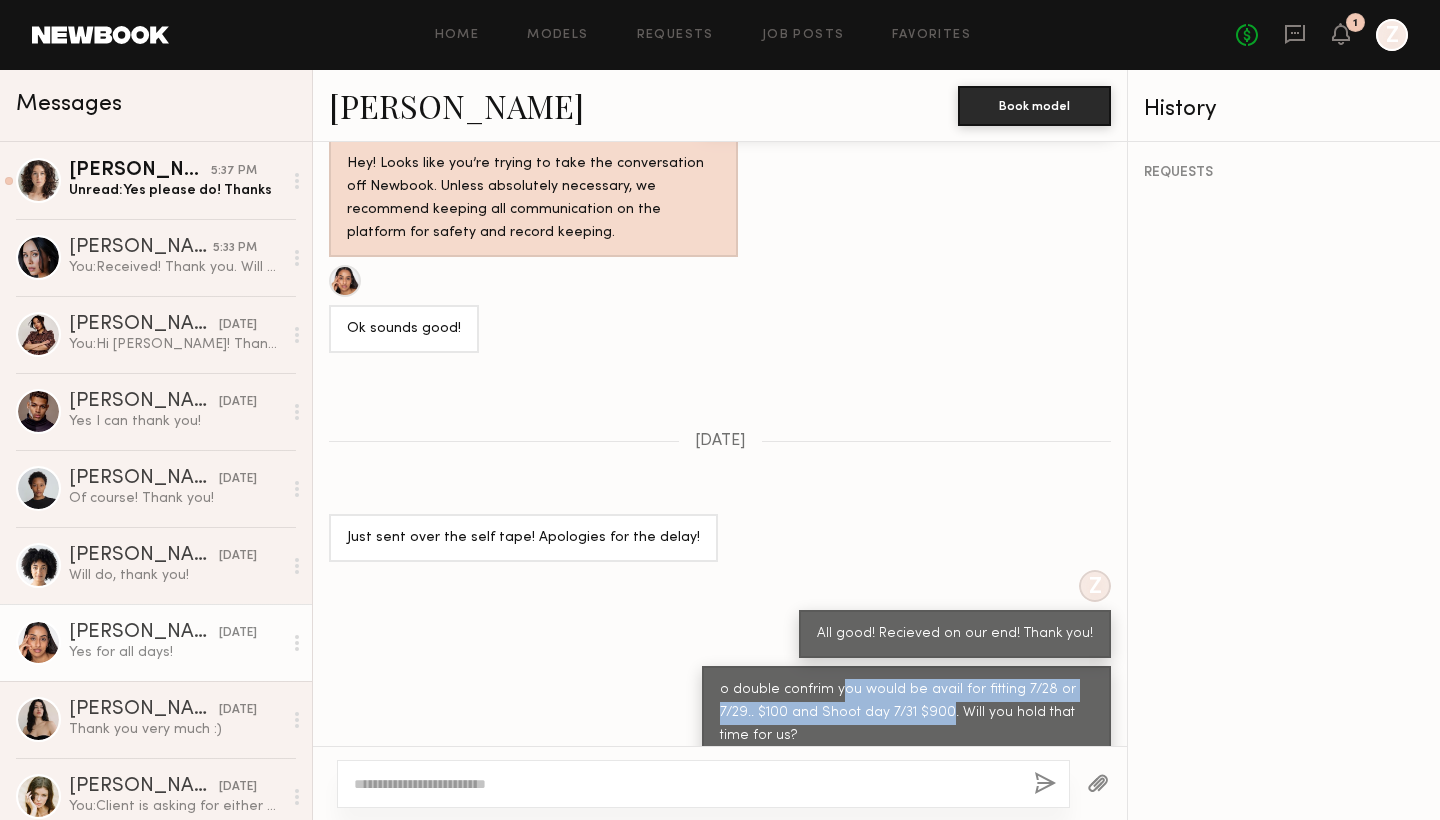 drag, startPoint x: 836, startPoint y: 608, endPoint x: 946, endPoint y: 629, distance: 111.9866 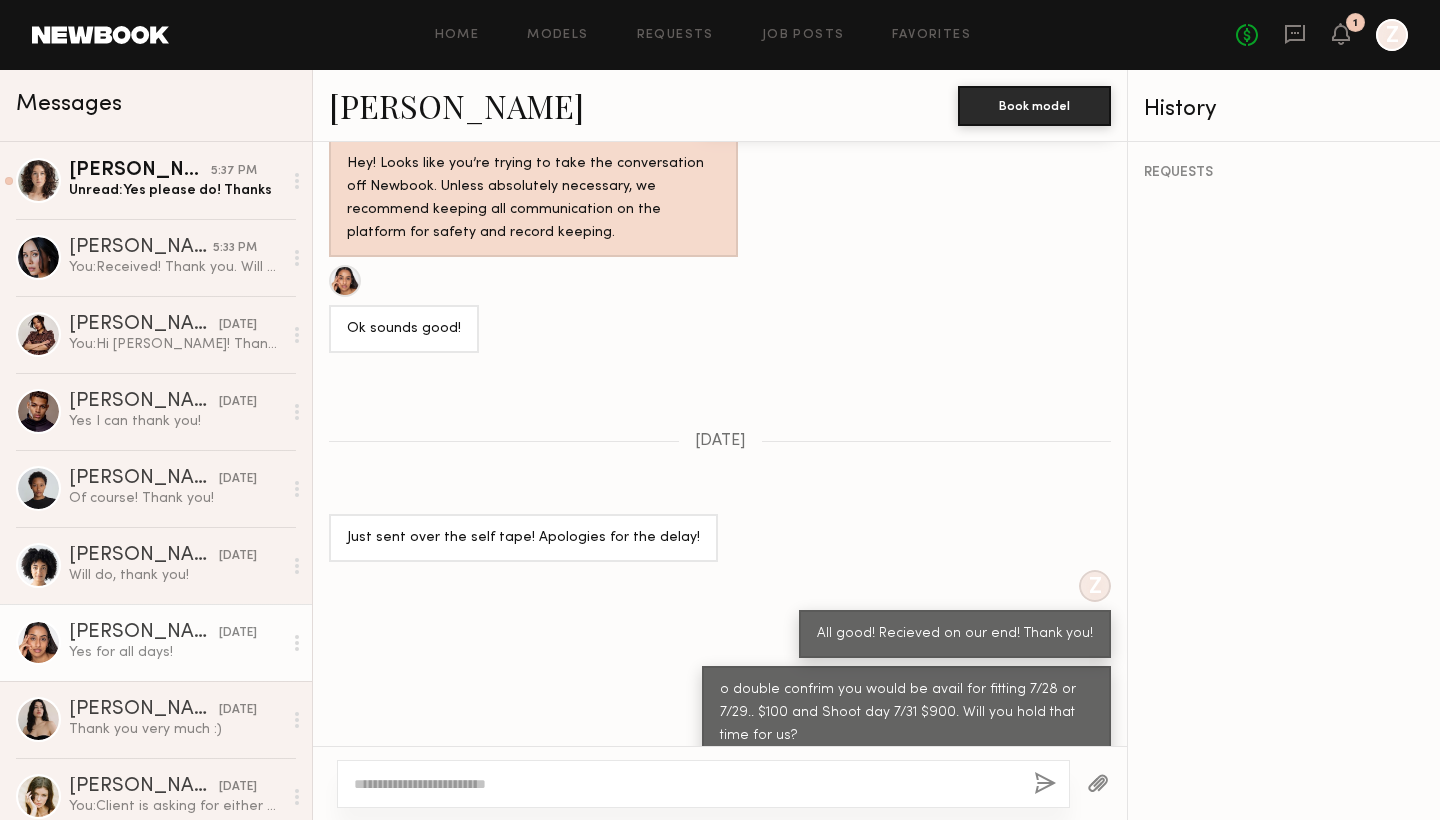 click on "o double confrim you would be avail for fitting 7/28 or 7/29.. $100 and Shoot day 7/31 $900. Will you hold that time for us?" 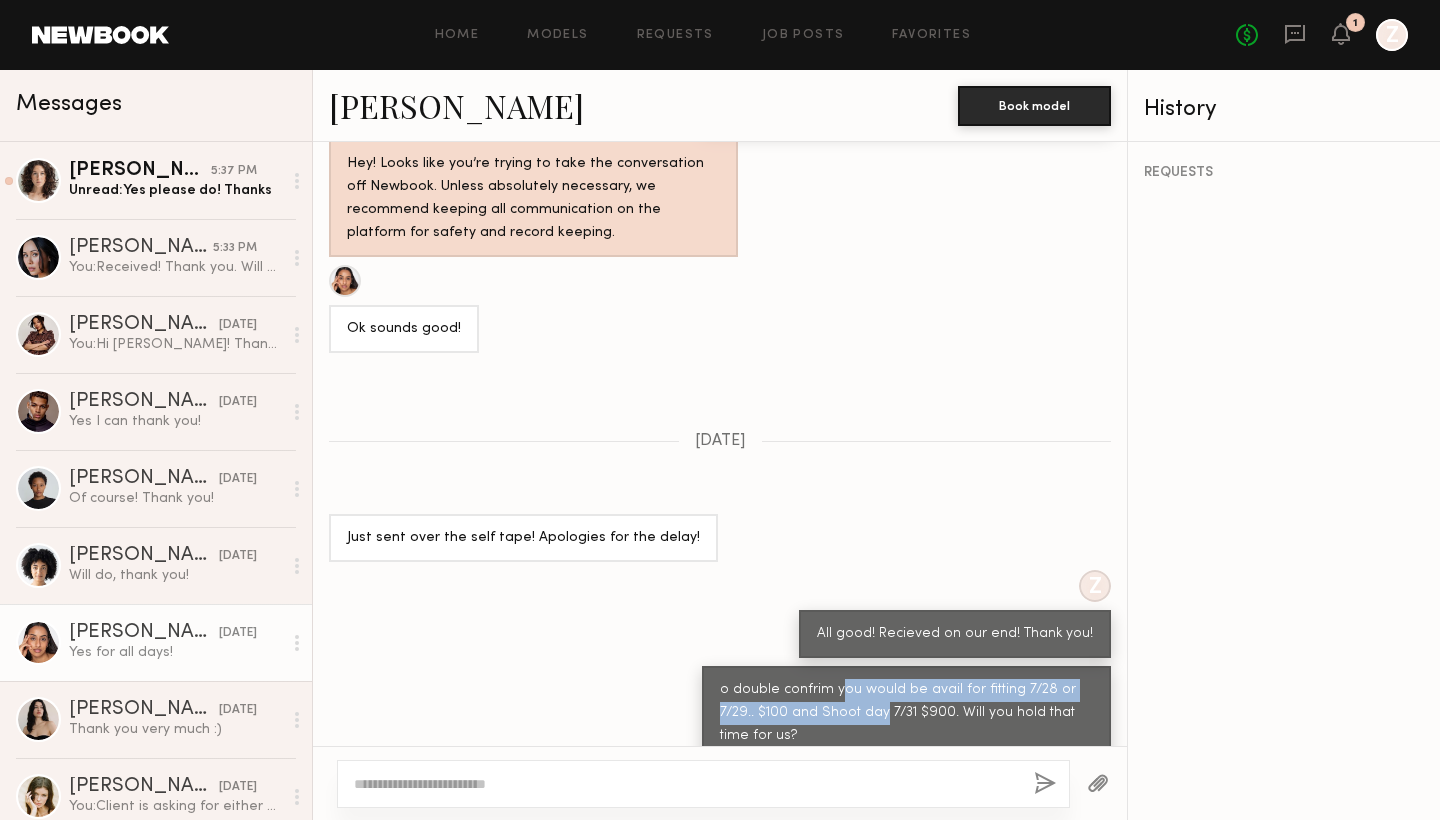drag, startPoint x: 836, startPoint y: 611, endPoint x: 874, endPoint y: 620, distance: 39.051247 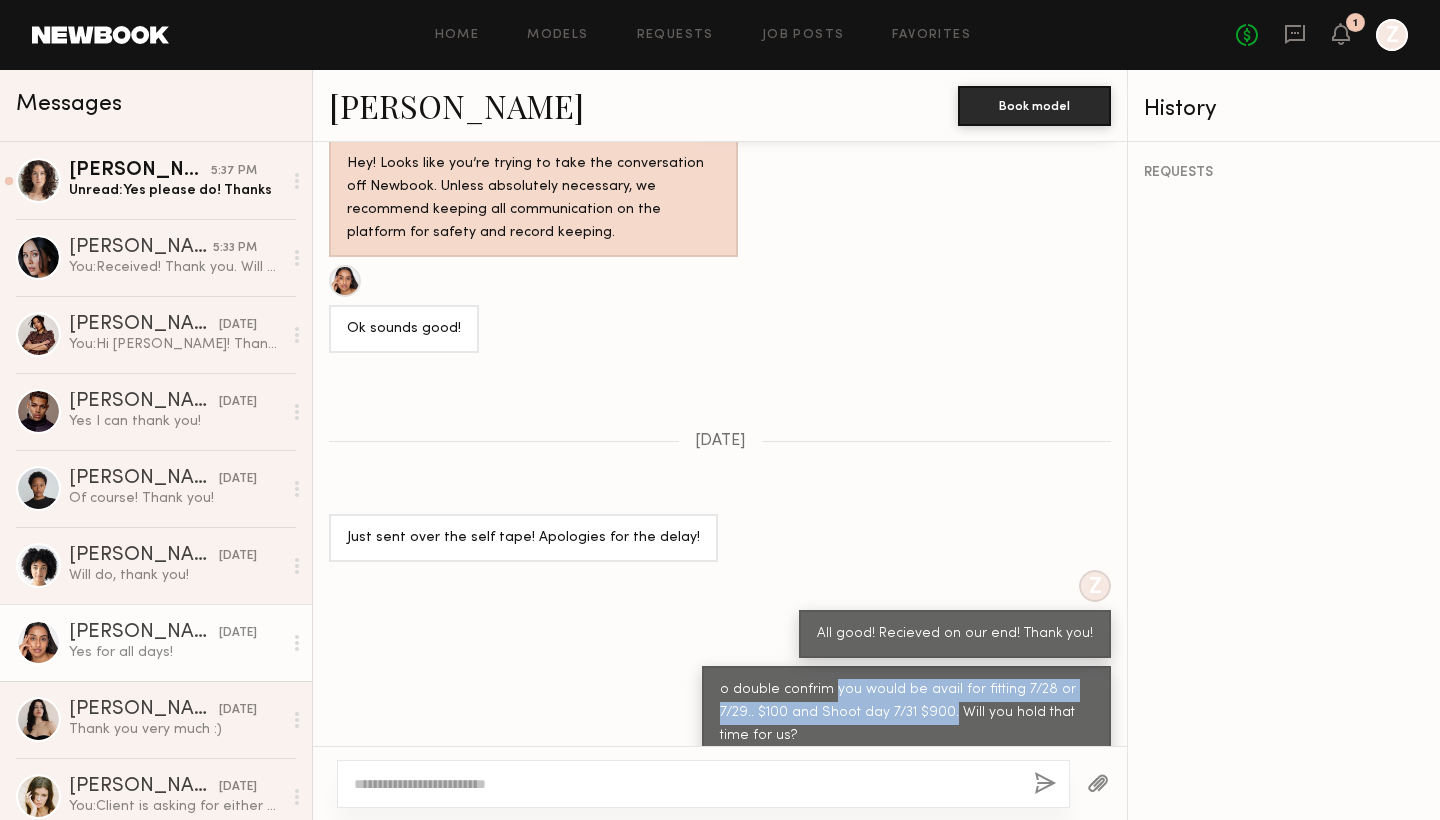 drag, startPoint x: 834, startPoint y: 604, endPoint x: 950, endPoint y: 629, distance: 118.66339 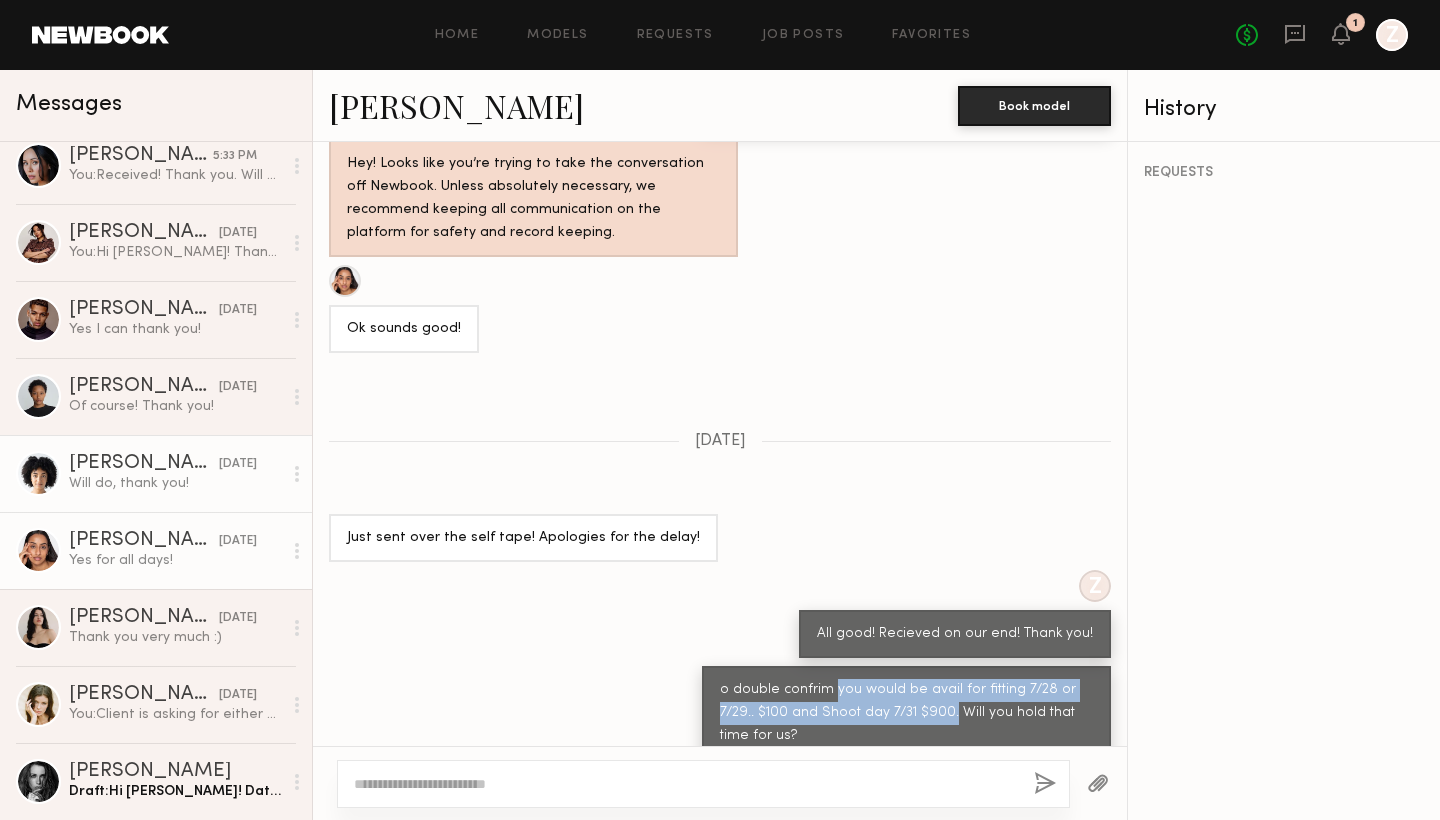 scroll, scrollTop: 92, scrollLeft: 0, axis: vertical 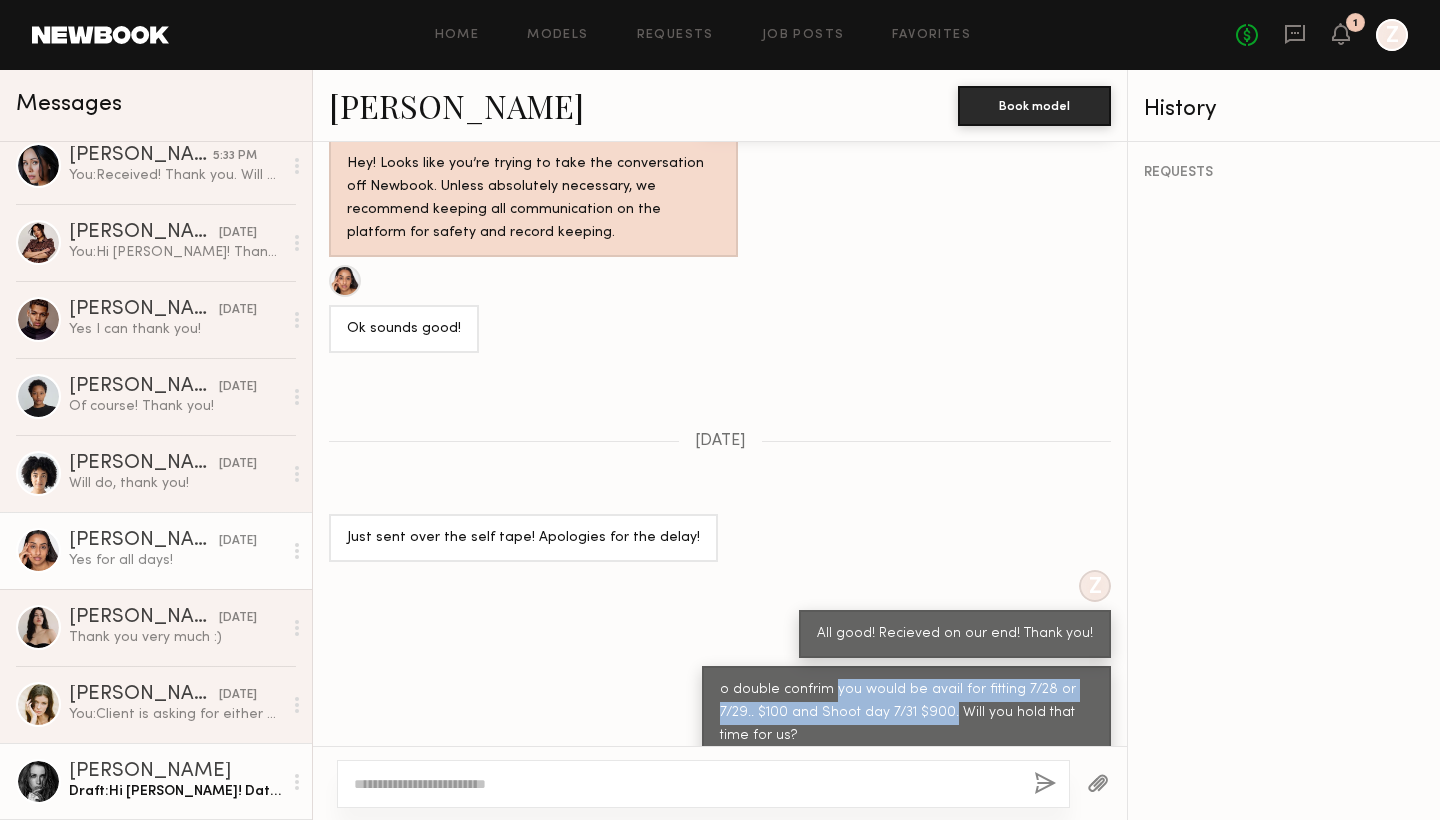 click on "Draft:  Hi Kristina! Dates have changed for this." 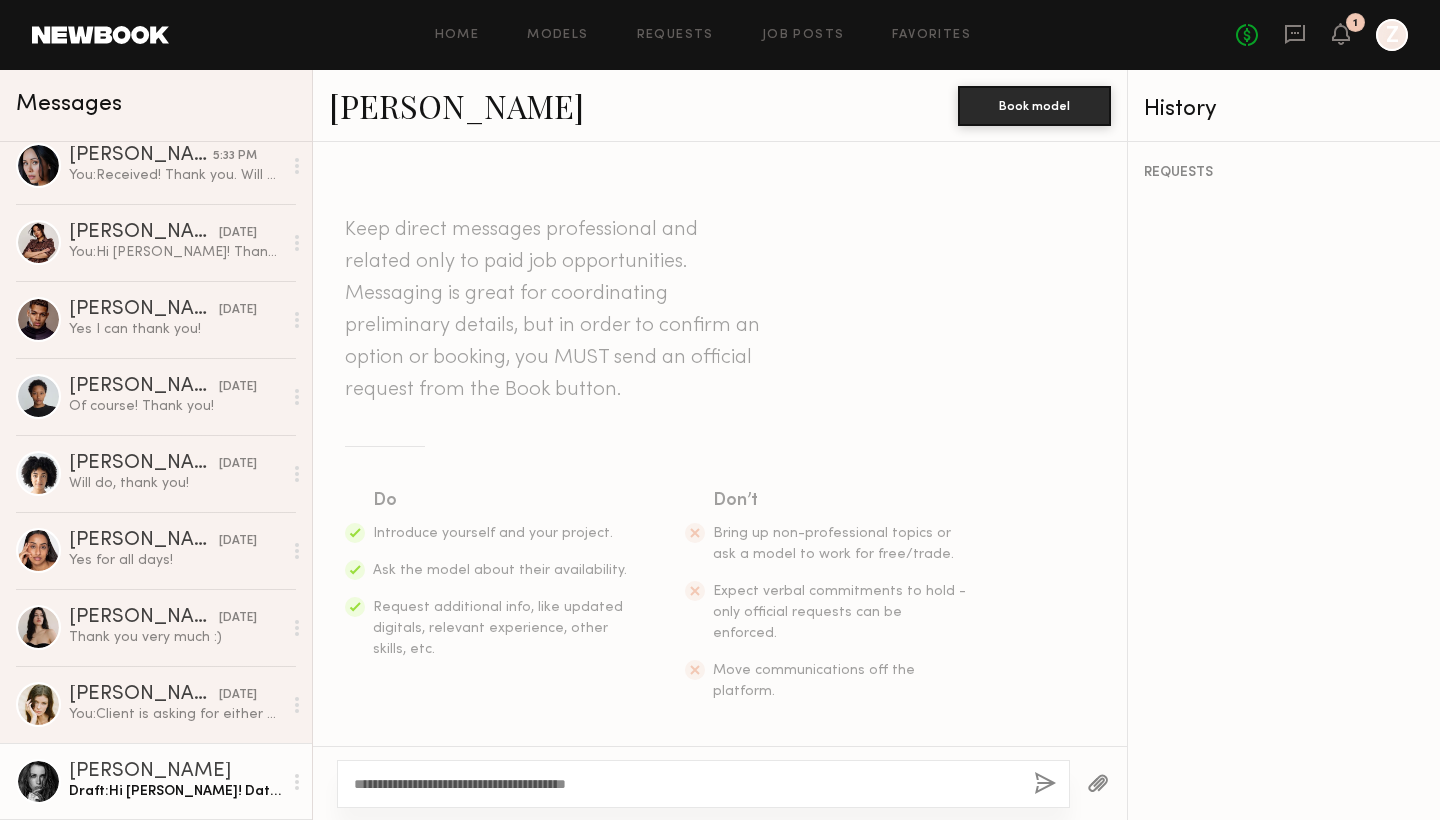 click on "**********" 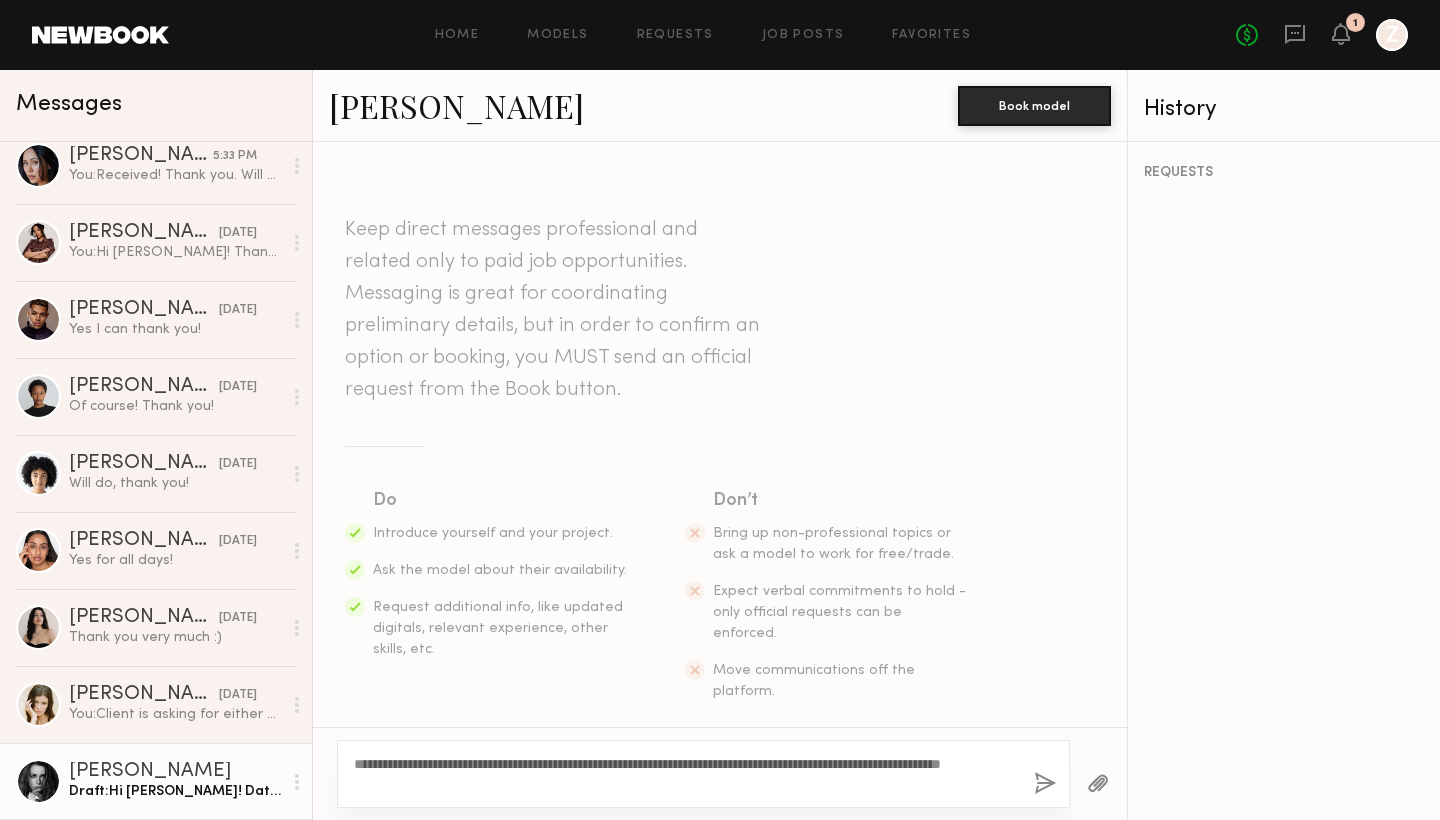 drag, startPoint x: 674, startPoint y: 767, endPoint x: 617, endPoint y: 763, distance: 57.14018 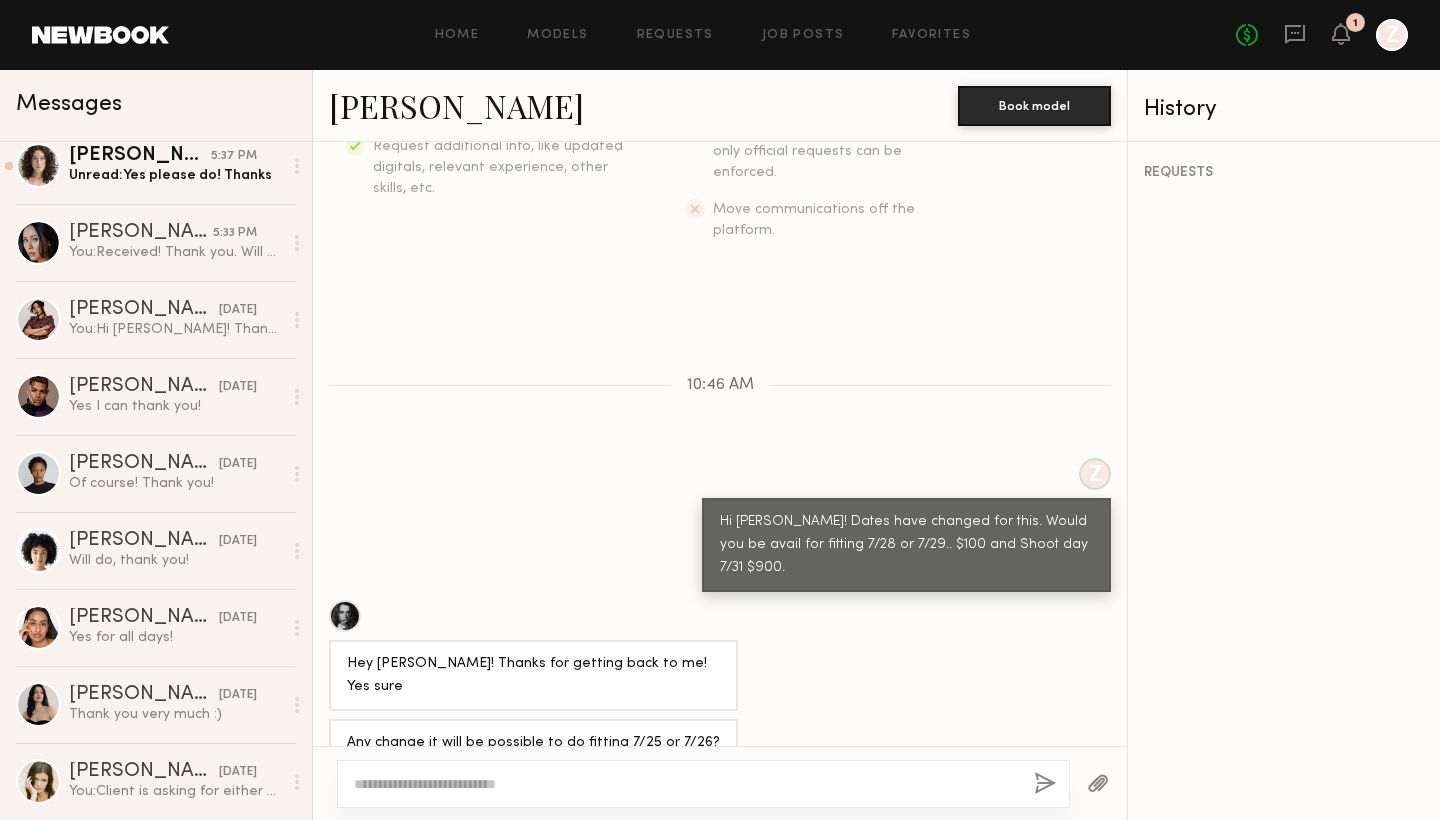 scroll, scrollTop: 460, scrollLeft: 0, axis: vertical 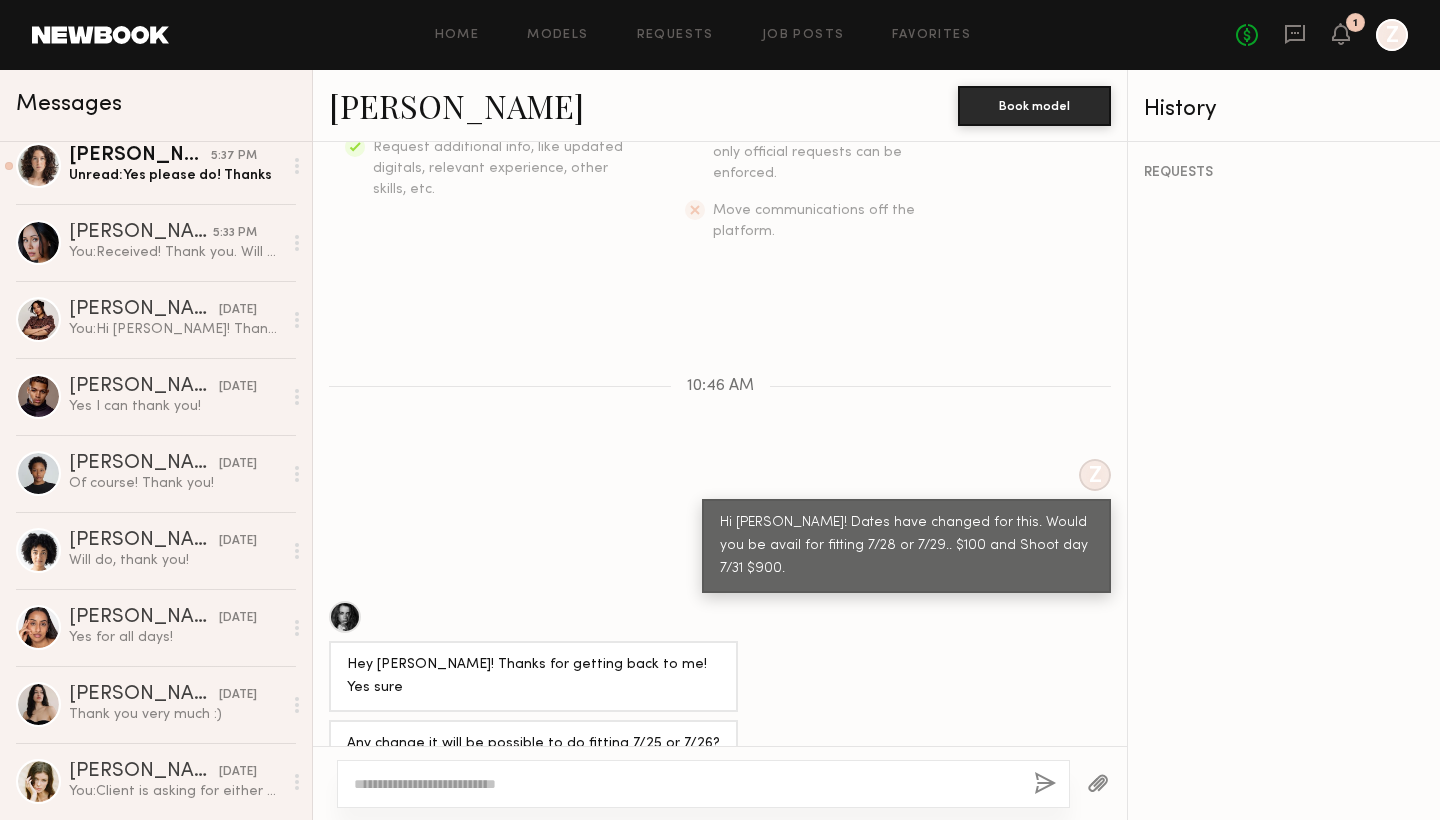 click 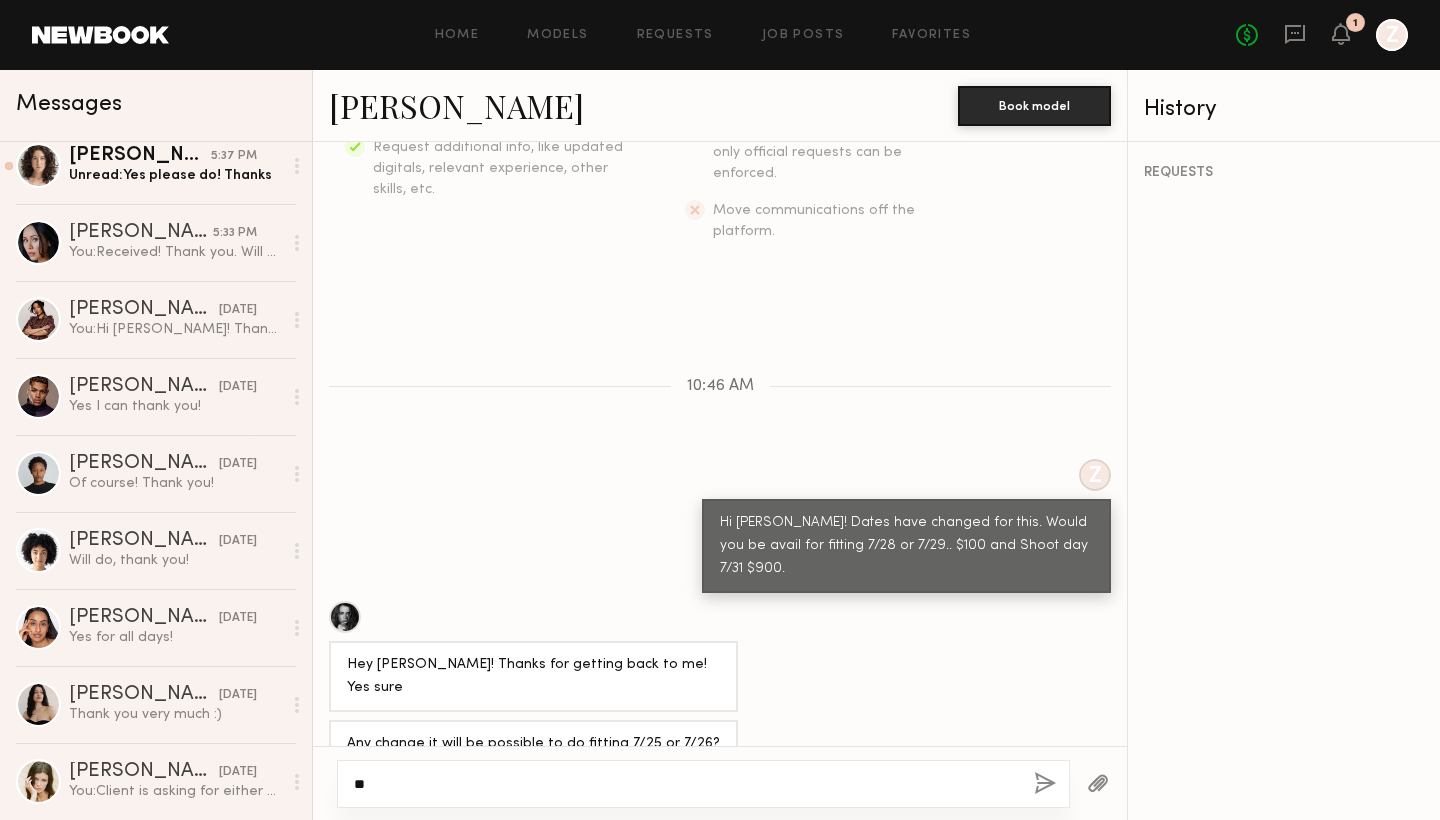 type on "*" 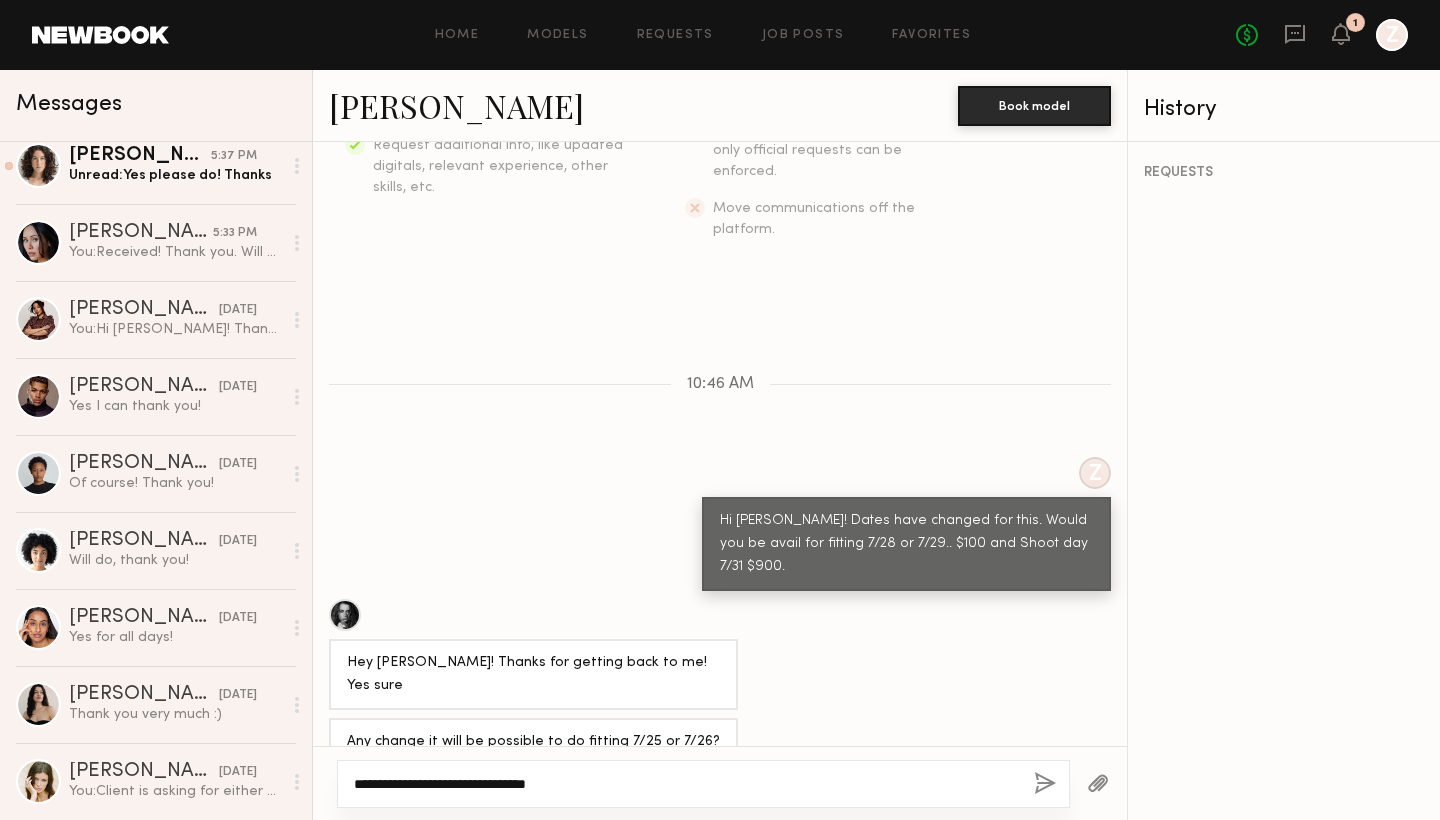 scroll, scrollTop: 460, scrollLeft: 0, axis: vertical 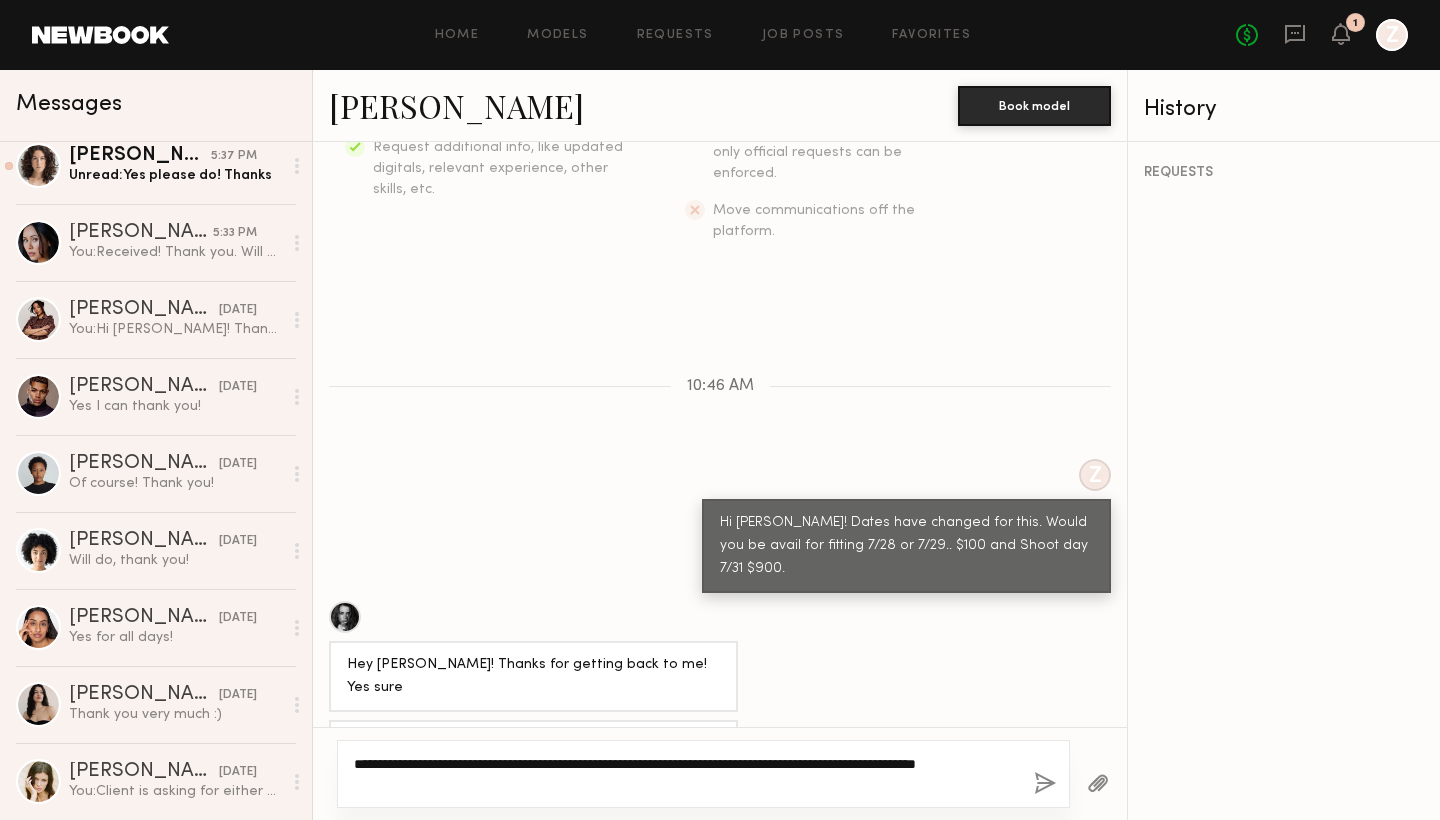 click on "**********" 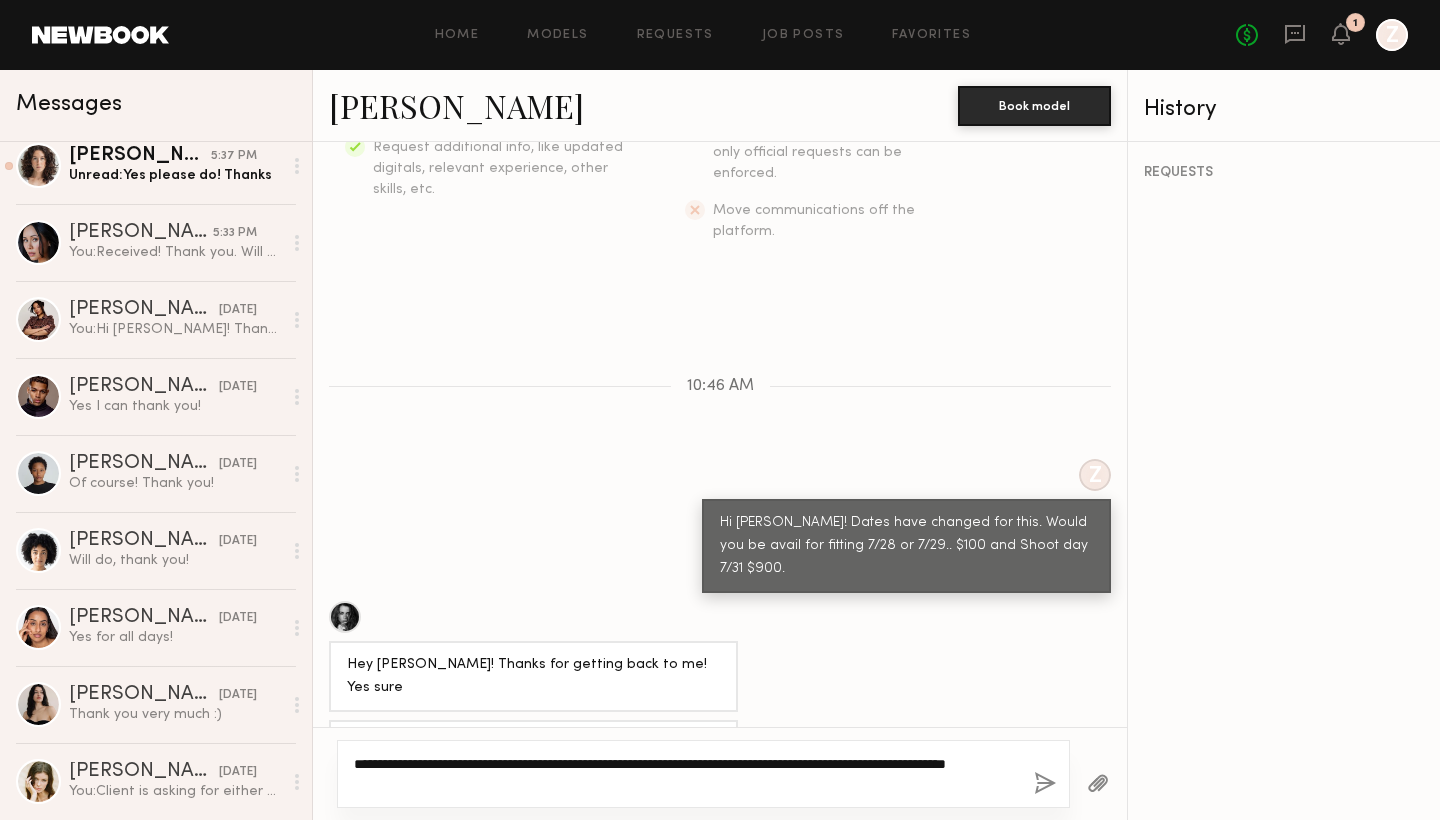 type on "**********" 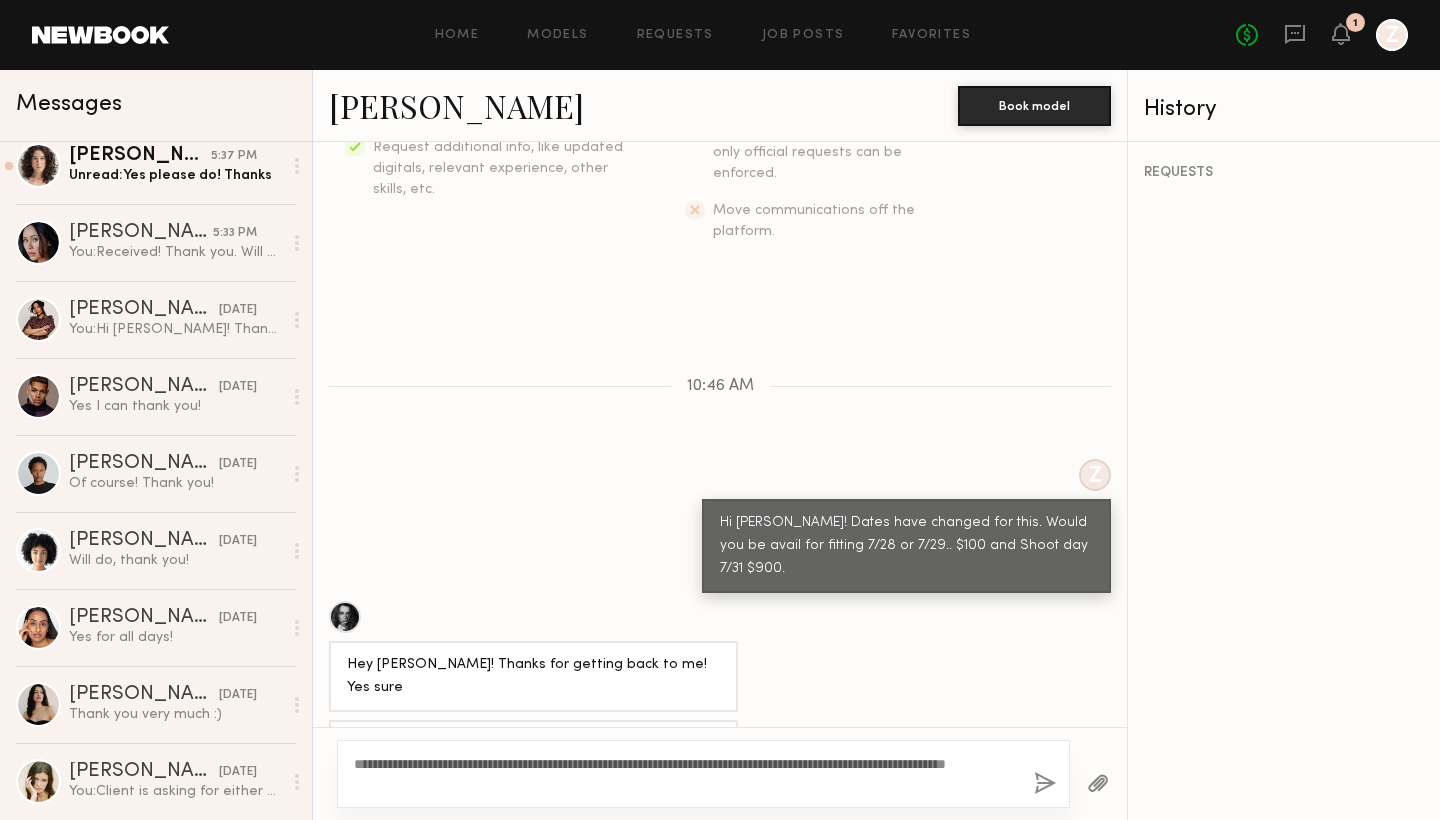 click 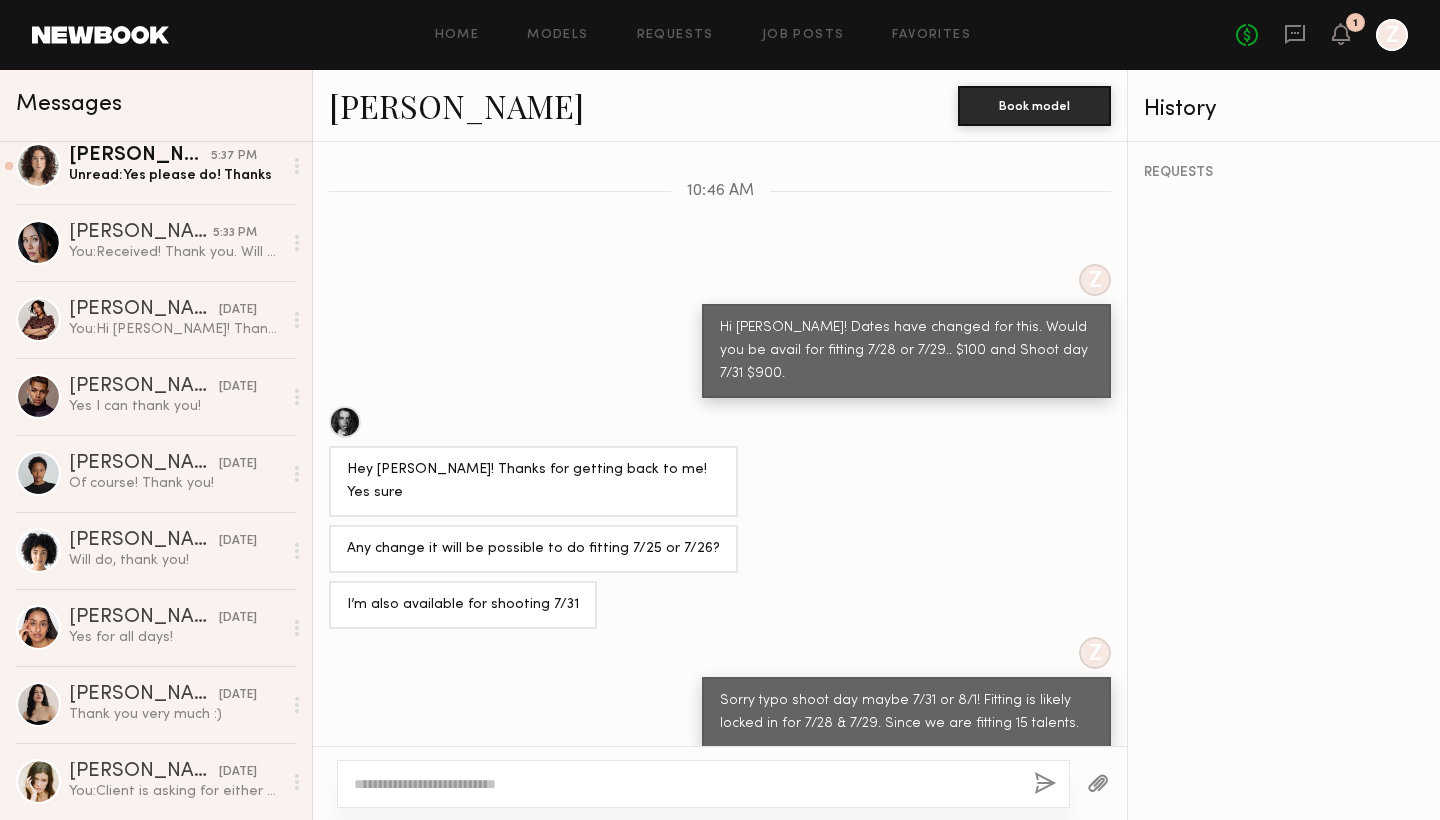 scroll, scrollTop: 654, scrollLeft: 0, axis: vertical 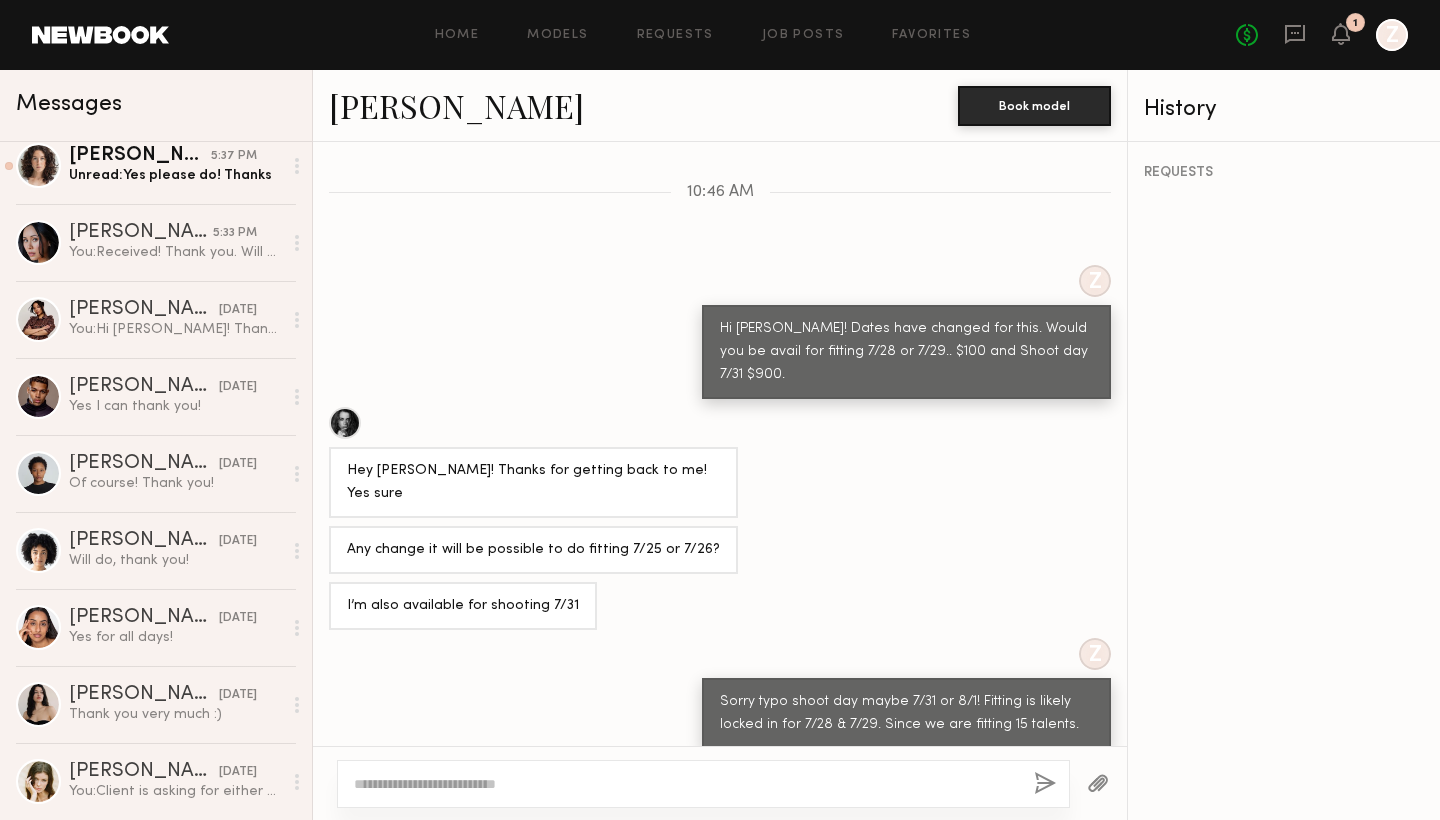 click on "[PERSON_NAME]" 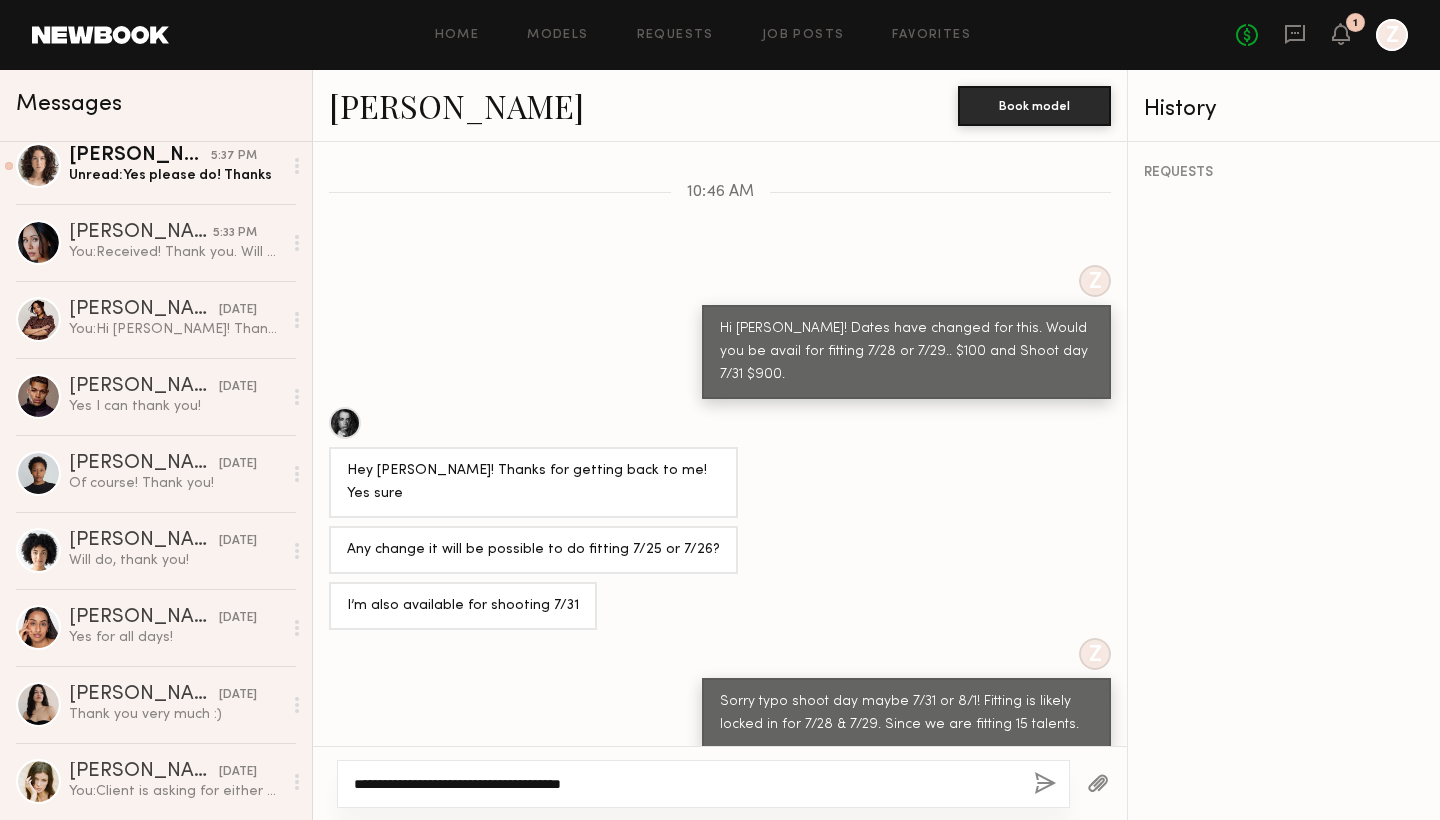drag, startPoint x: 594, startPoint y: 779, endPoint x: 334, endPoint y: 783, distance: 260.03076 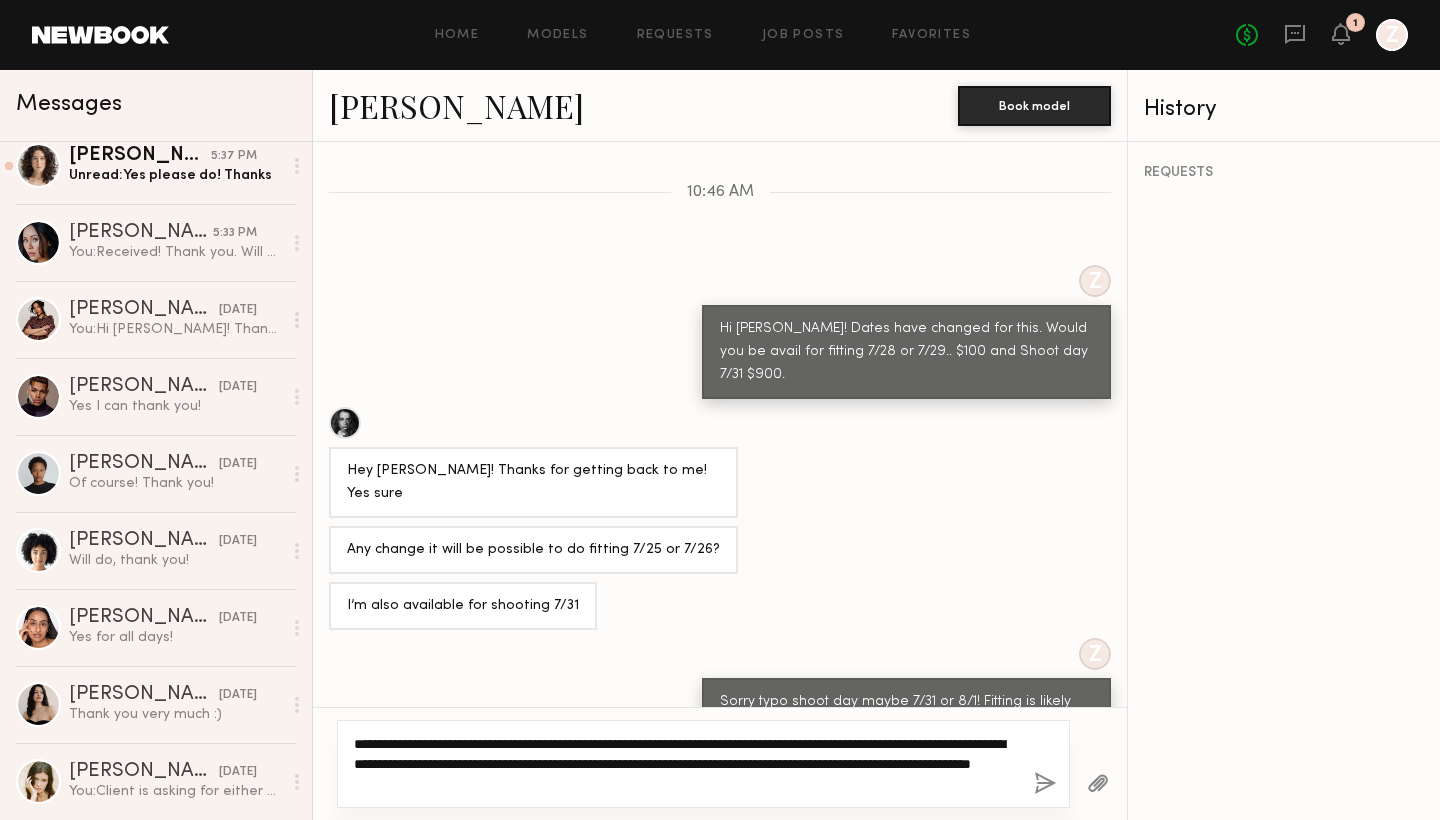 click on "**********" 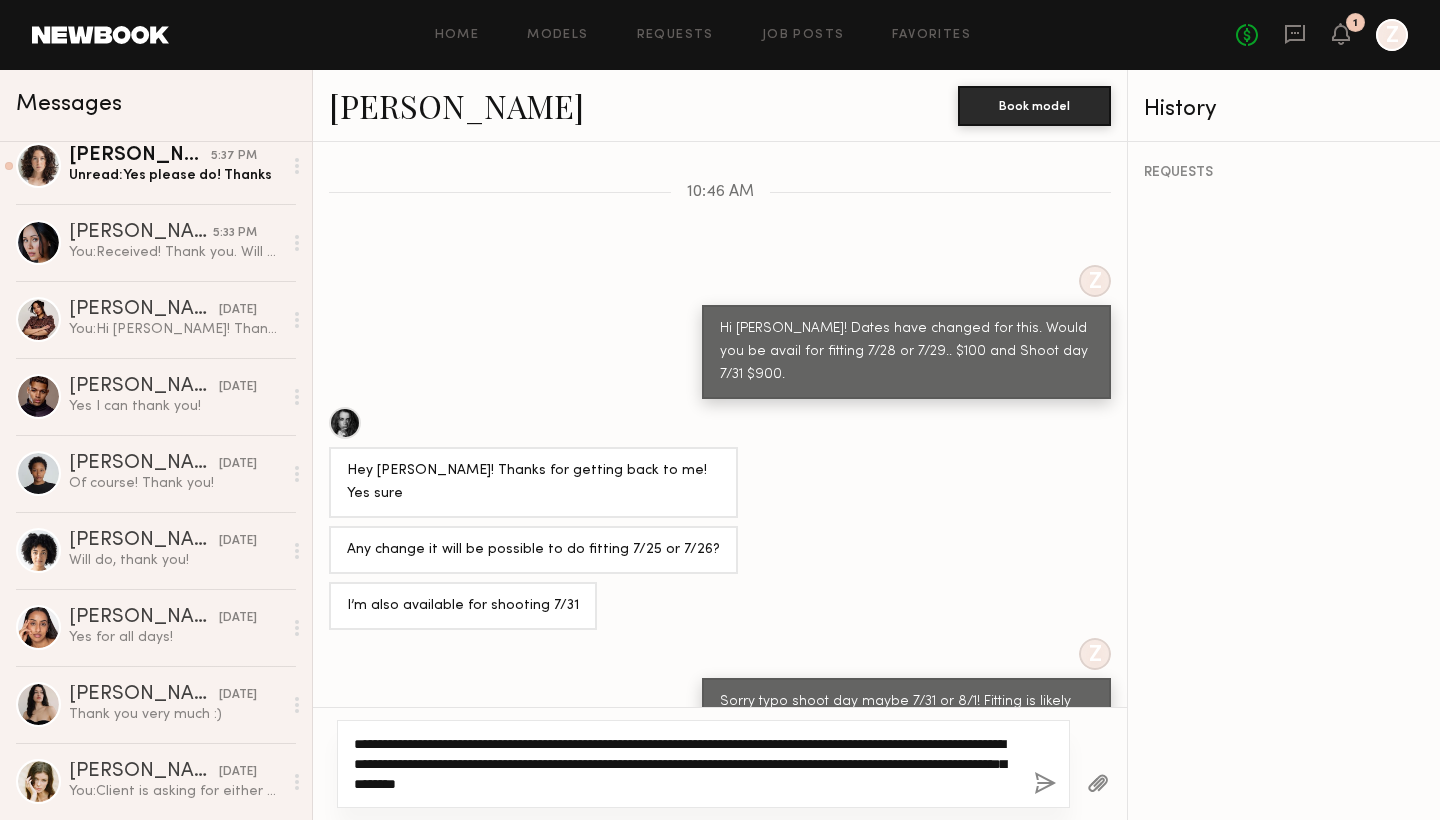 click on "**********" 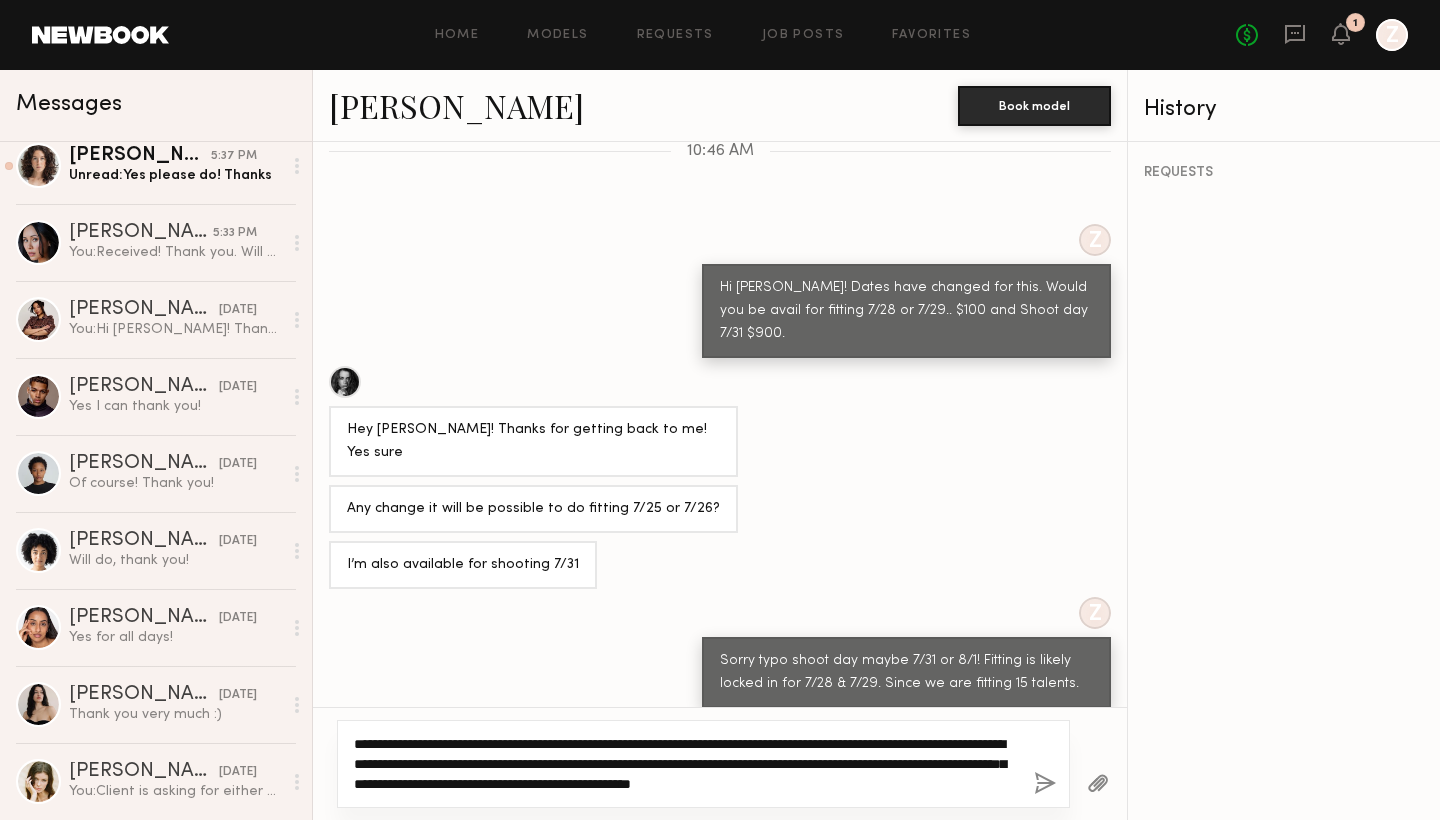 scroll, scrollTop: 694, scrollLeft: 0, axis: vertical 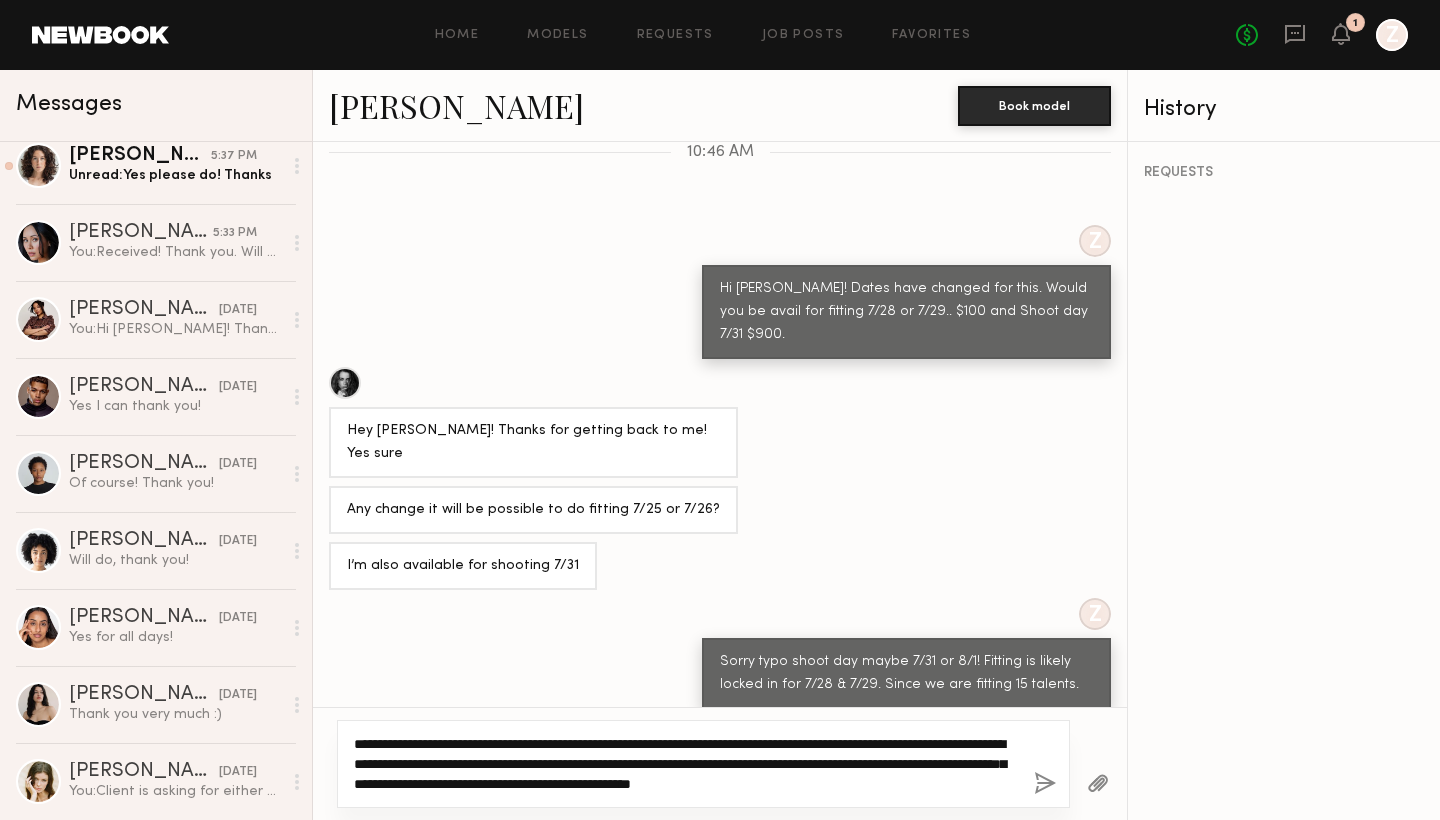 click on "**********" 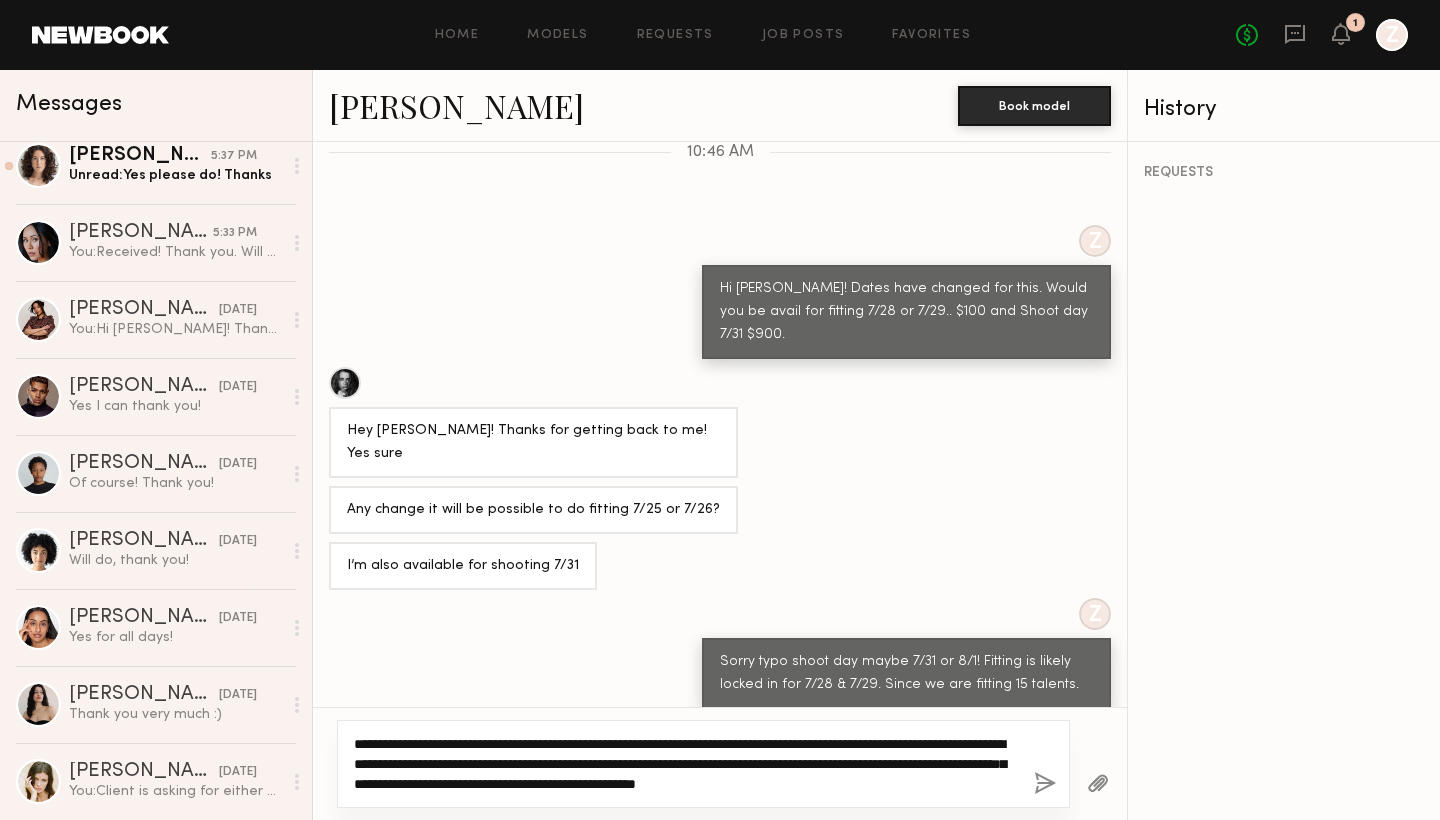 scroll, scrollTop: 654, scrollLeft: 0, axis: vertical 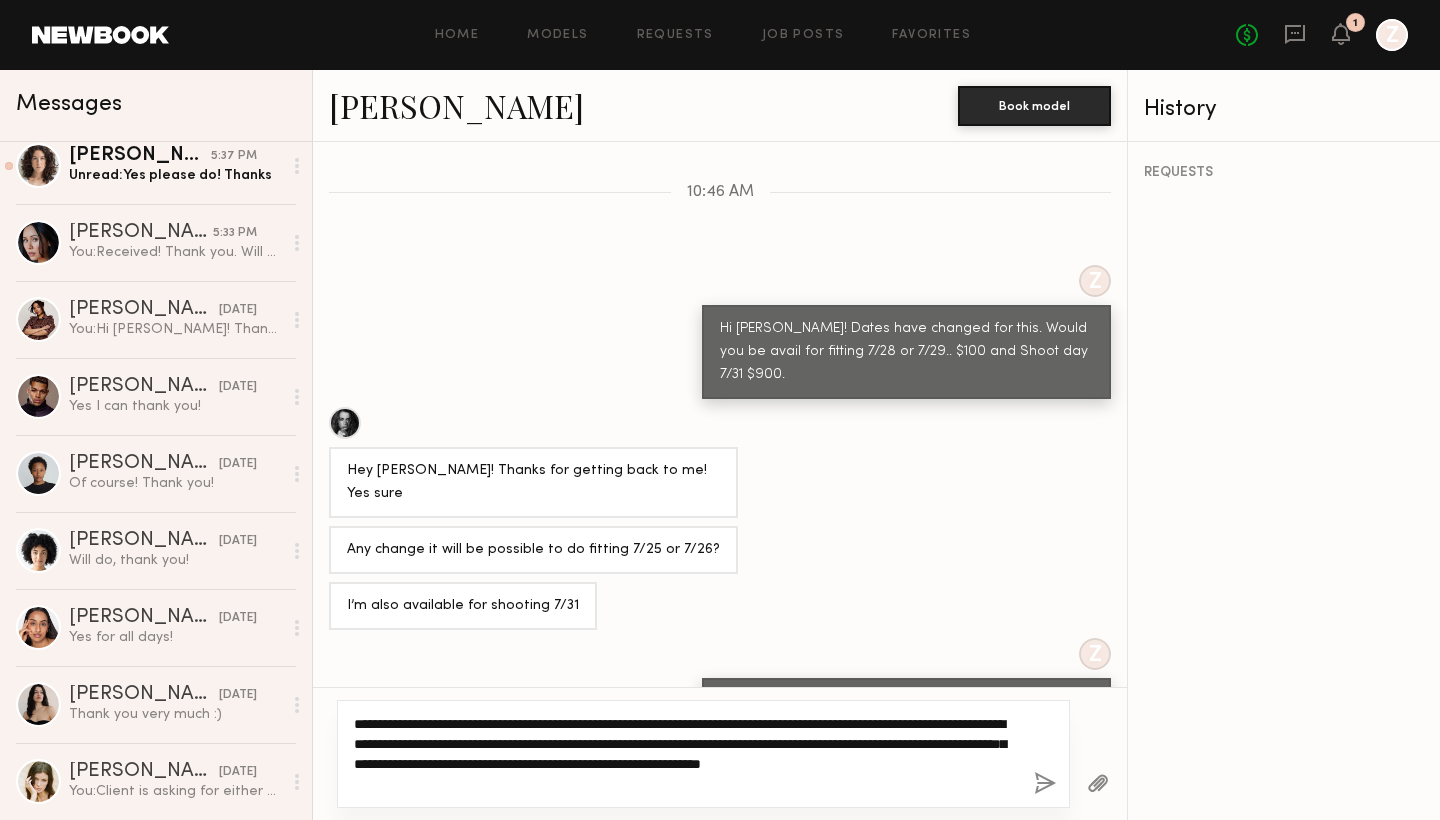 type on "**********" 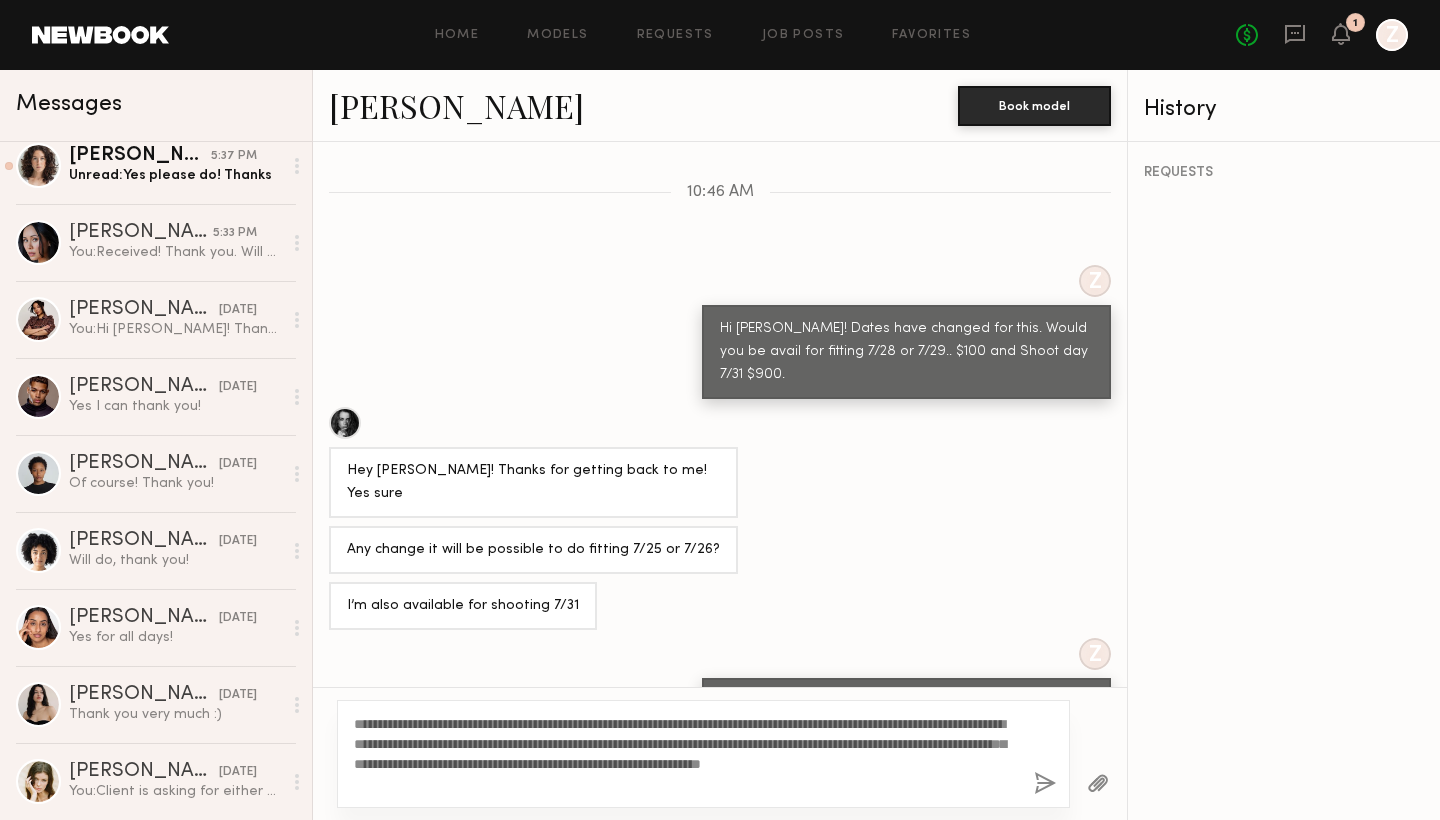 click 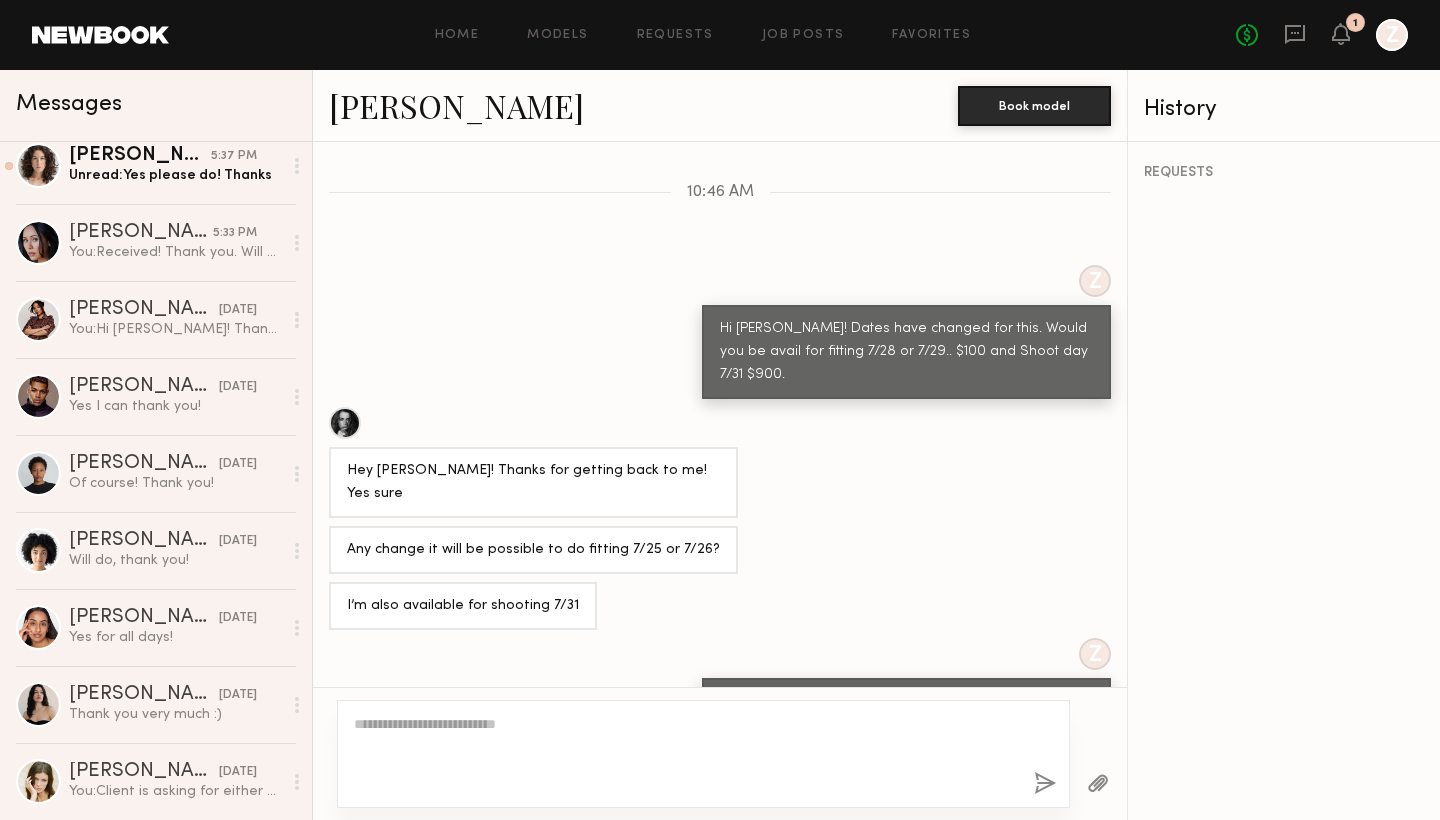 scroll, scrollTop: 859, scrollLeft: 0, axis: vertical 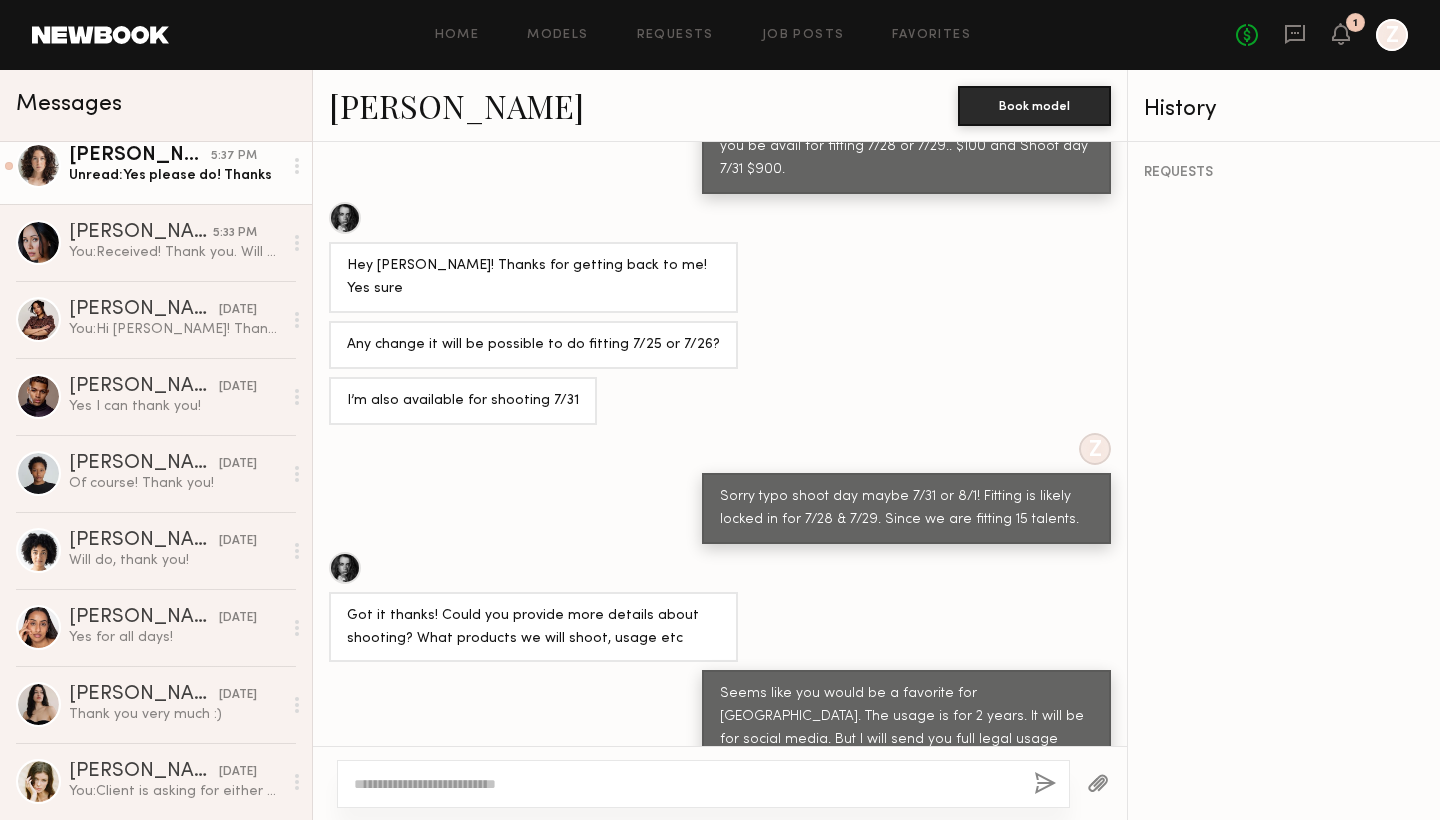 click on "Unread:  Yes please do! Thanks" 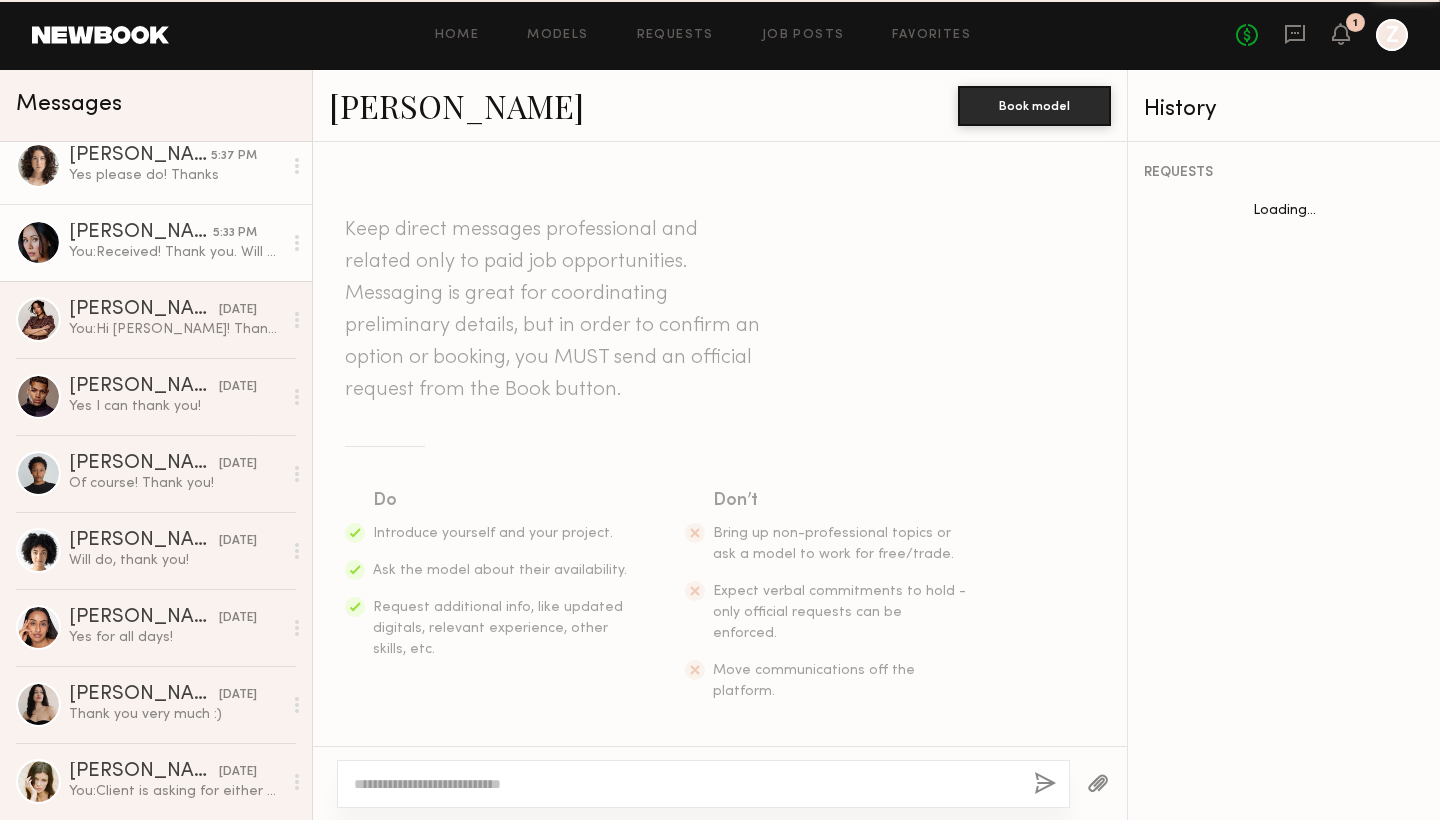 scroll, scrollTop: 1009, scrollLeft: 0, axis: vertical 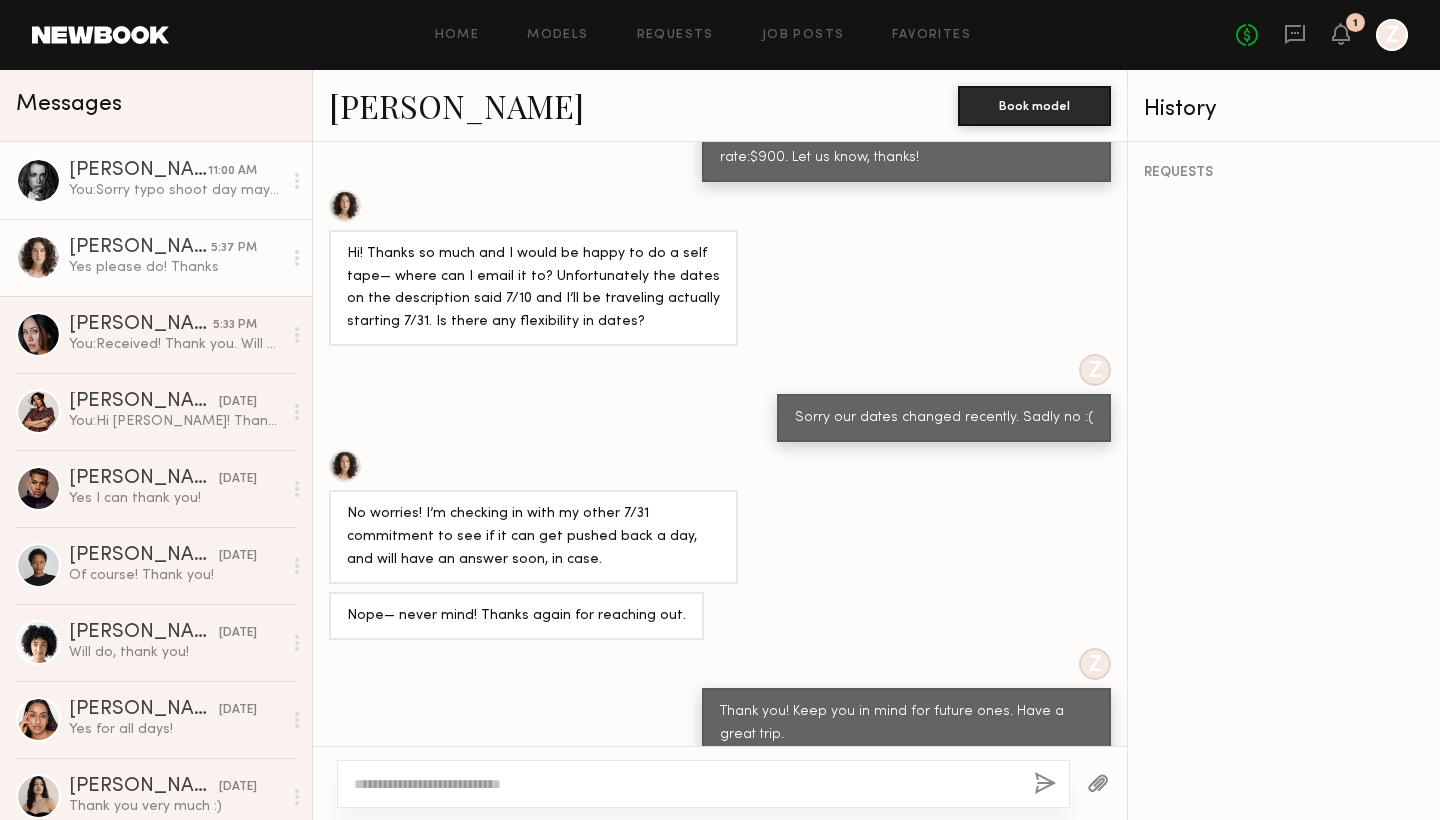 click on "[PERSON_NAME]" 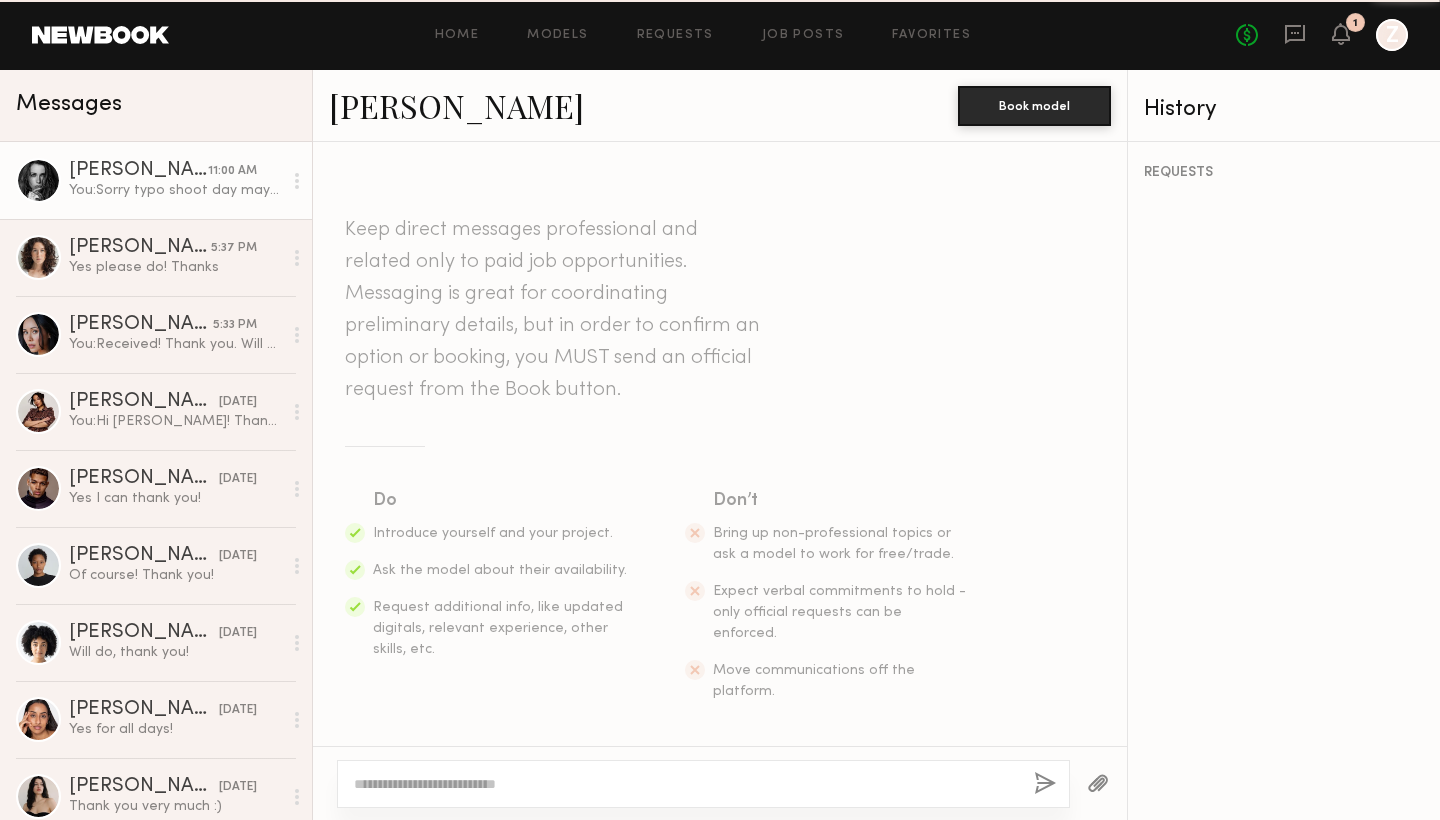 scroll, scrollTop: 1269, scrollLeft: 0, axis: vertical 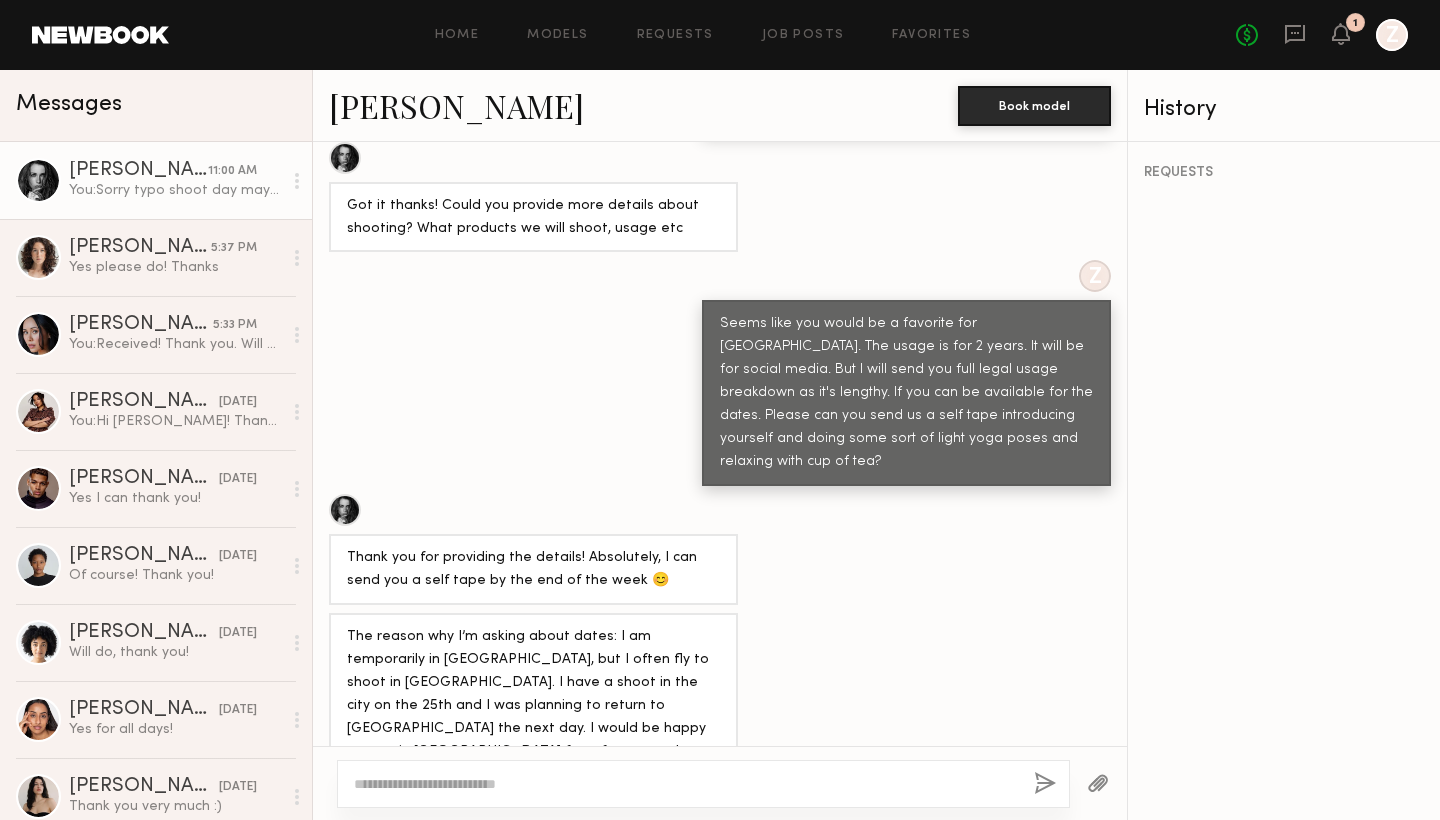 click 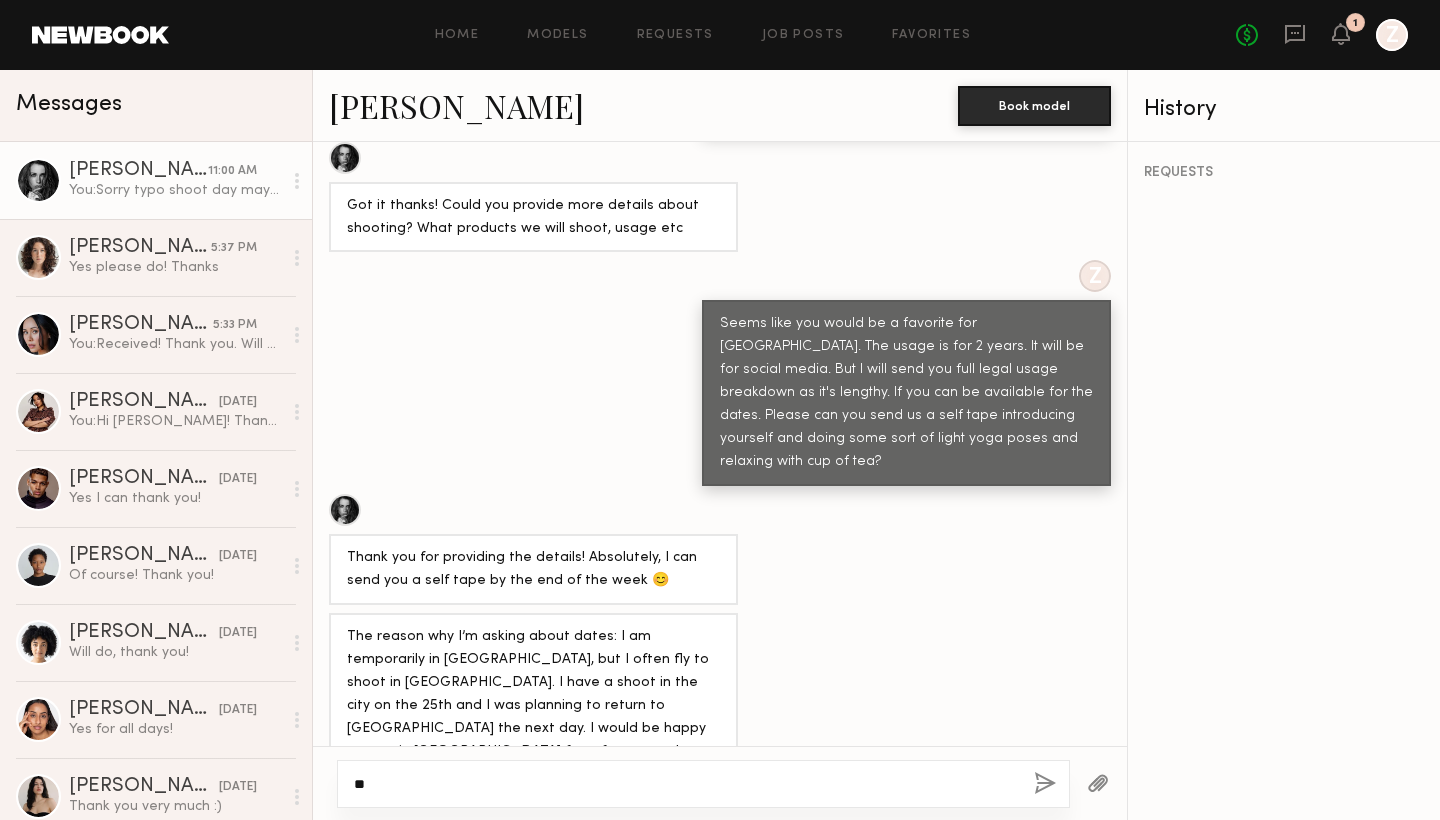 type on "*" 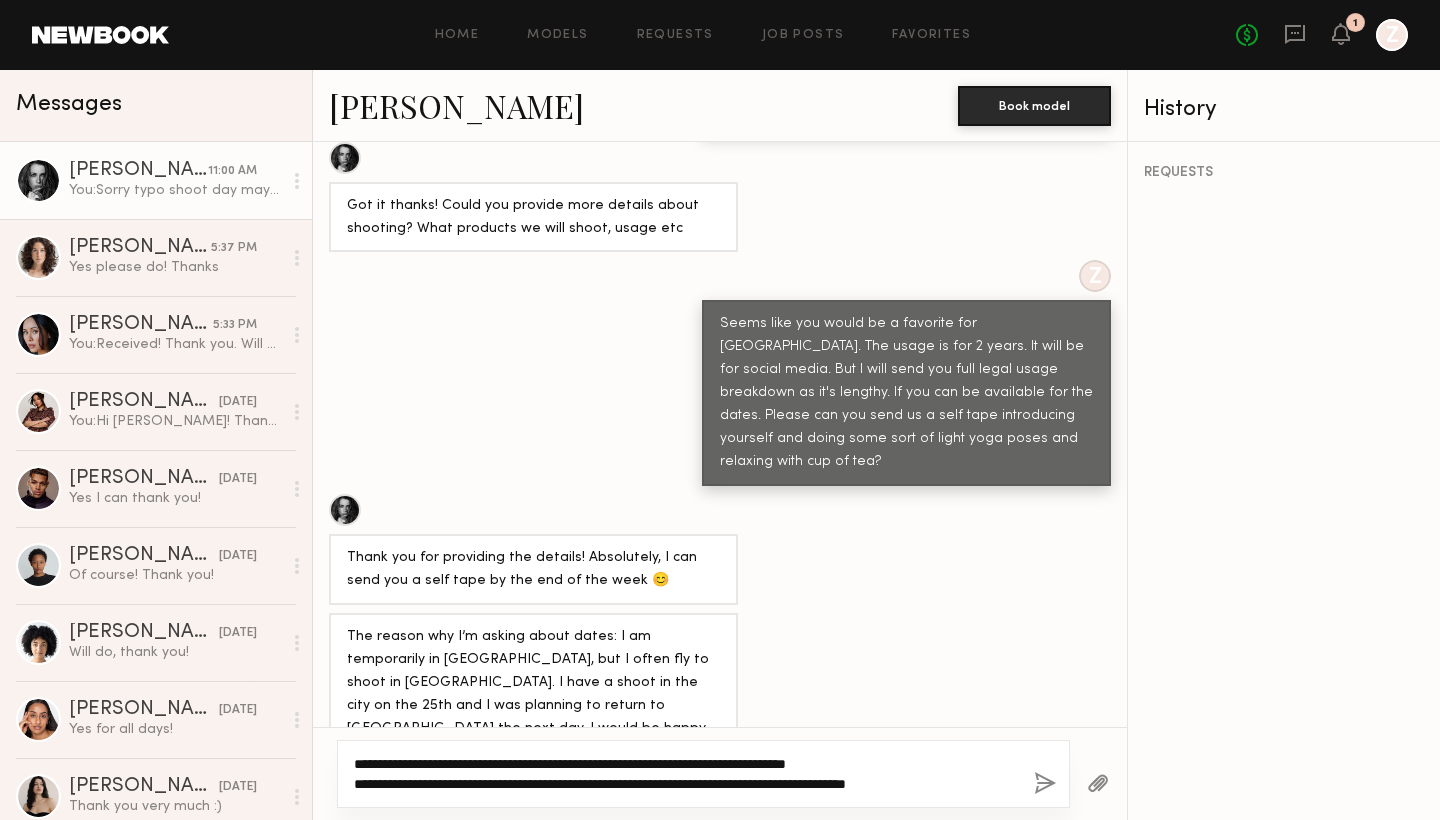 type on "**********" 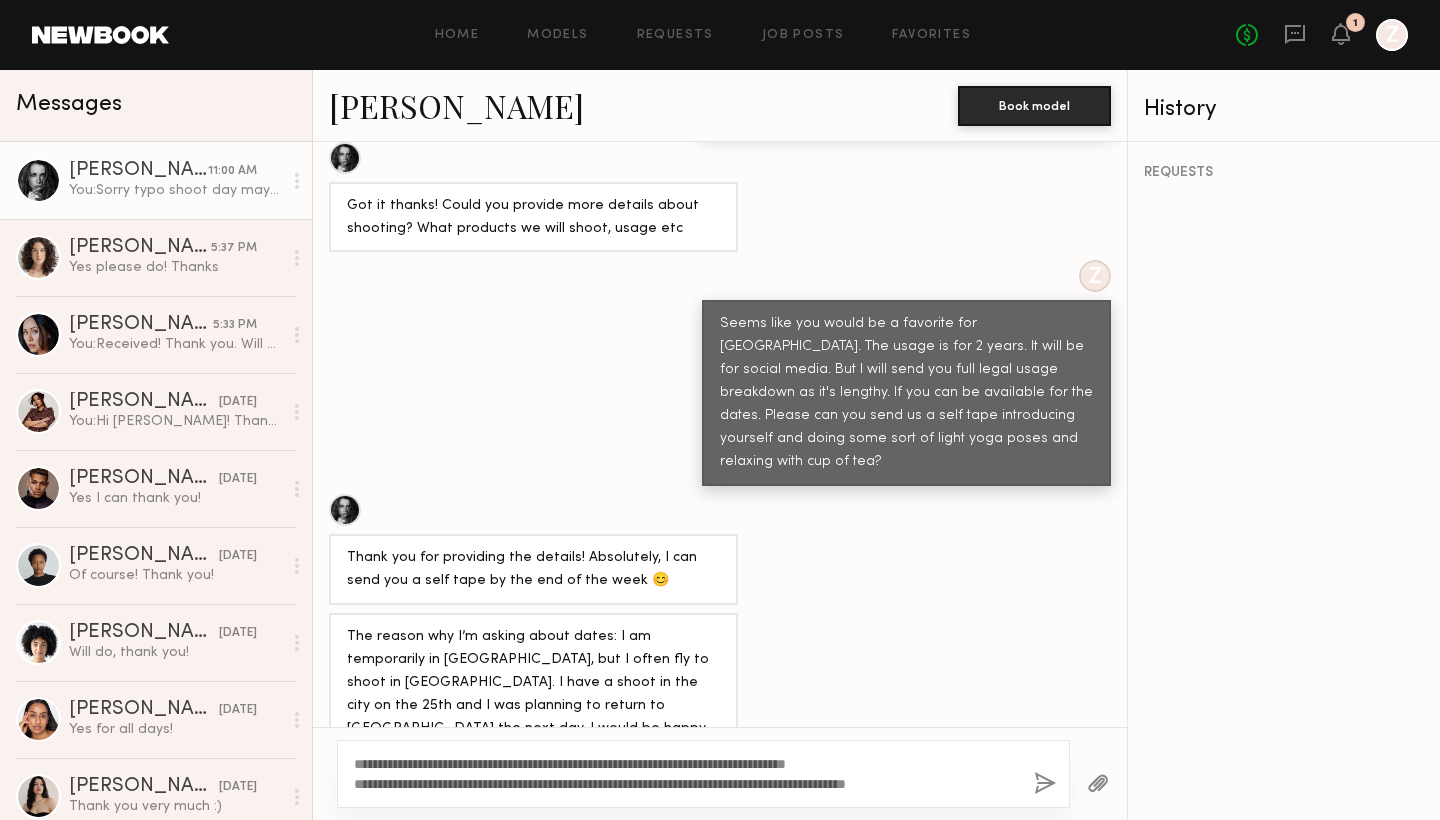 click 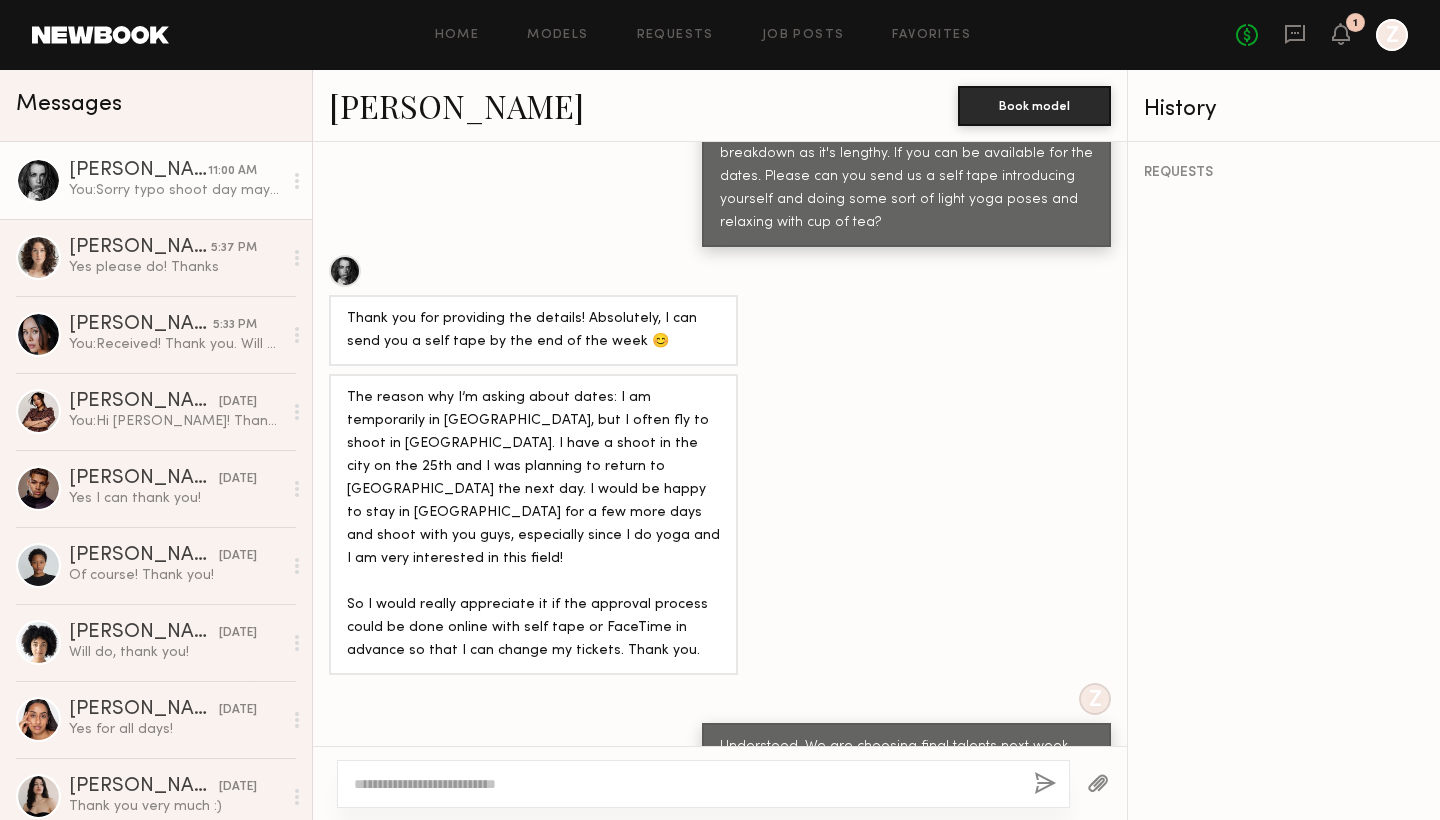 scroll, scrollTop: 1507, scrollLeft: 0, axis: vertical 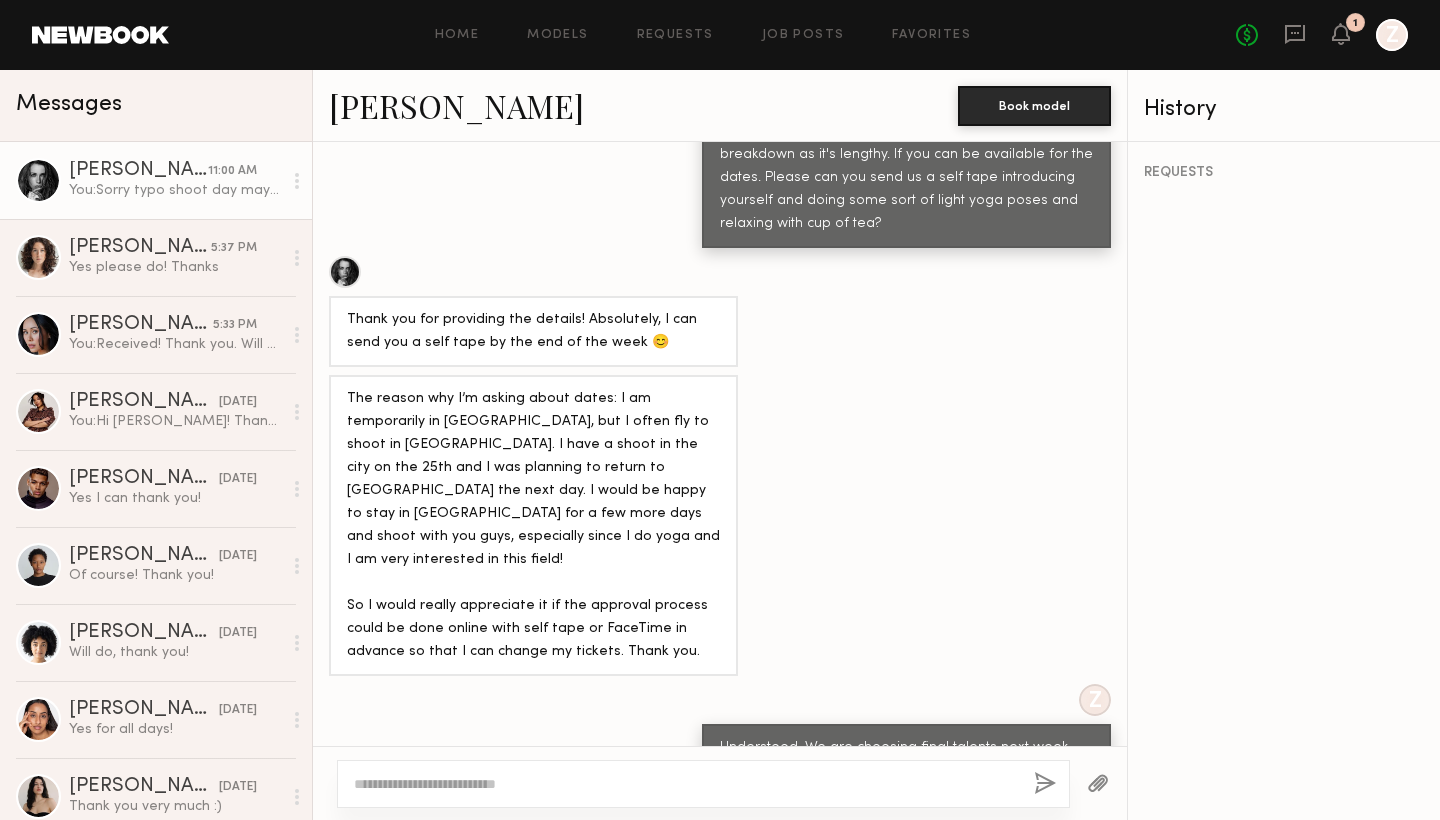 click 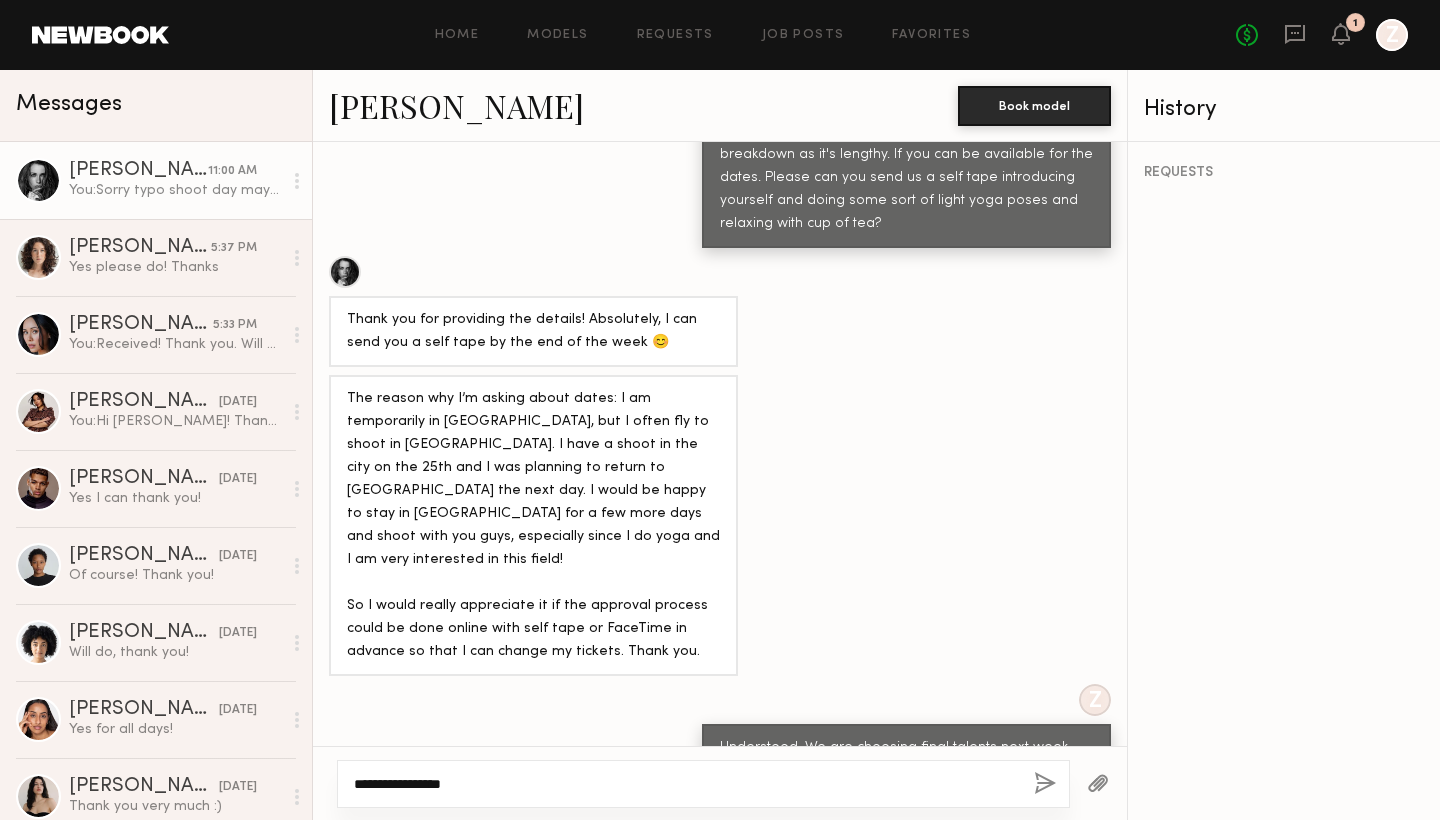 type on "**********" 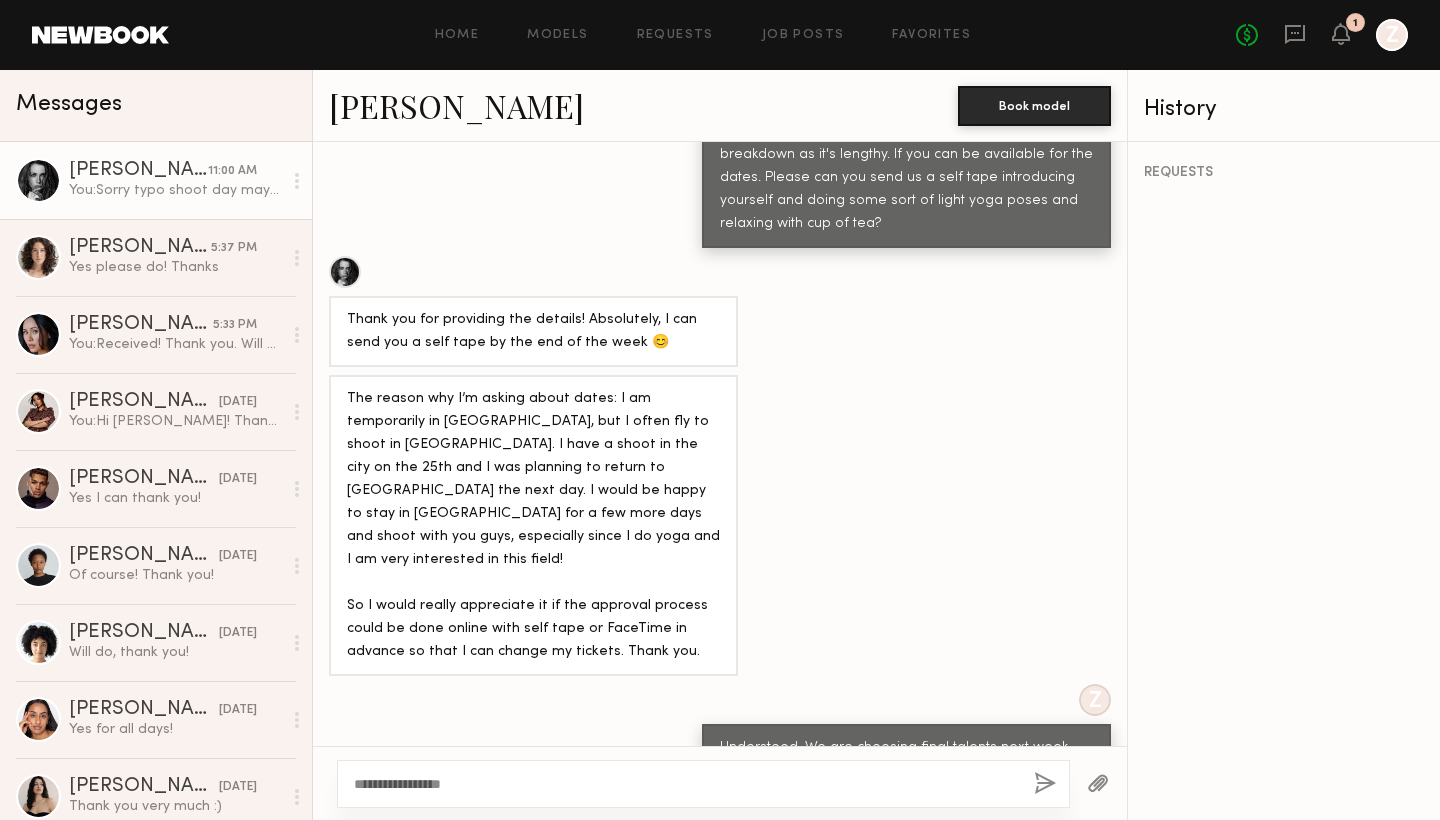 click 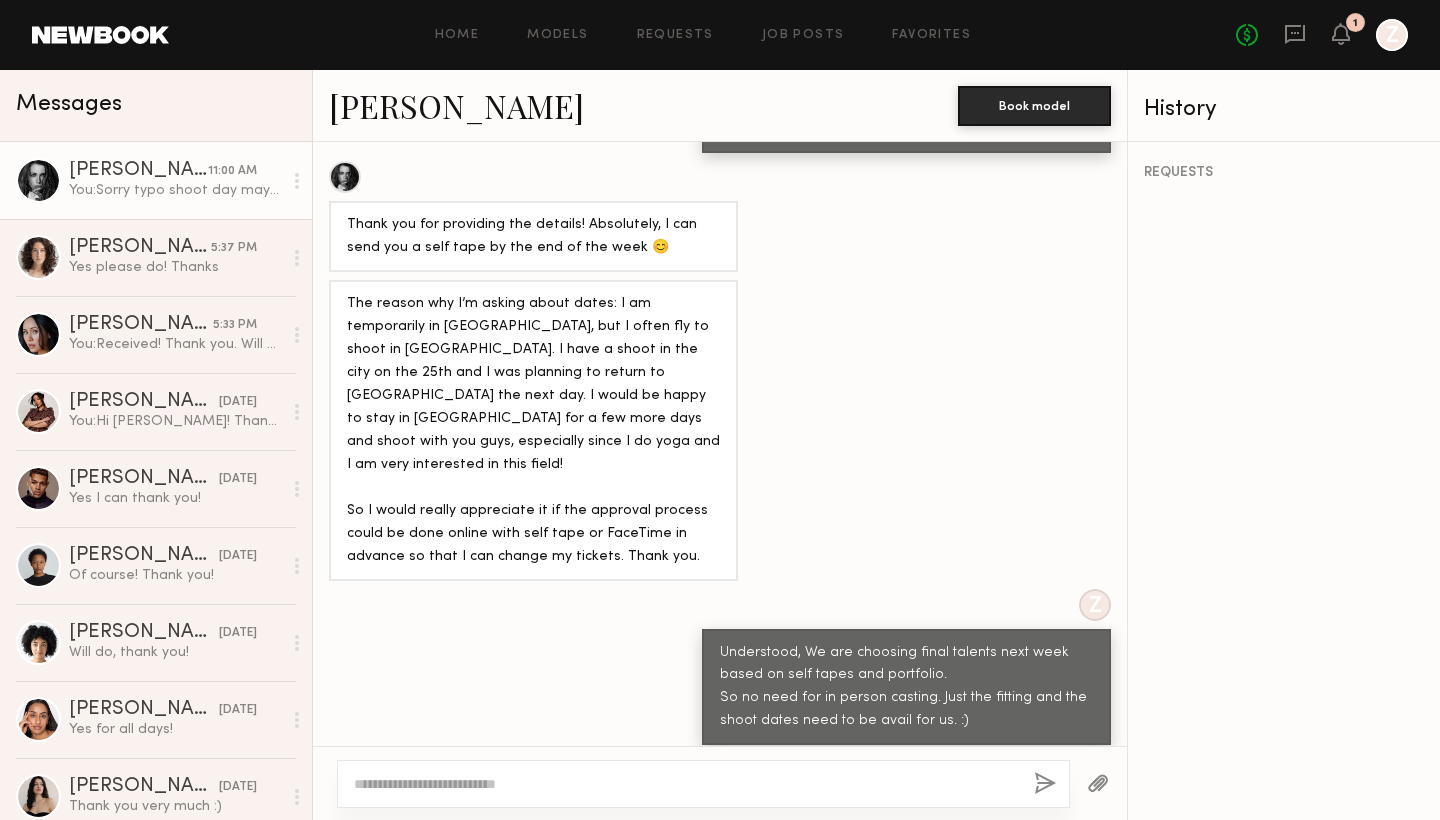 scroll, scrollTop: 1723, scrollLeft: 0, axis: vertical 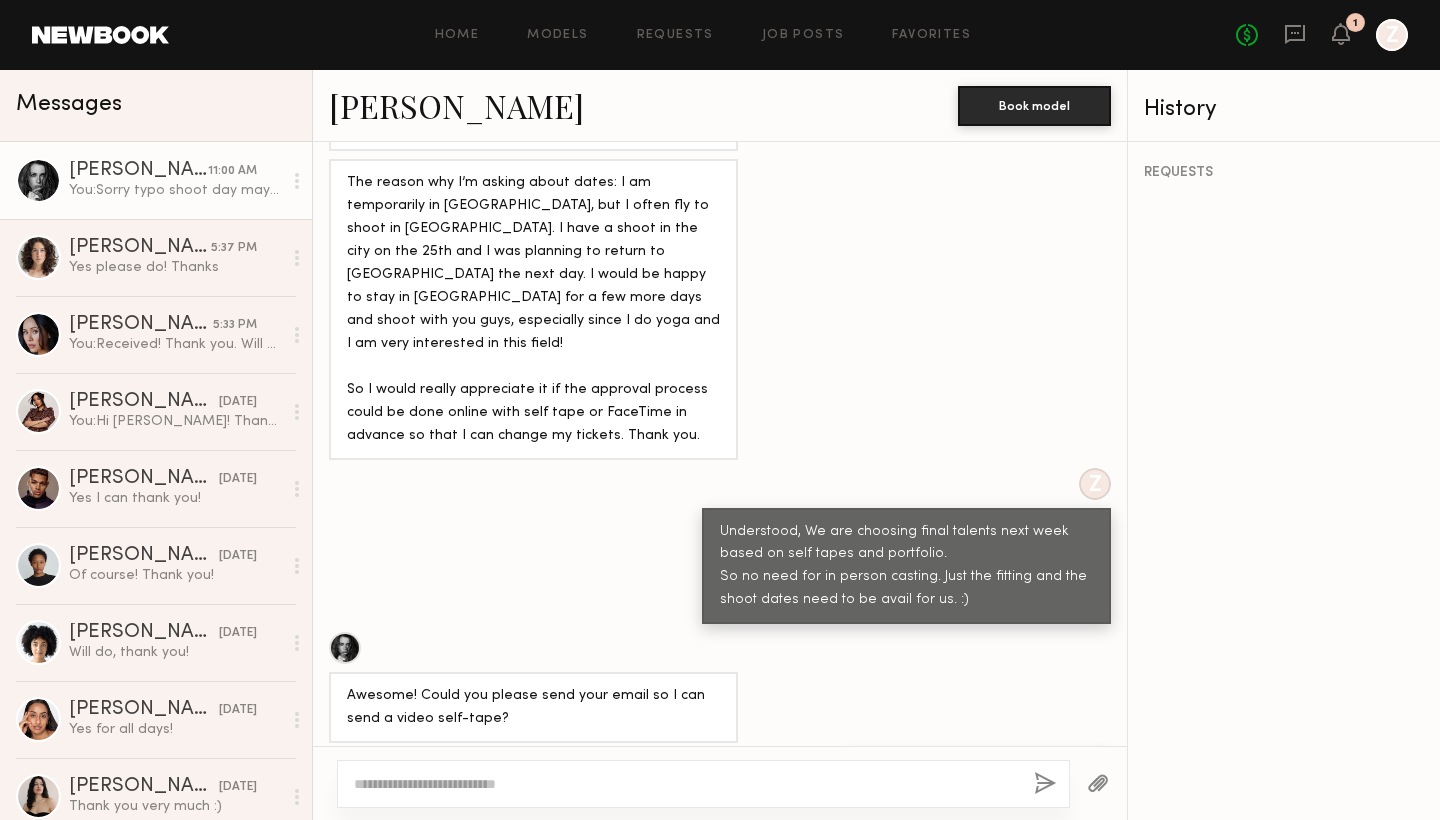 click 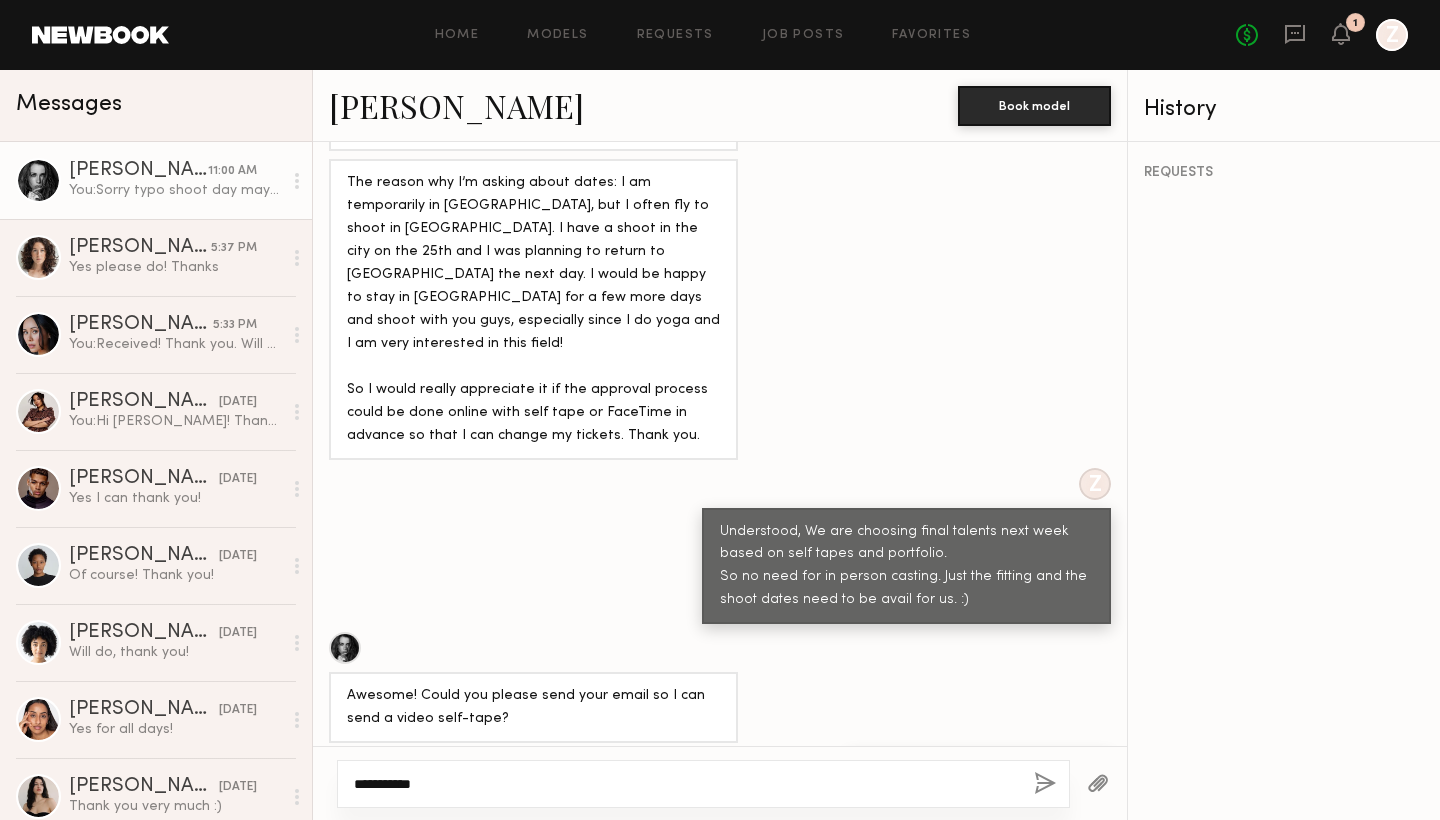 type on "**********" 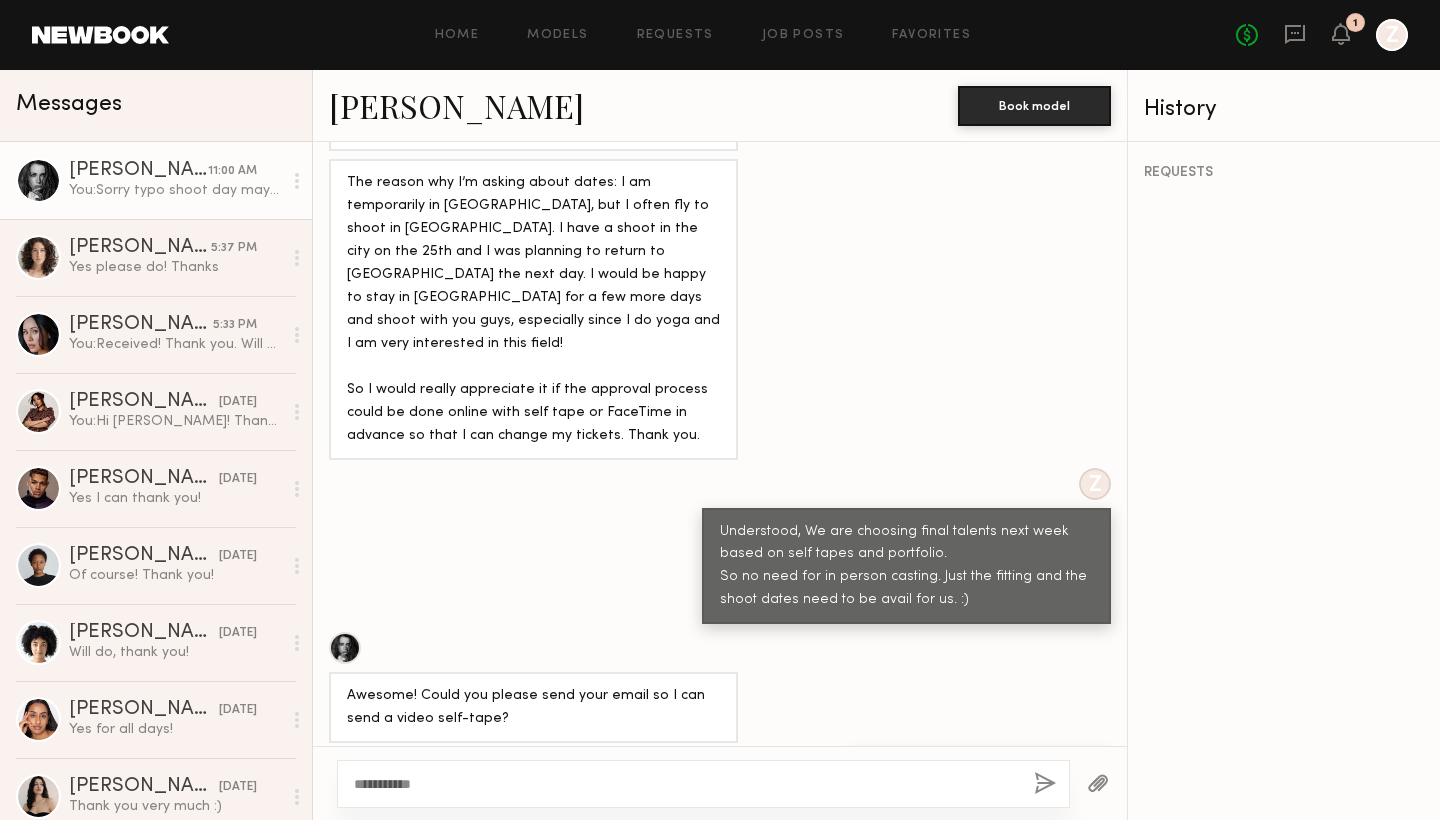 click on "**********" 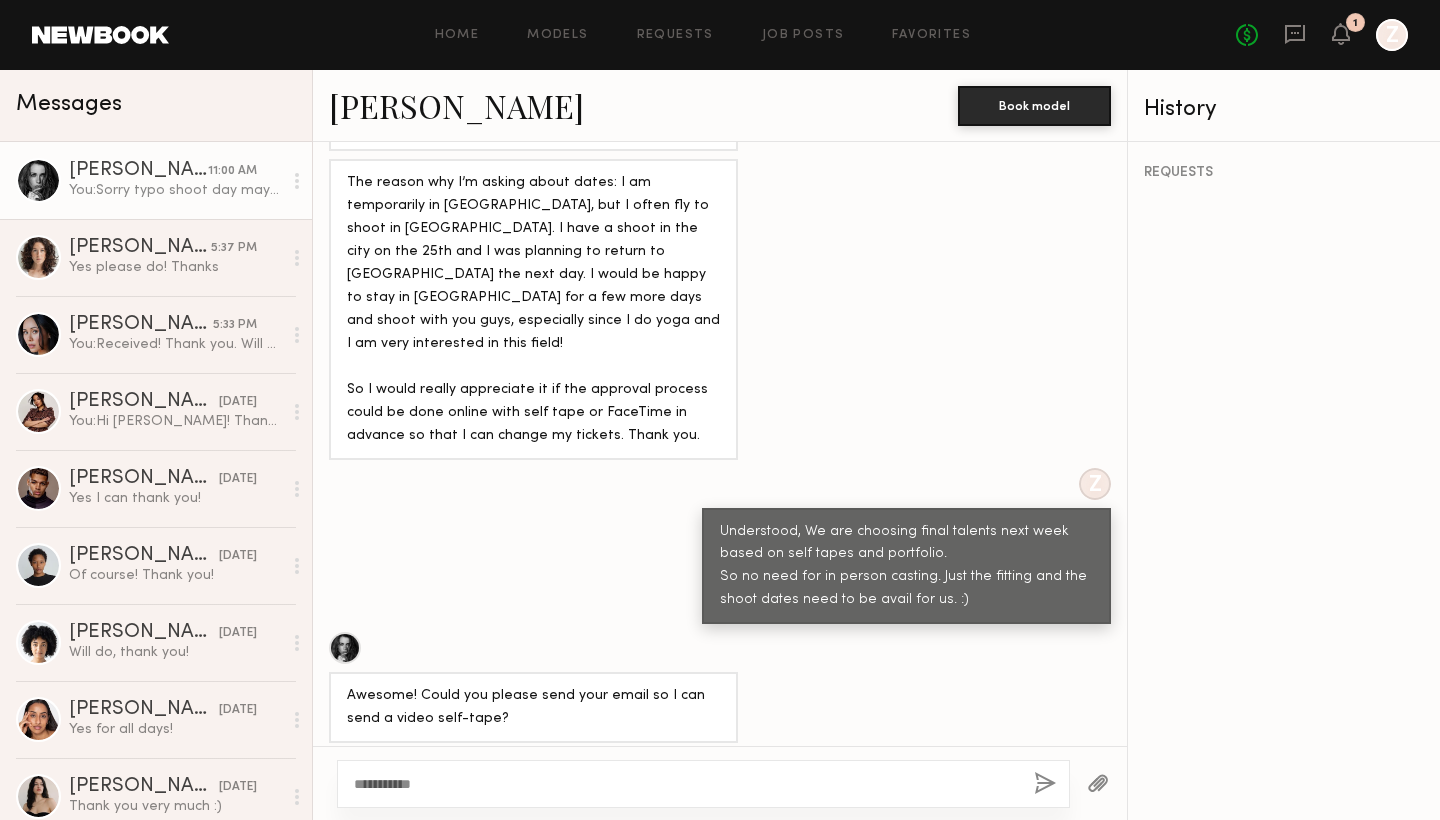 type 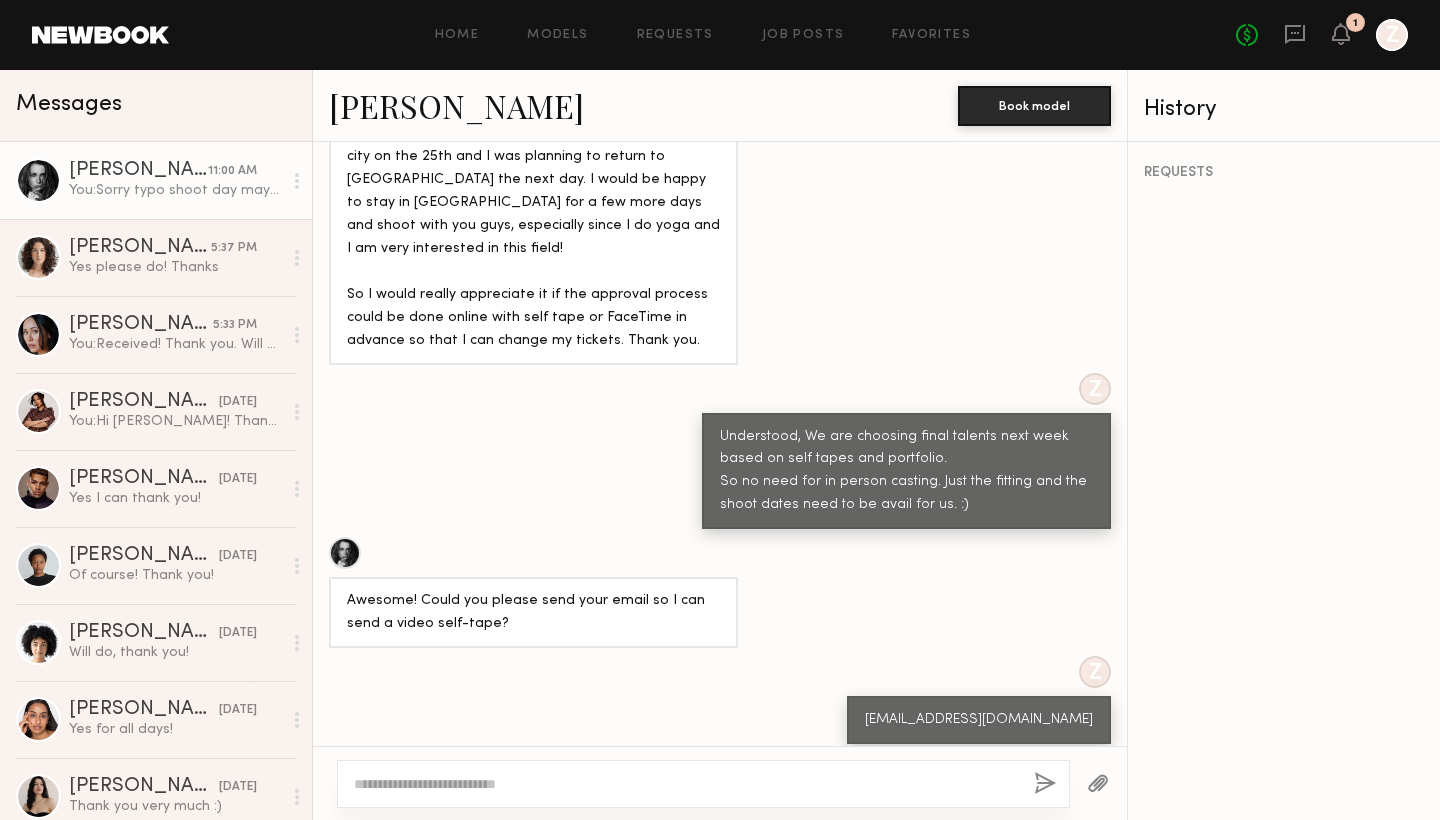 scroll, scrollTop: 1010, scrollLeft: 0, axis: vertical 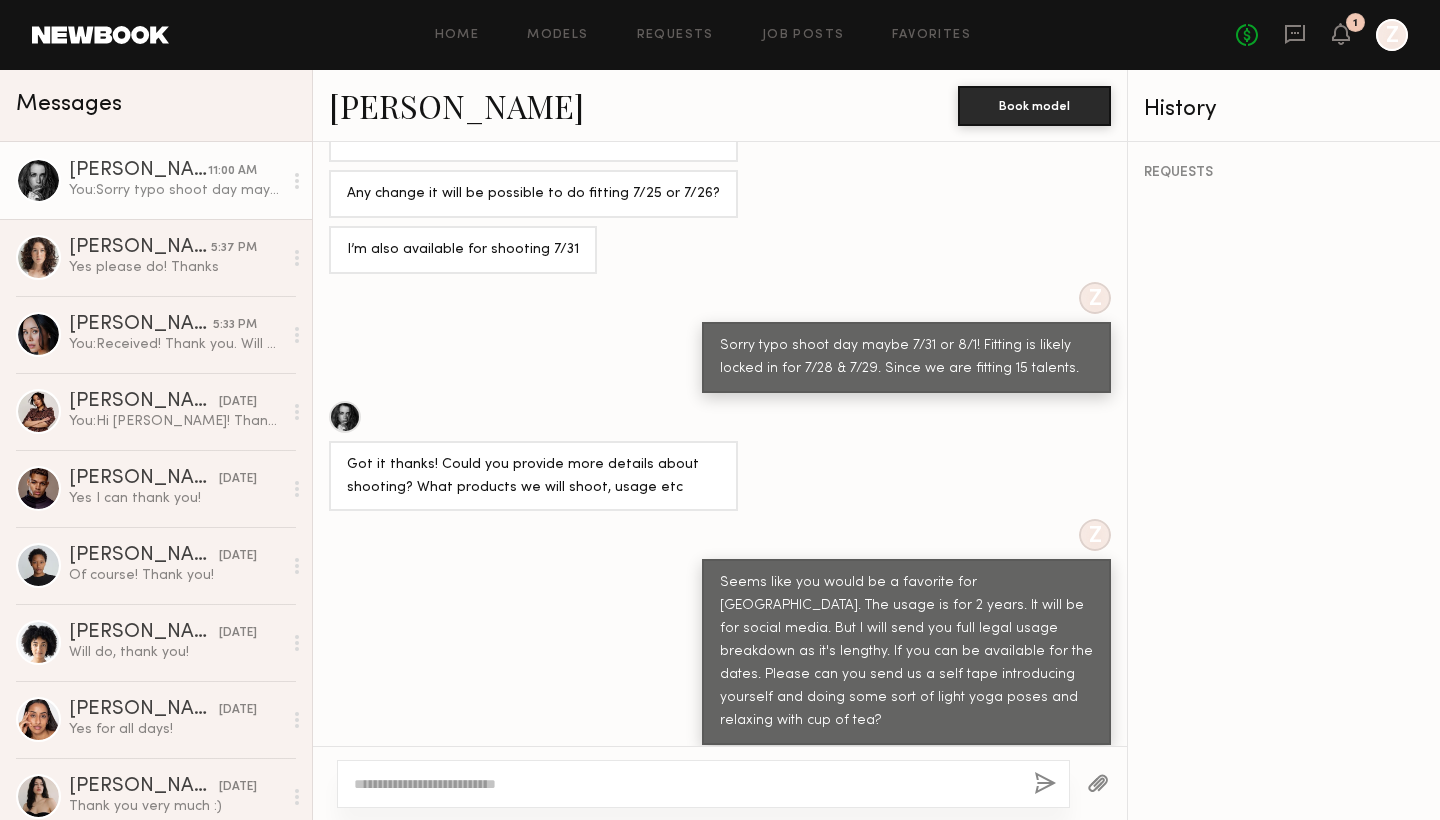click on "Kristina T. 11:00 AM You:  Sorry  typo shoot day maybe 7/31 or 8/1! Fitting is likely locked in for 7/28 & 7/29. Since we are fitting 15 talents." 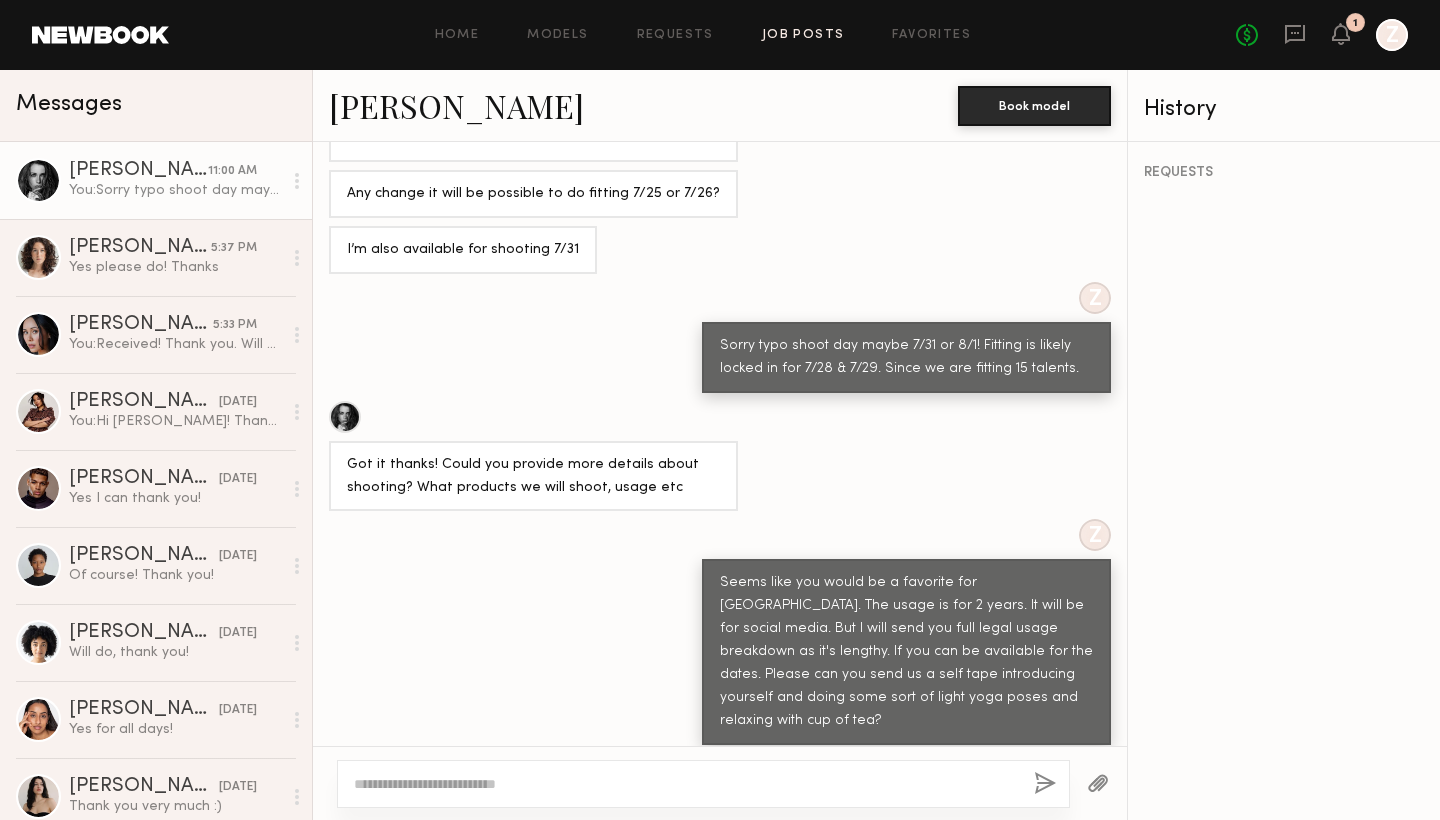 click on "Job Posts" 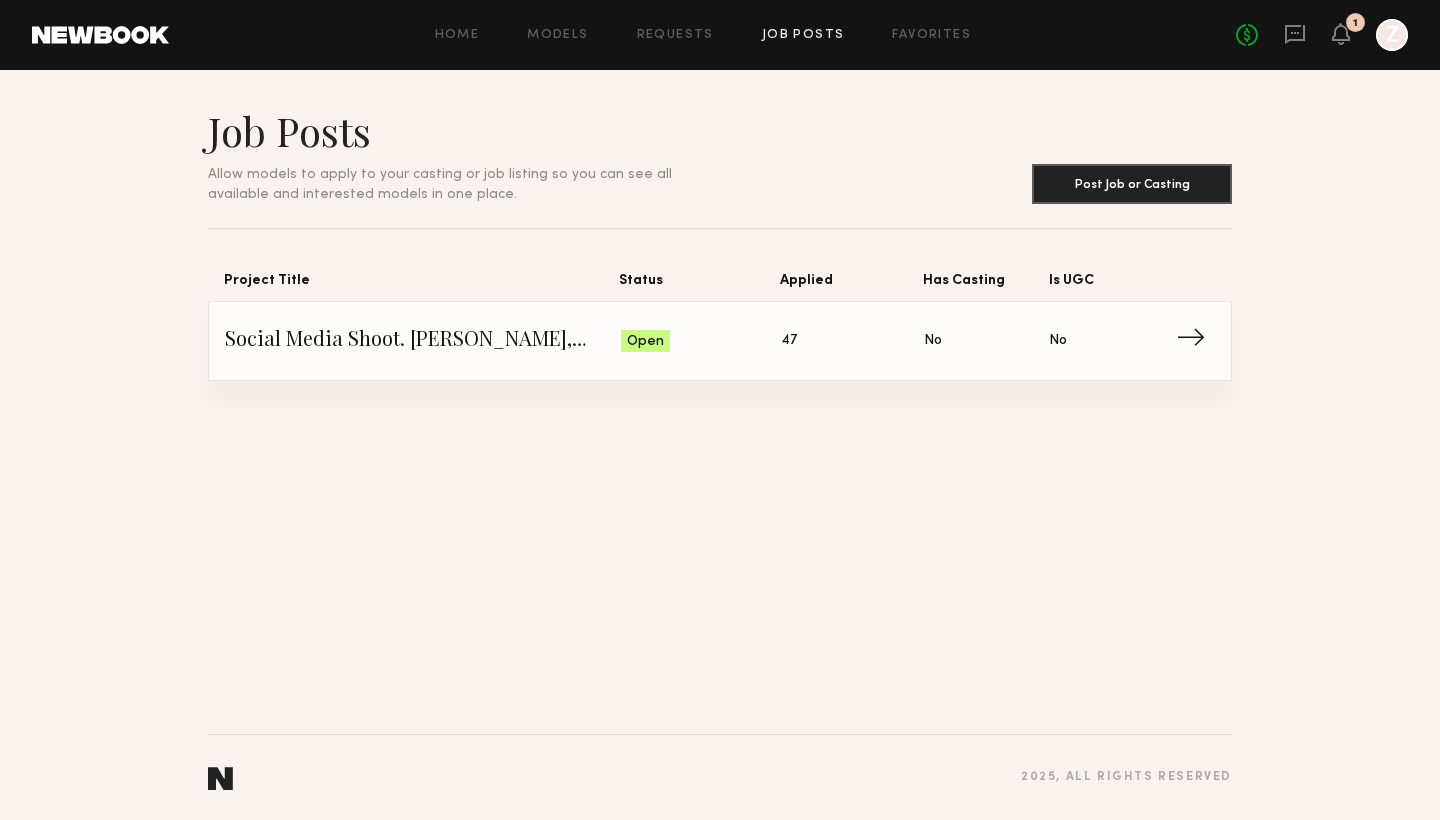 click on "Status: Open" 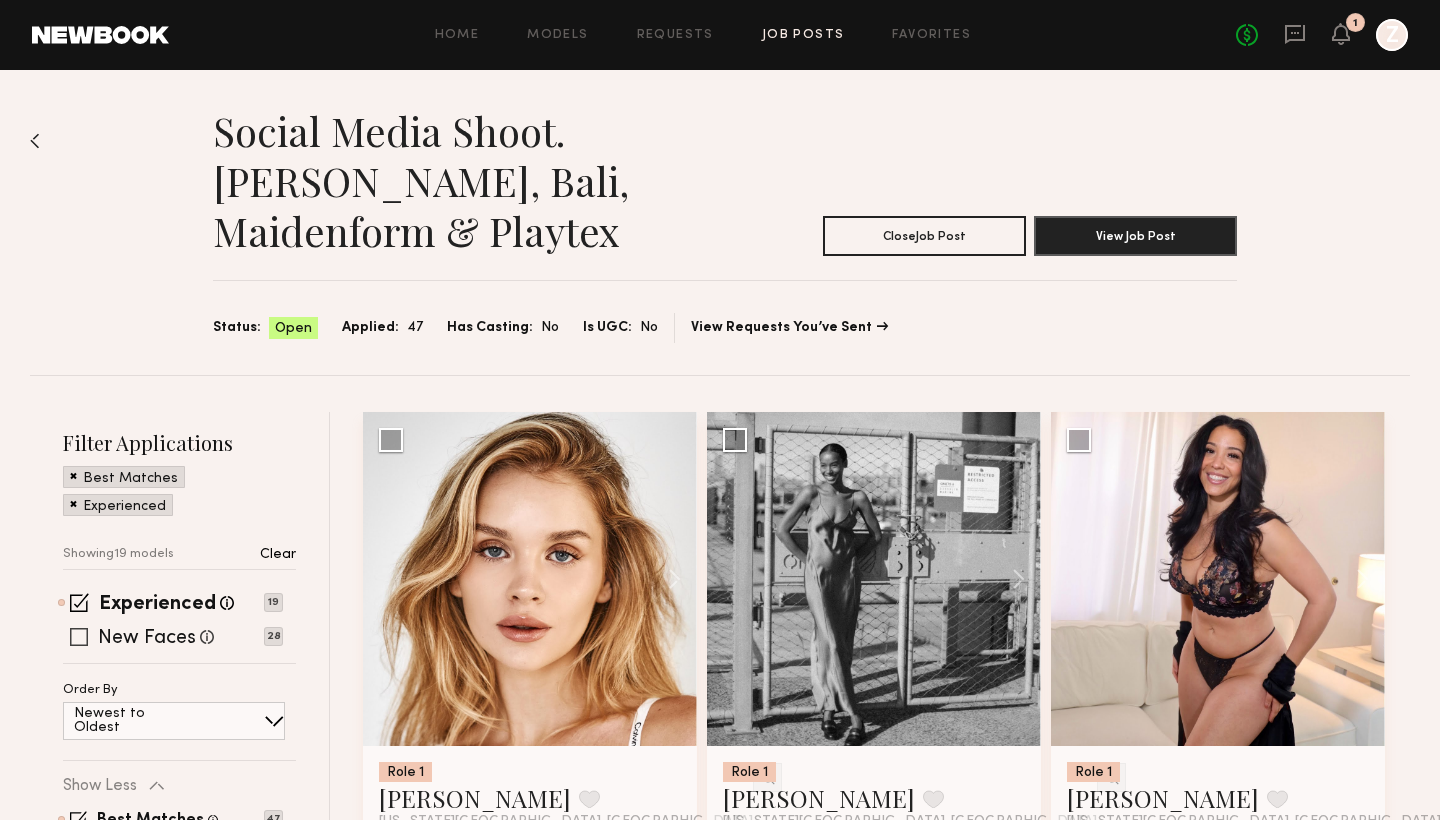 click 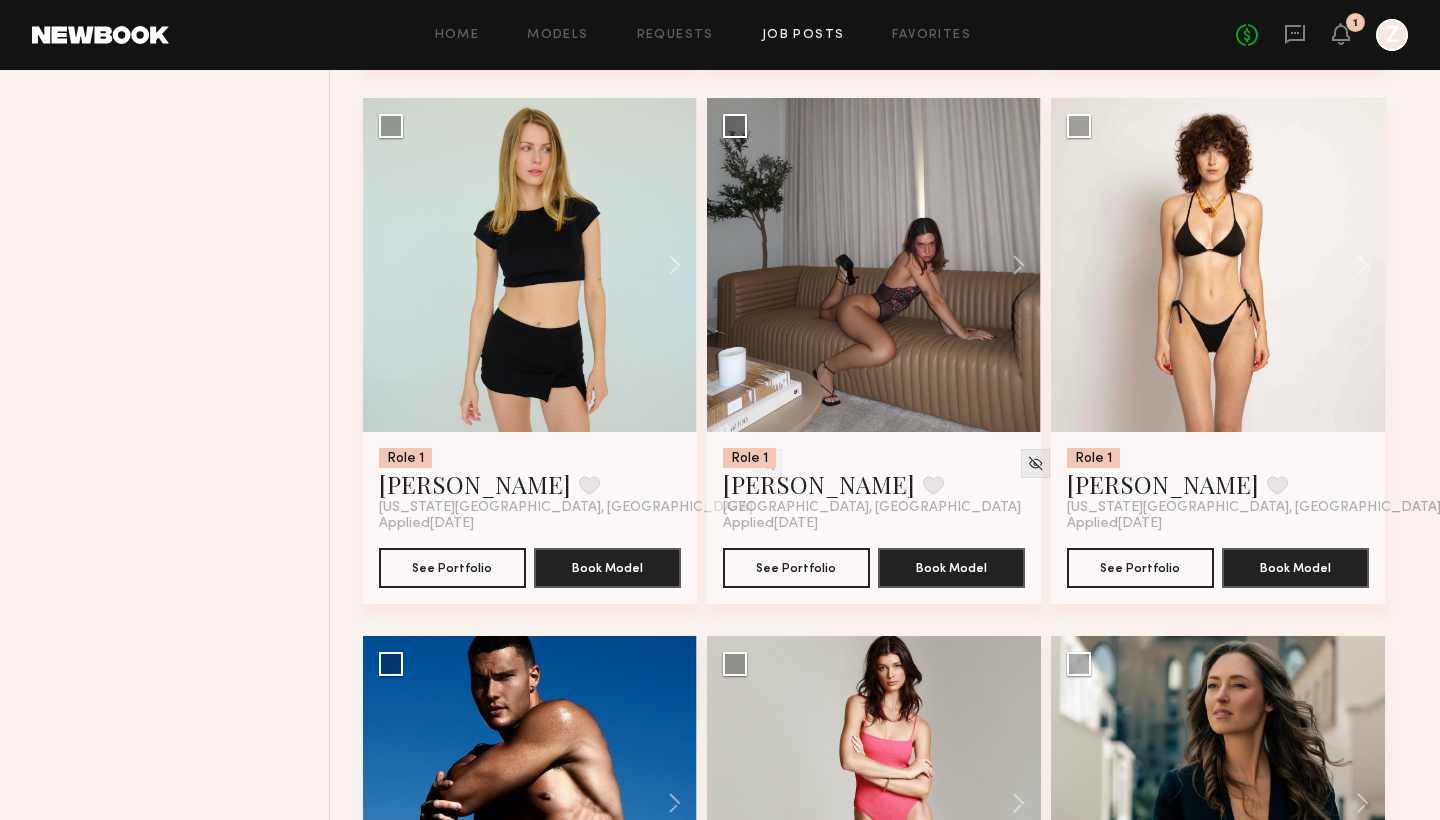 scroll, scrollTop: 4617, scrollLeft: 0, axis: vertical 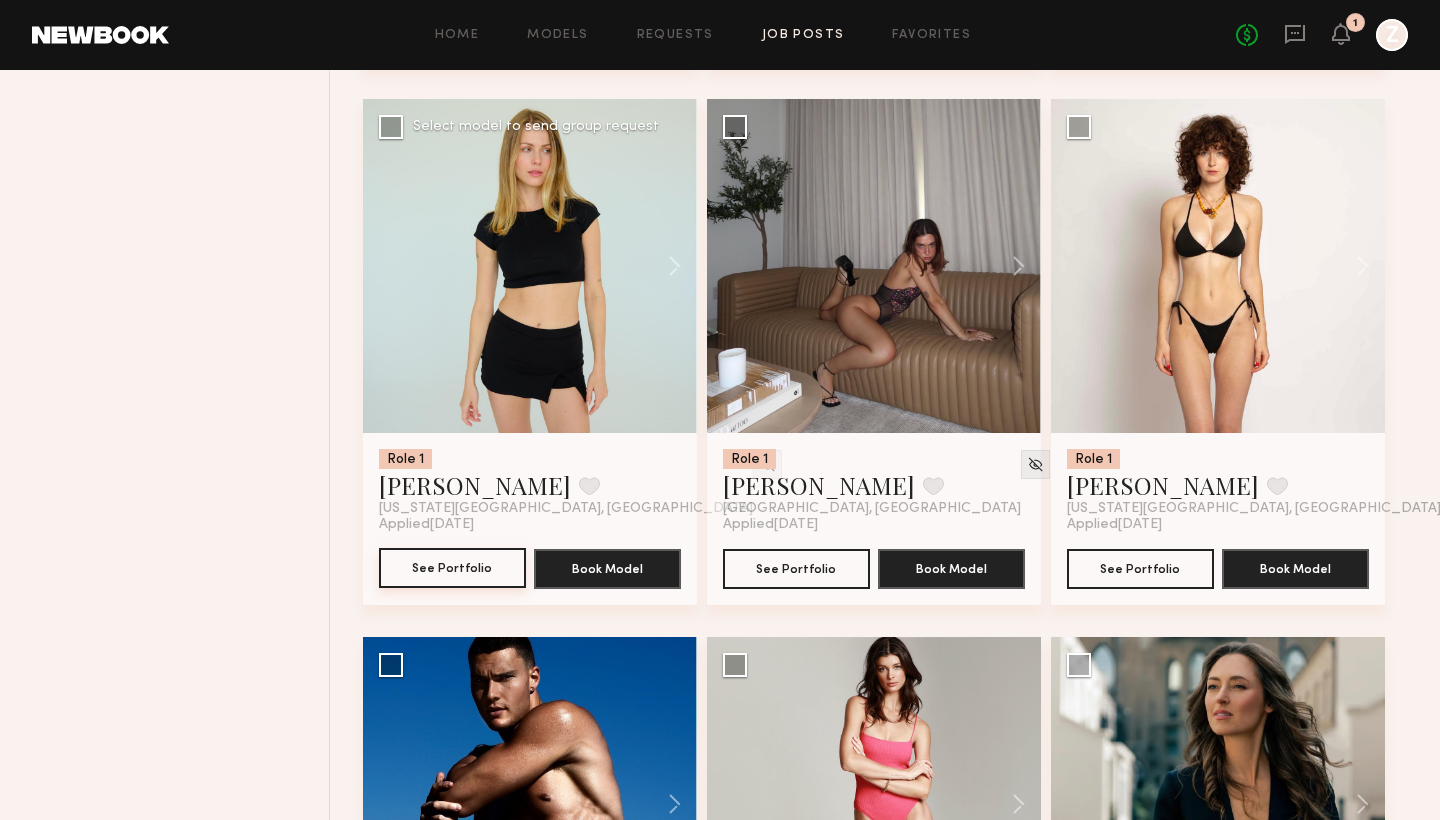click on "See Portfolio" 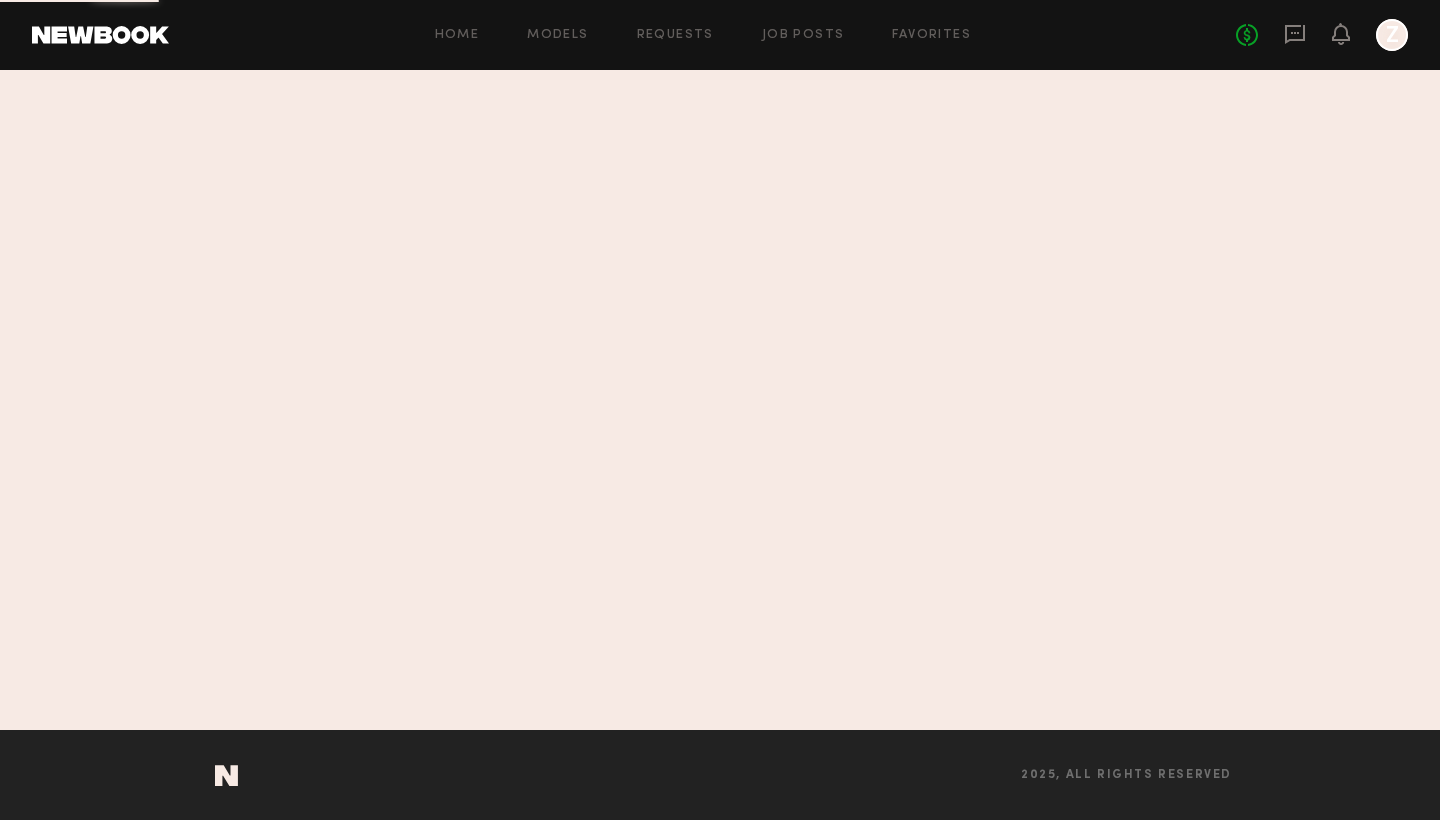 scroll, scrollTop: 0, scrollLeft: 0, axis: both 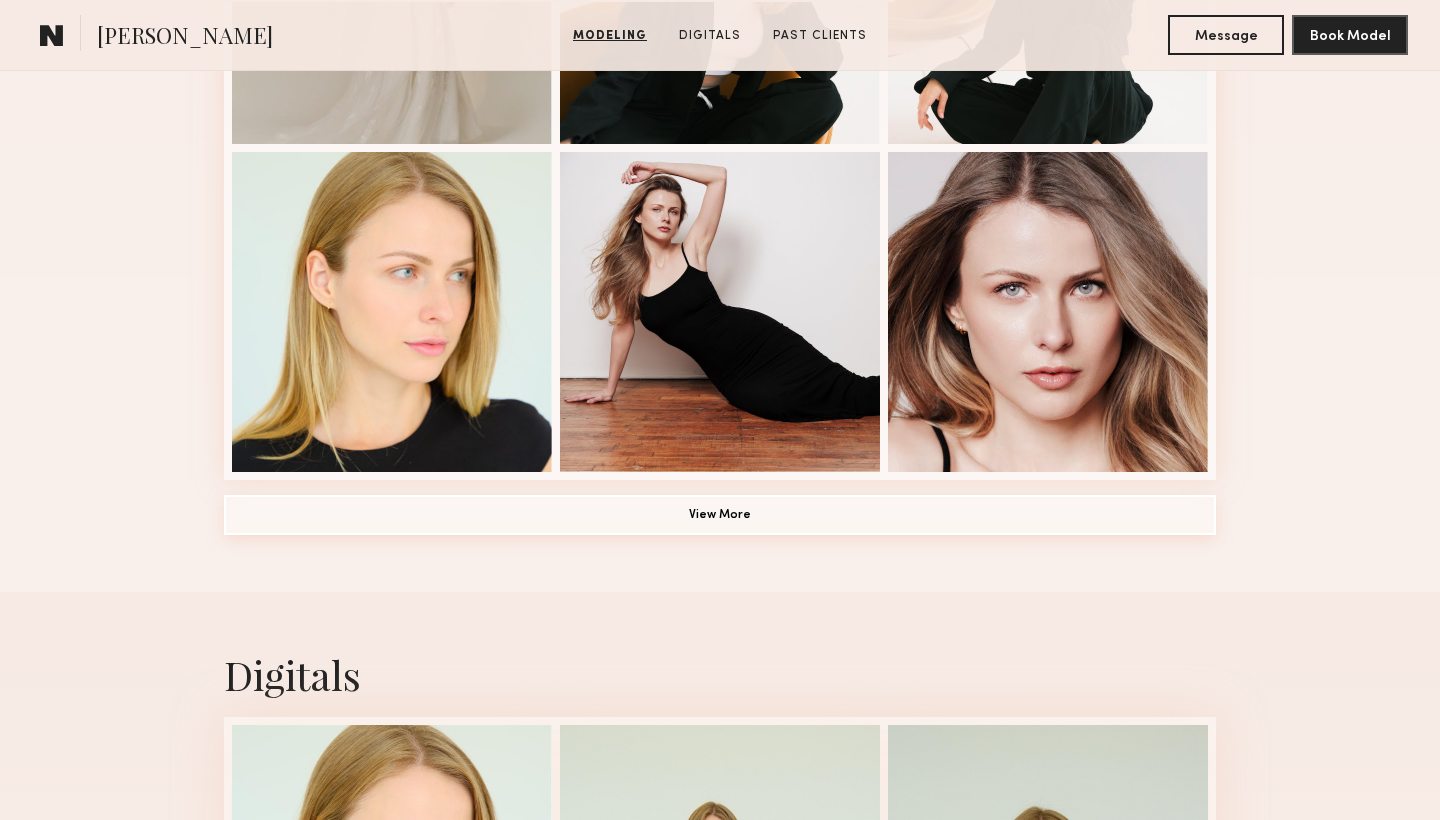 click on "View More" 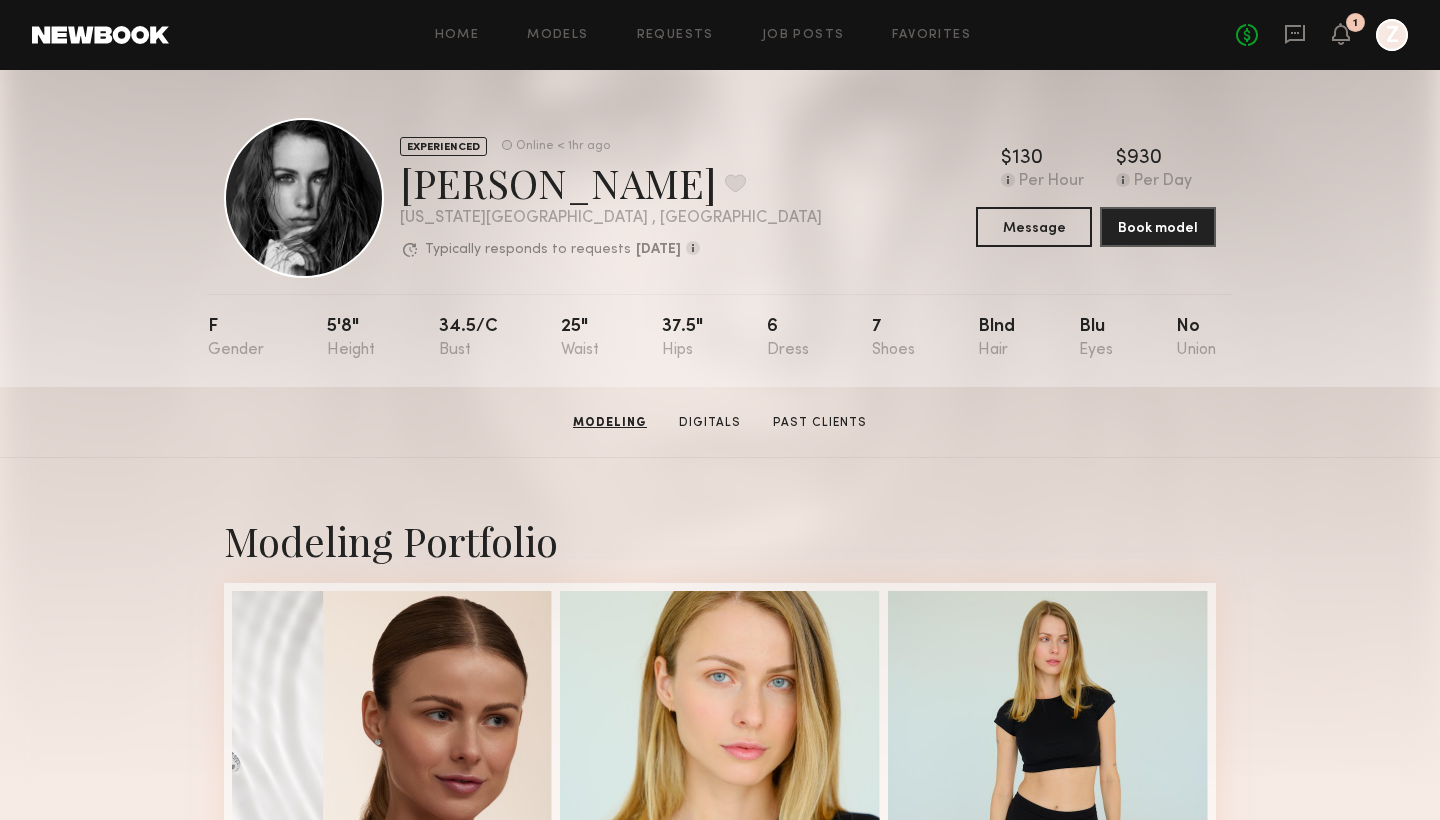 scroll, scrollTop: 0, scrollLeft: 0, axis: both 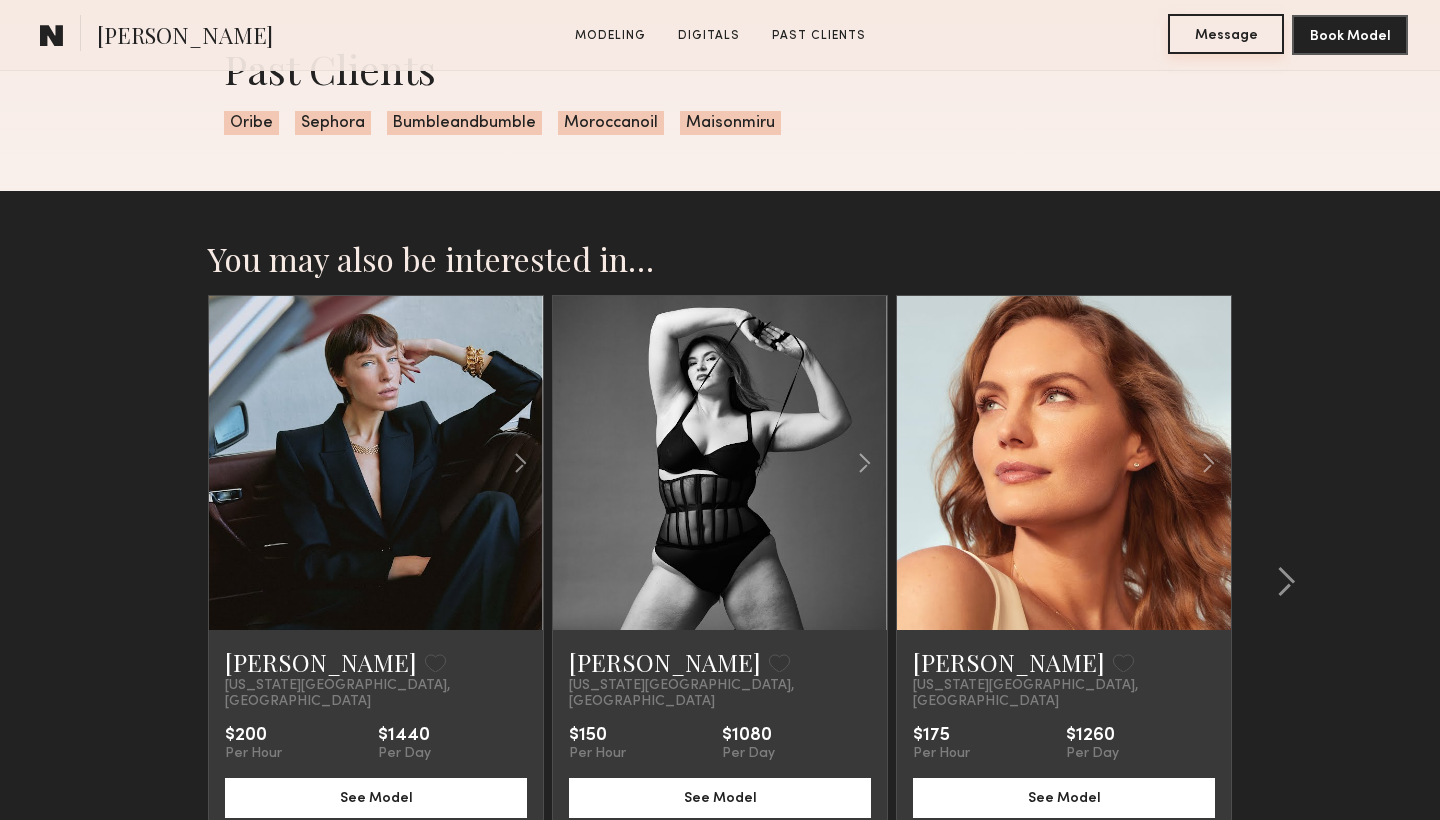 click on "Message" 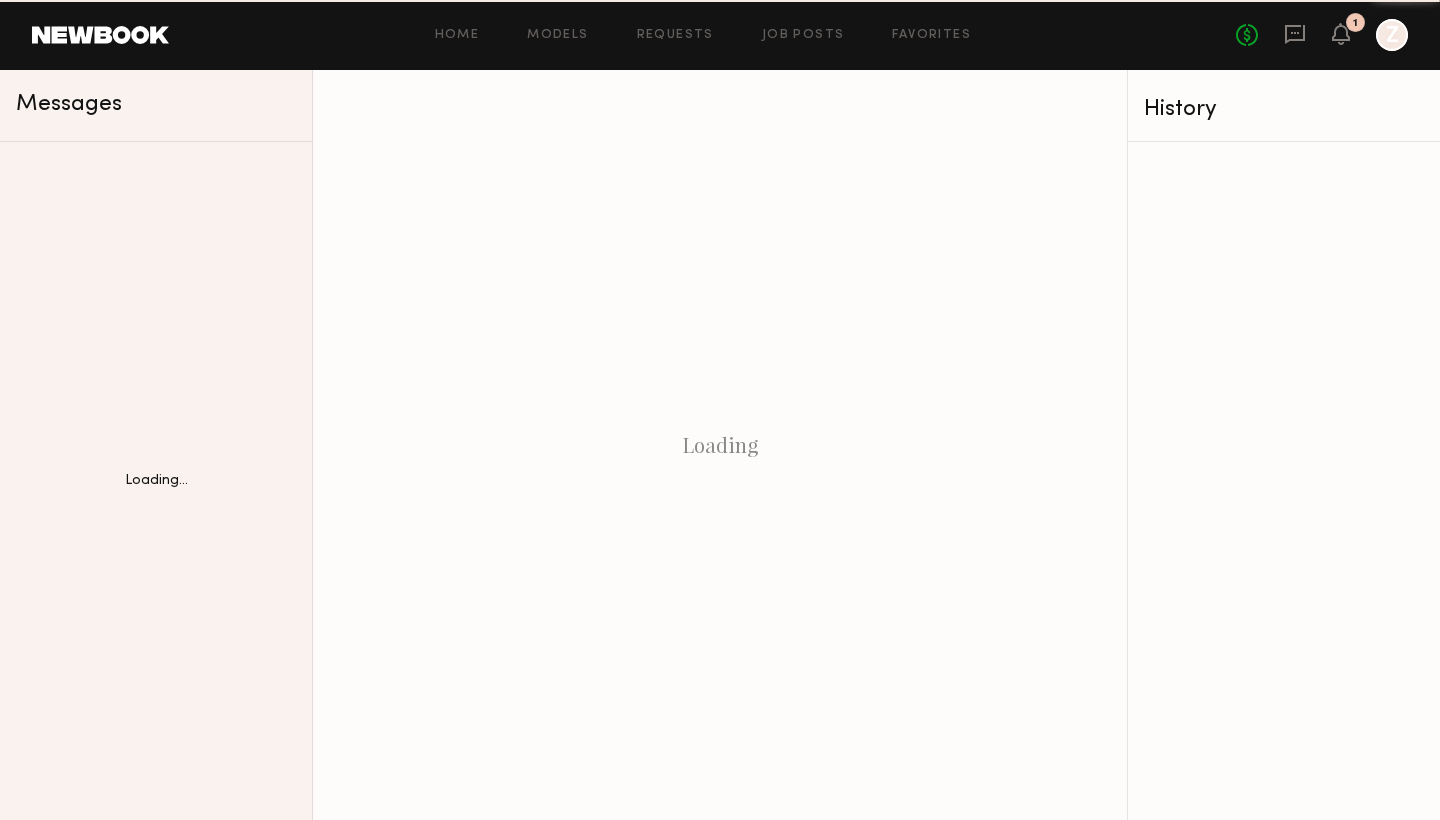 scroll, scrollTop: 0, scrollLeft: 0, axis: both 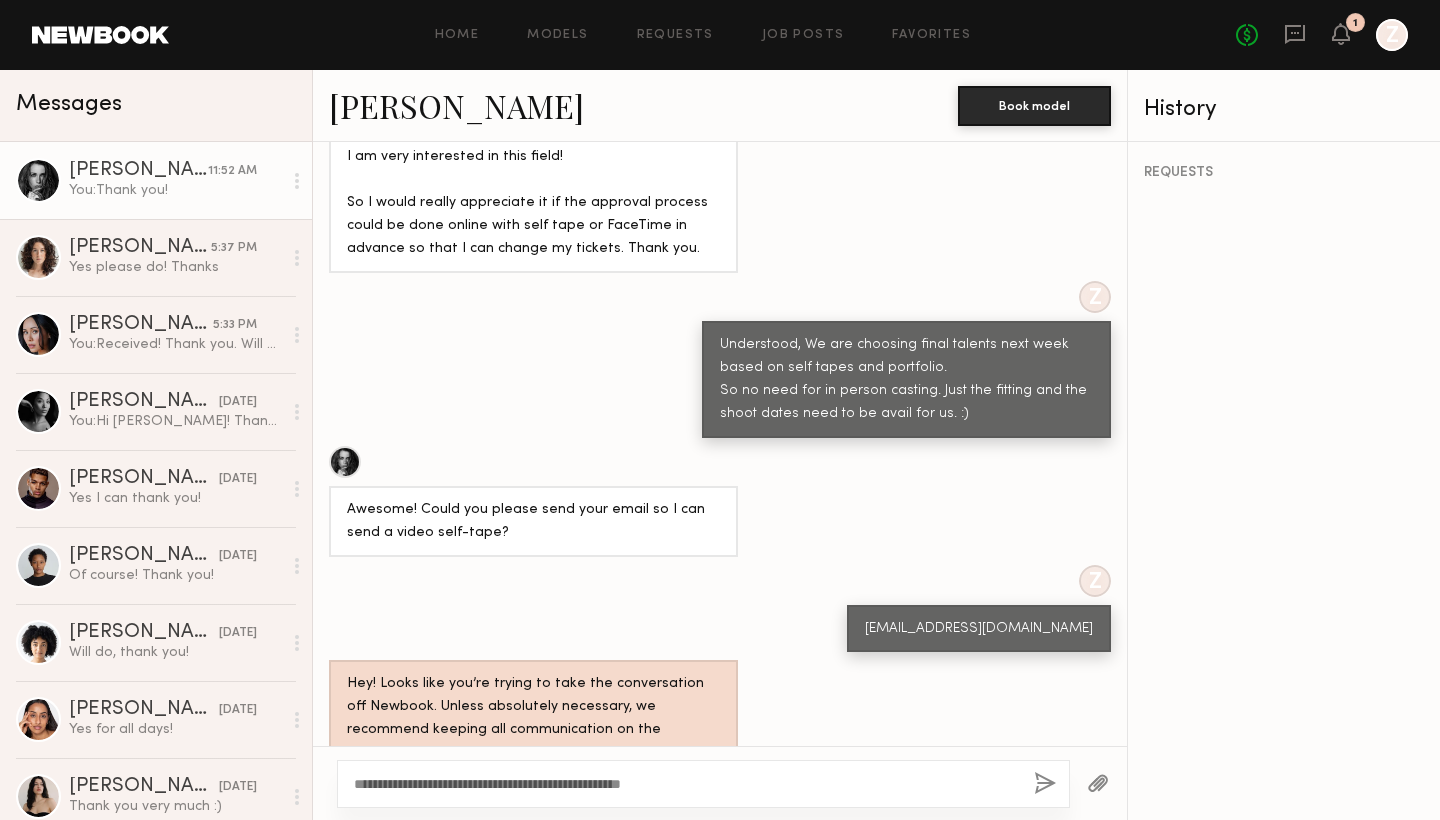 type on "**********" 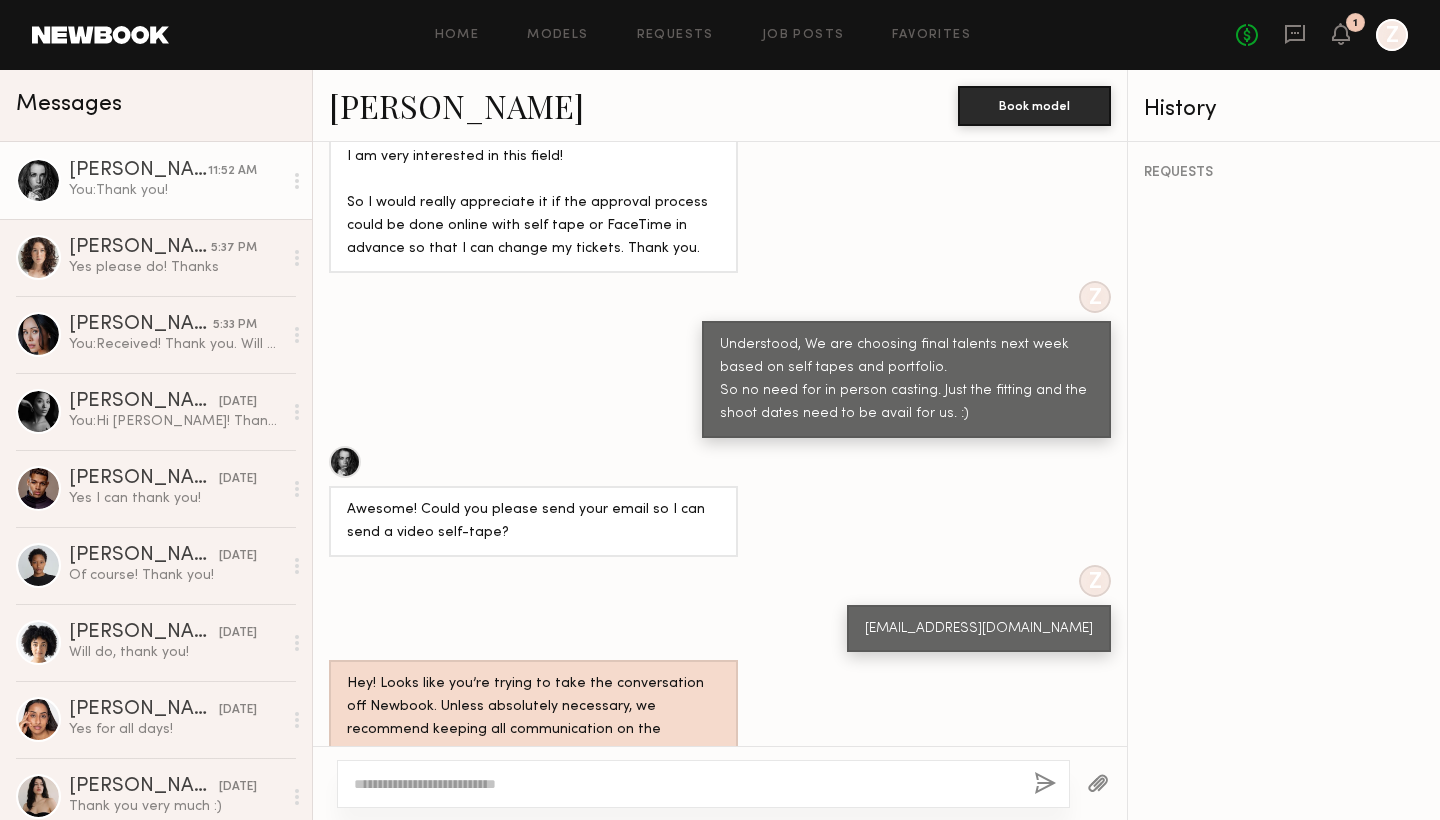 scroll, scrollTop: 1225, scrollLeft: 0, axis: vertical 